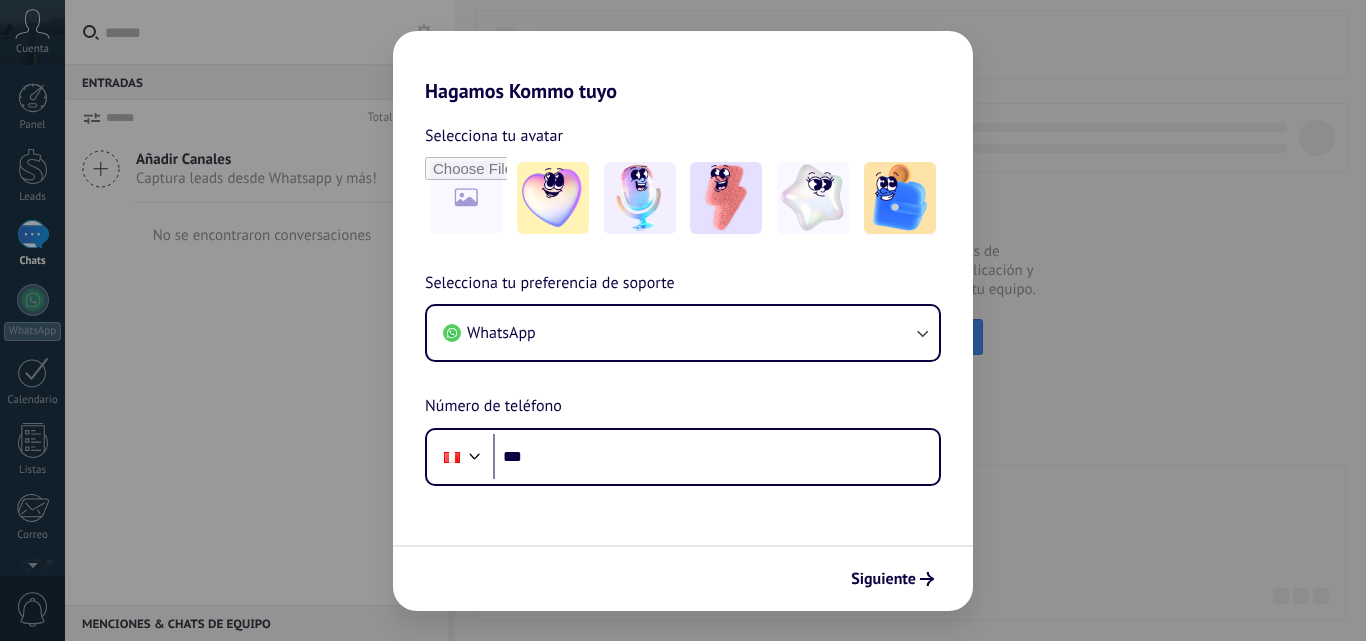 scroll, scrollTop: 0, scrollLeft: 0, axis: both 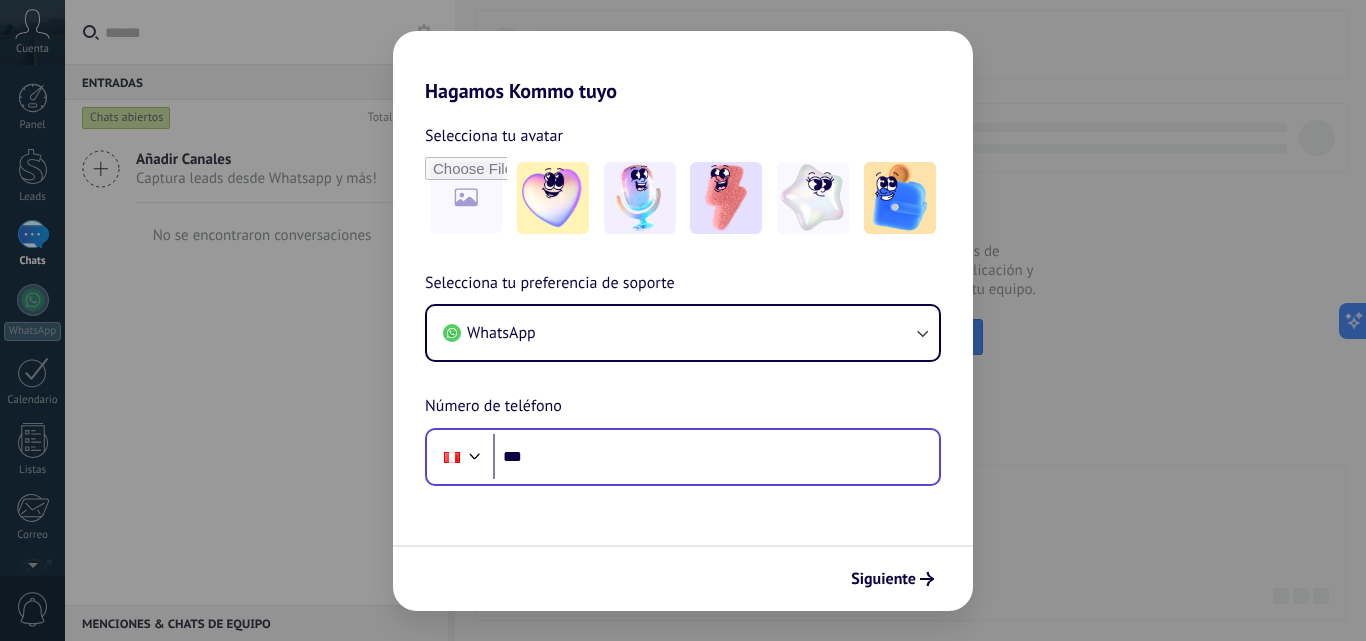 click on "***" at bounding box center (716, 457) 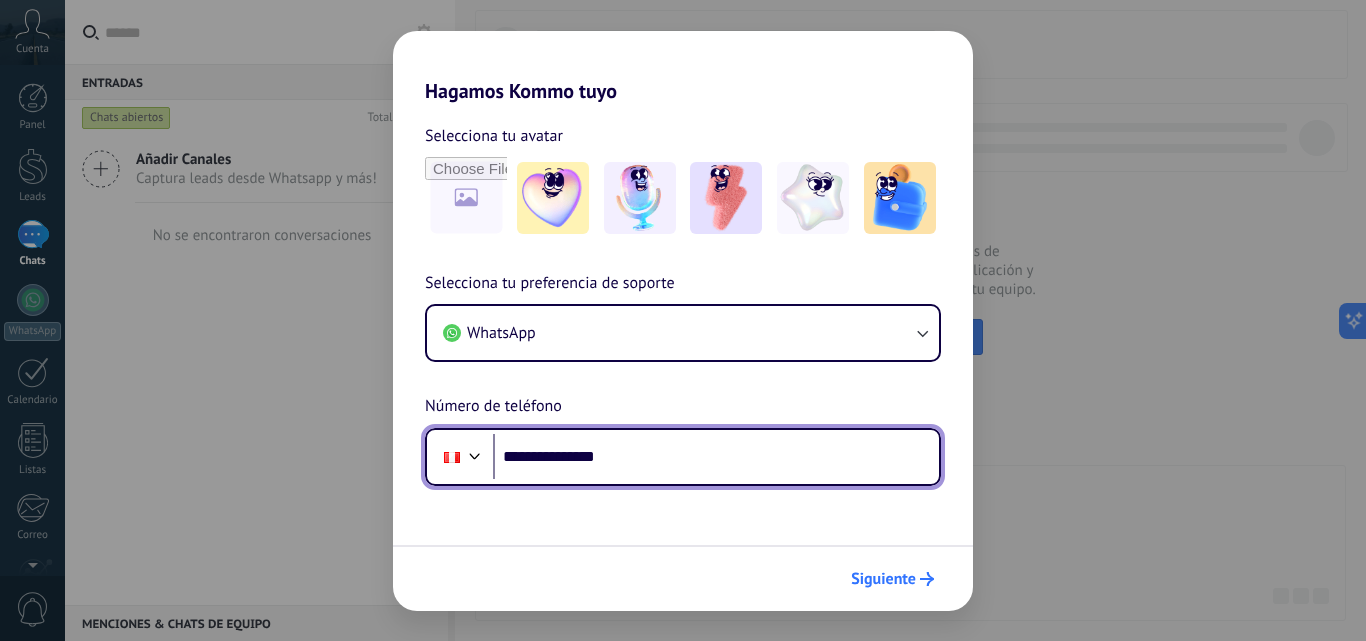 type on "**********" 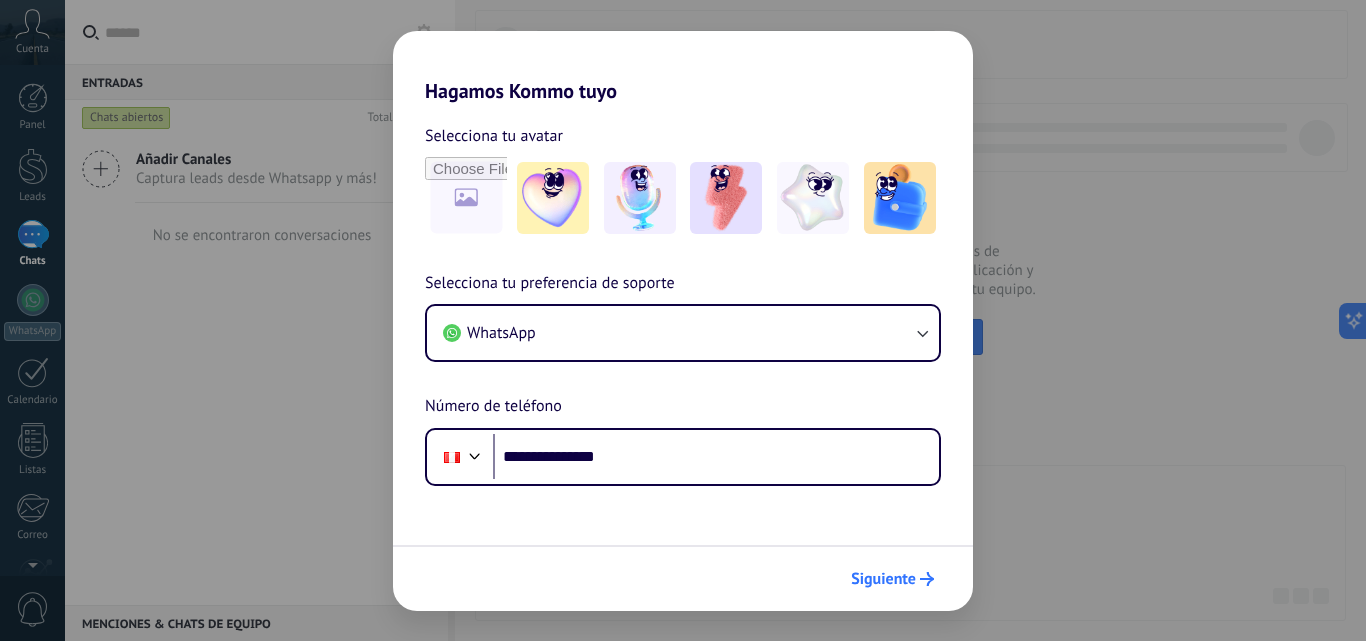 click on "Siguiente" at bounding box center [892, 579] 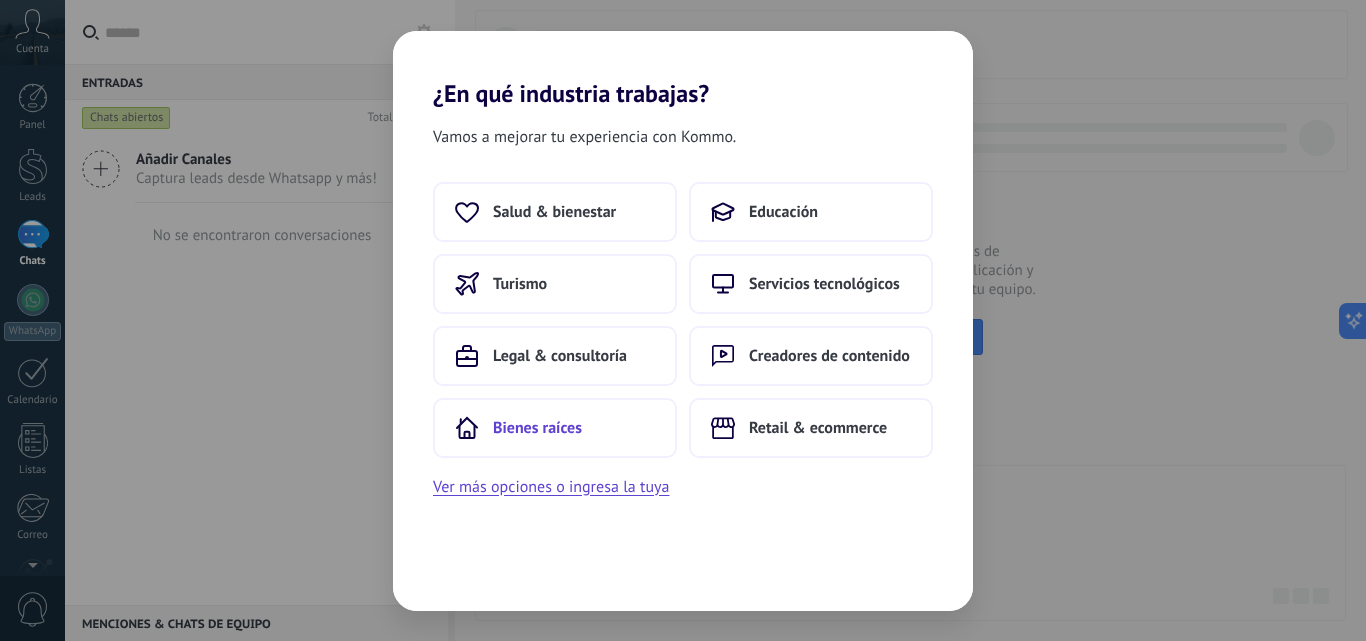 click on "Bienes raíces" at bounding box center (555, 428) 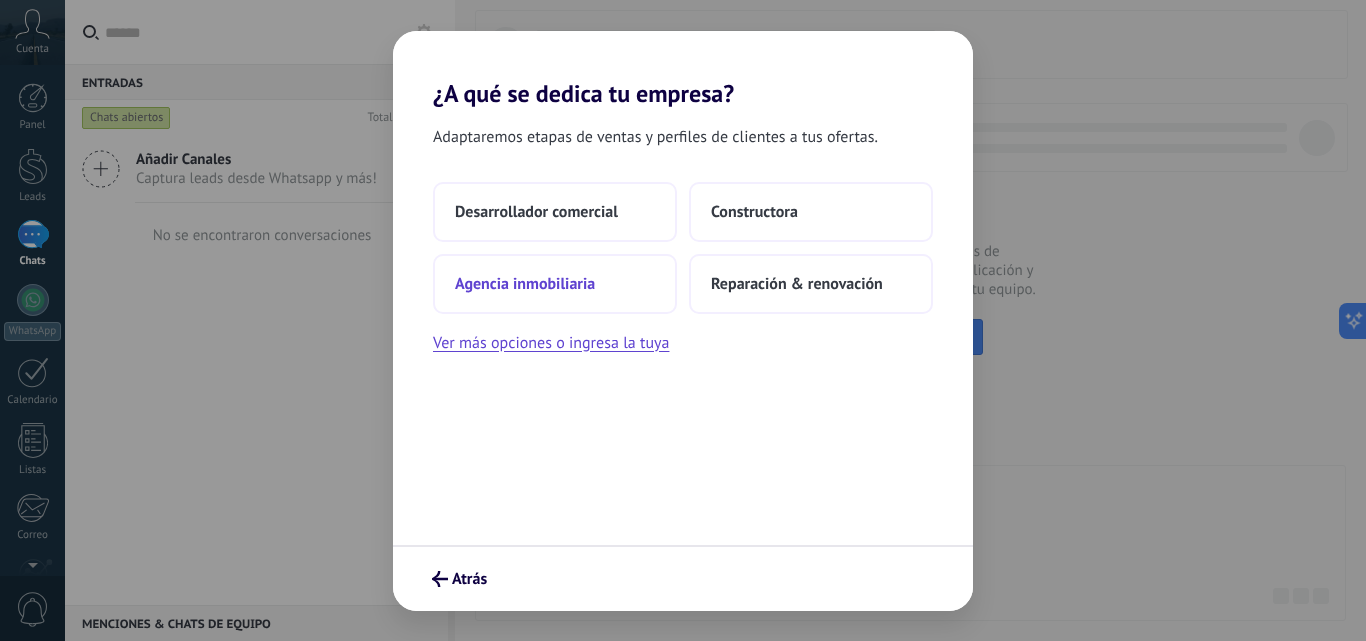 click on "Agencia inmobiliaria" at bounding box center [525, 284] 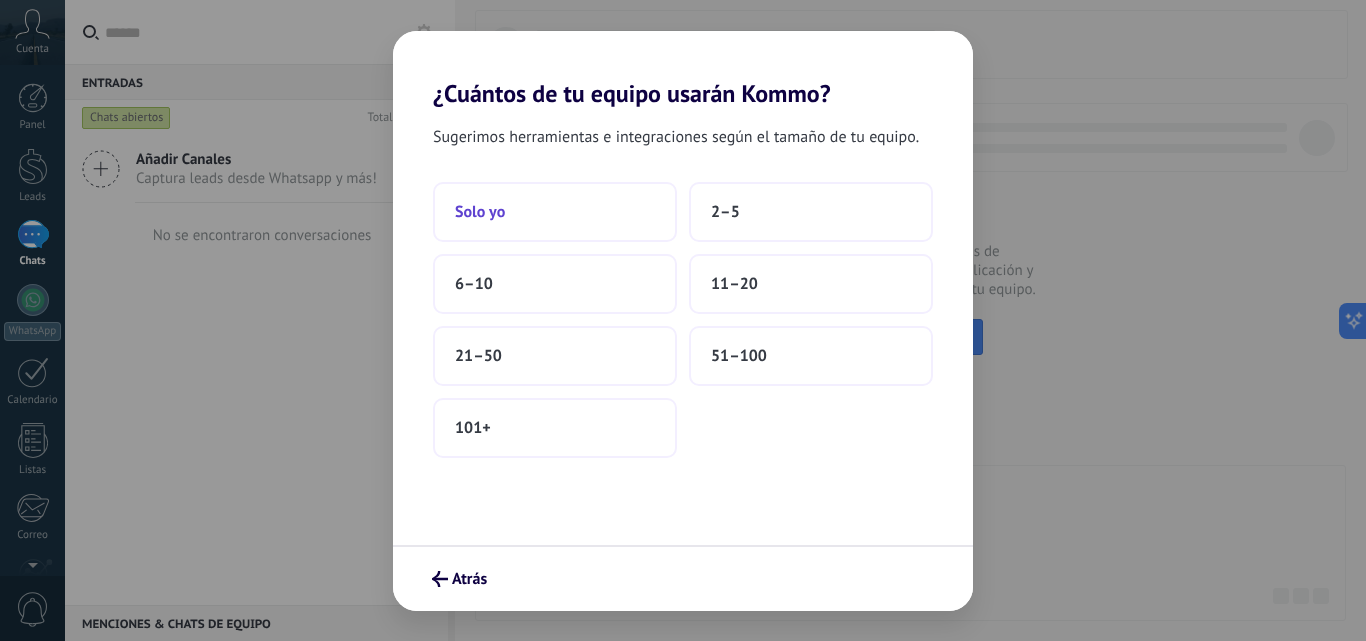 click on "Solo yo" at bounding box center (480, 212) 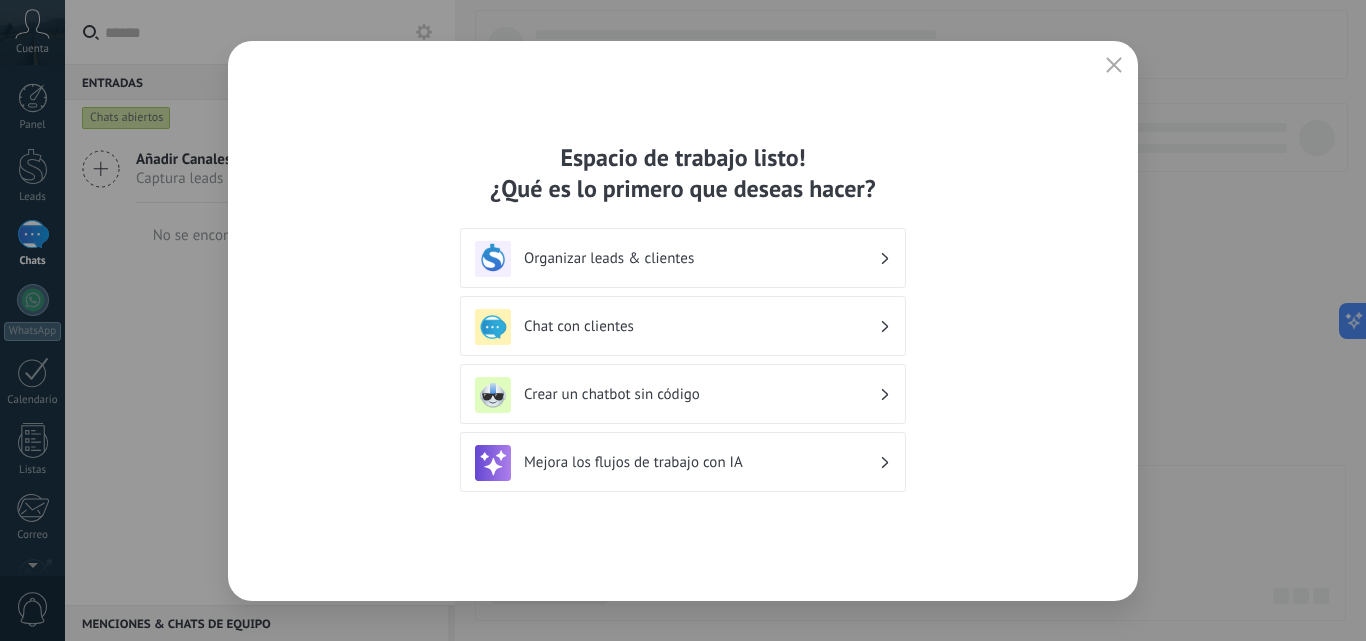 click on "Organizar leads & clientes" at bounding box center [701, 258] 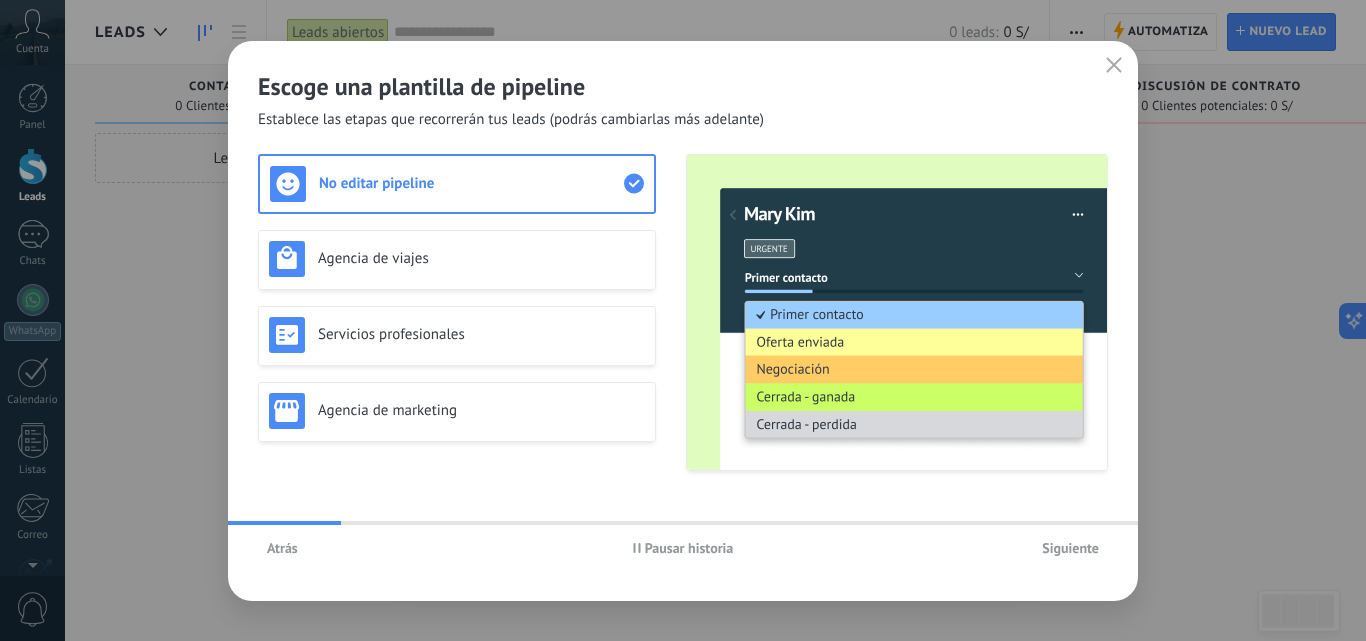 click at bounding box center (1114, 66) 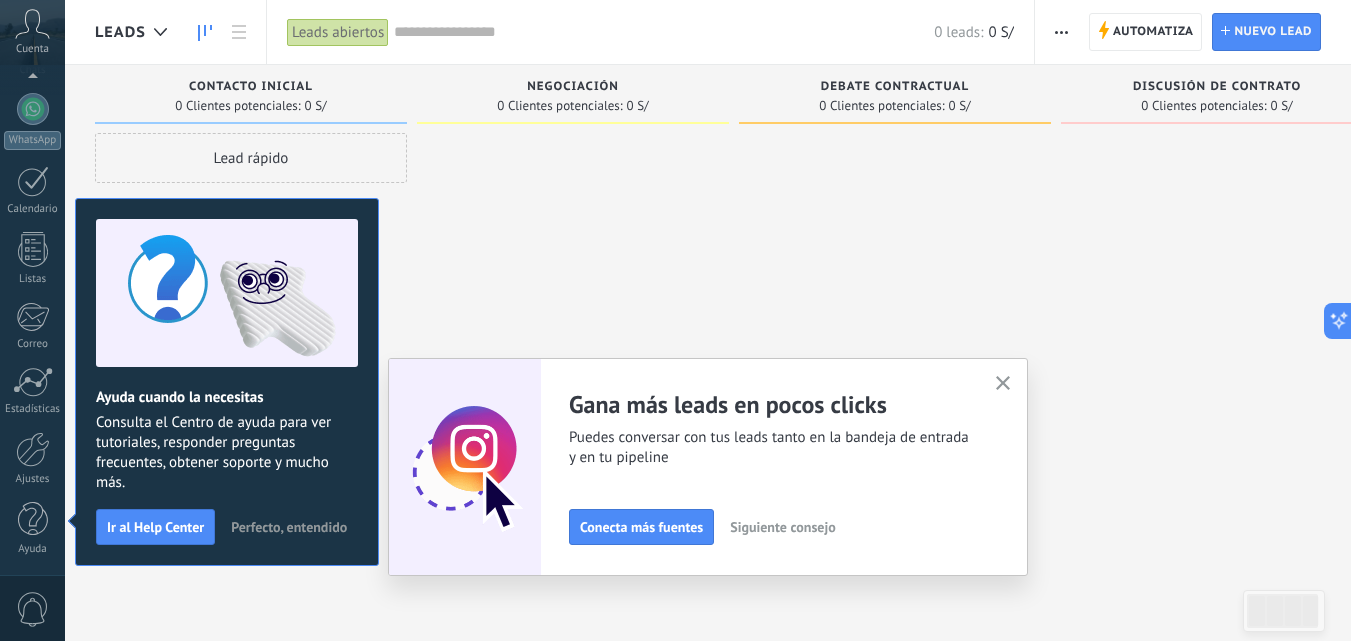 scroll, scrollTop: 0, scrollLeft: 0, axis: both 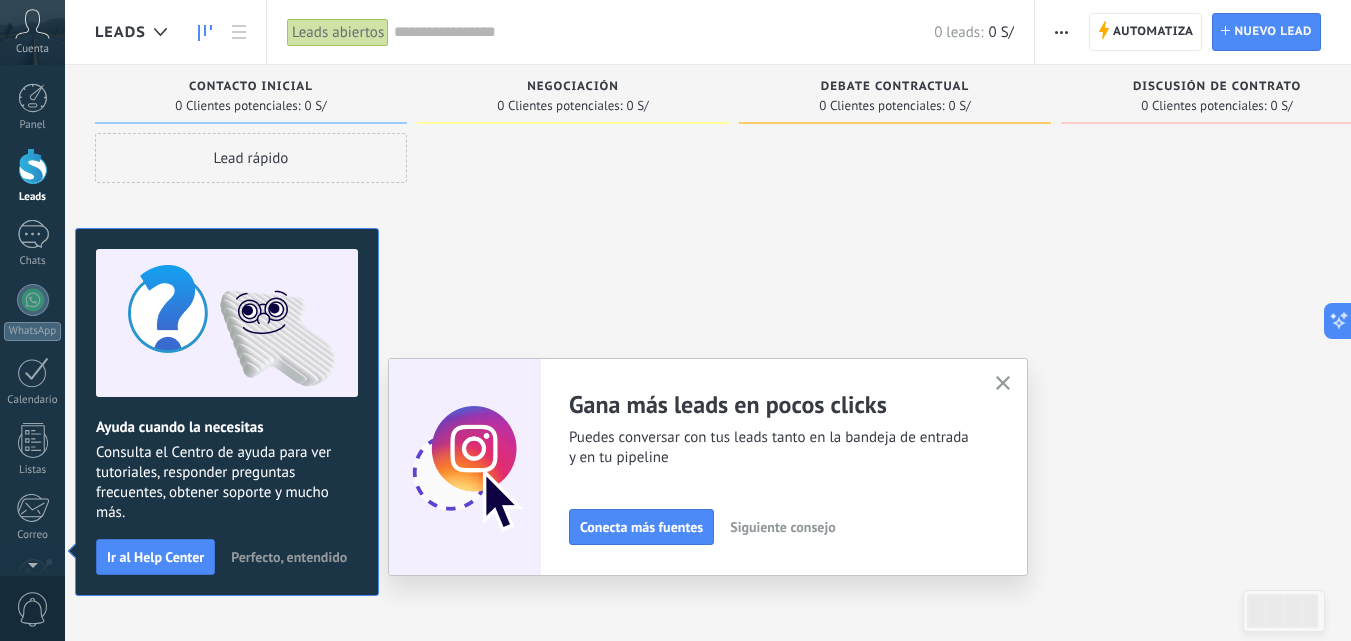 click on "Perfecto, entendido" at bounding box center (289, 557) 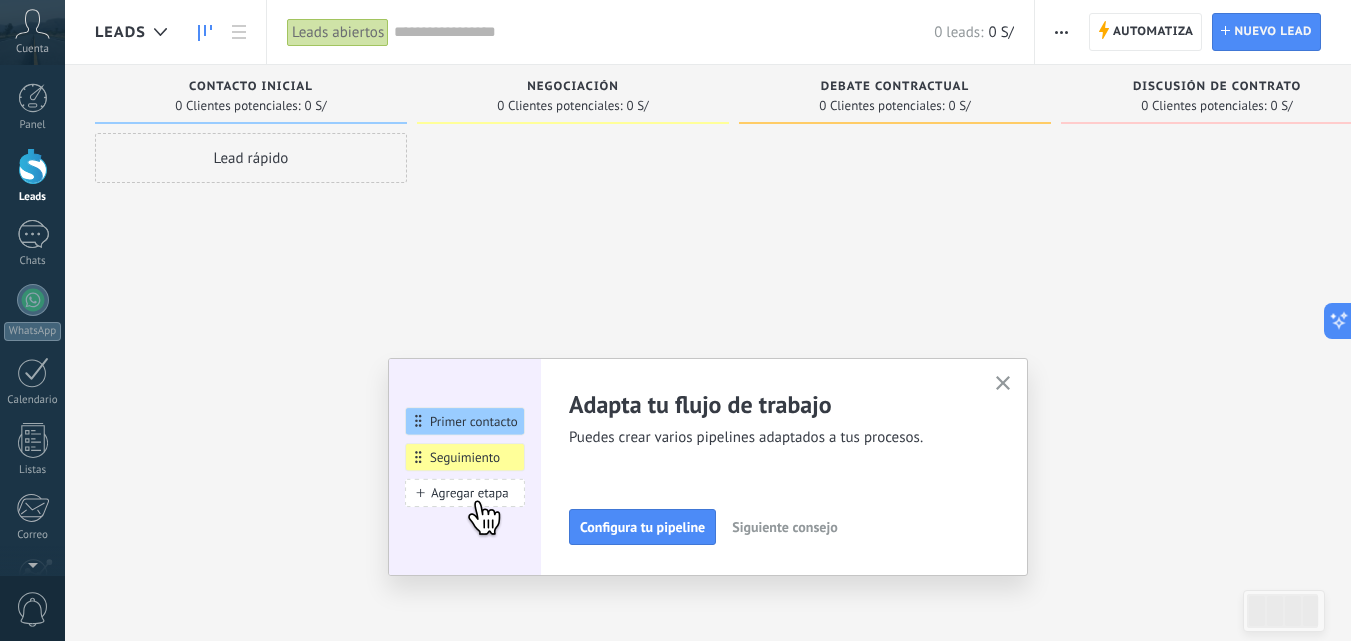 click on "Leads" at bounding box center [32, 176] 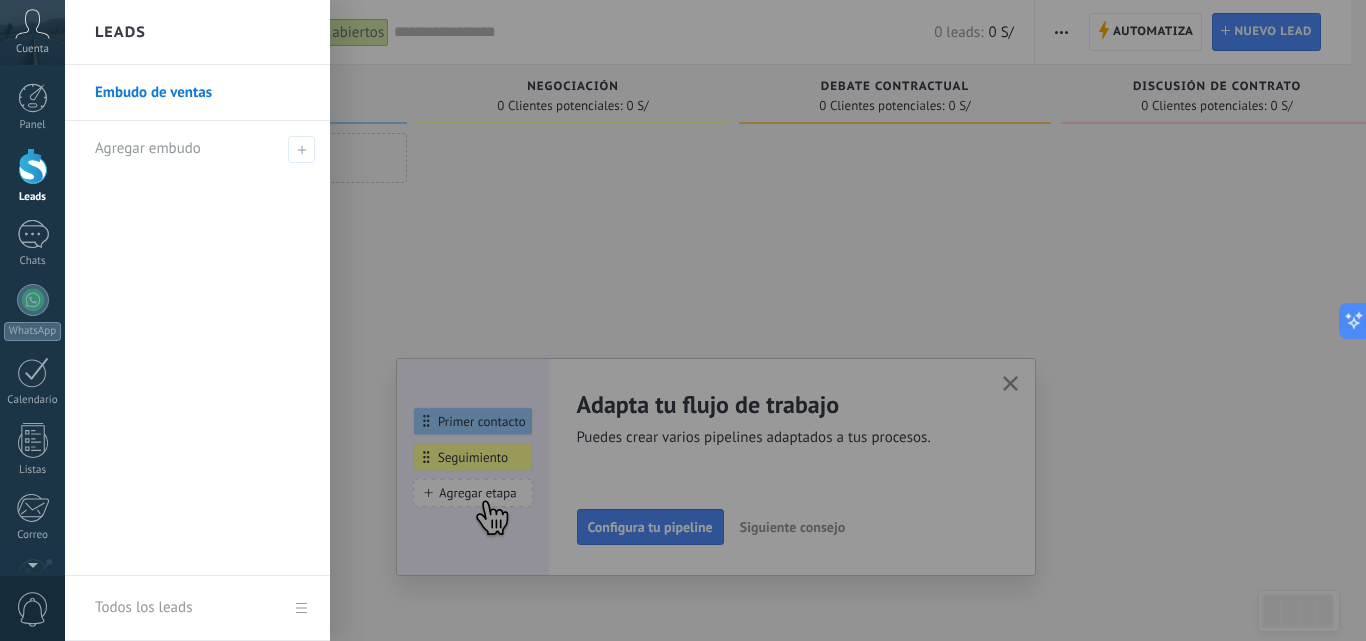 click at bounding box center (33, 166) 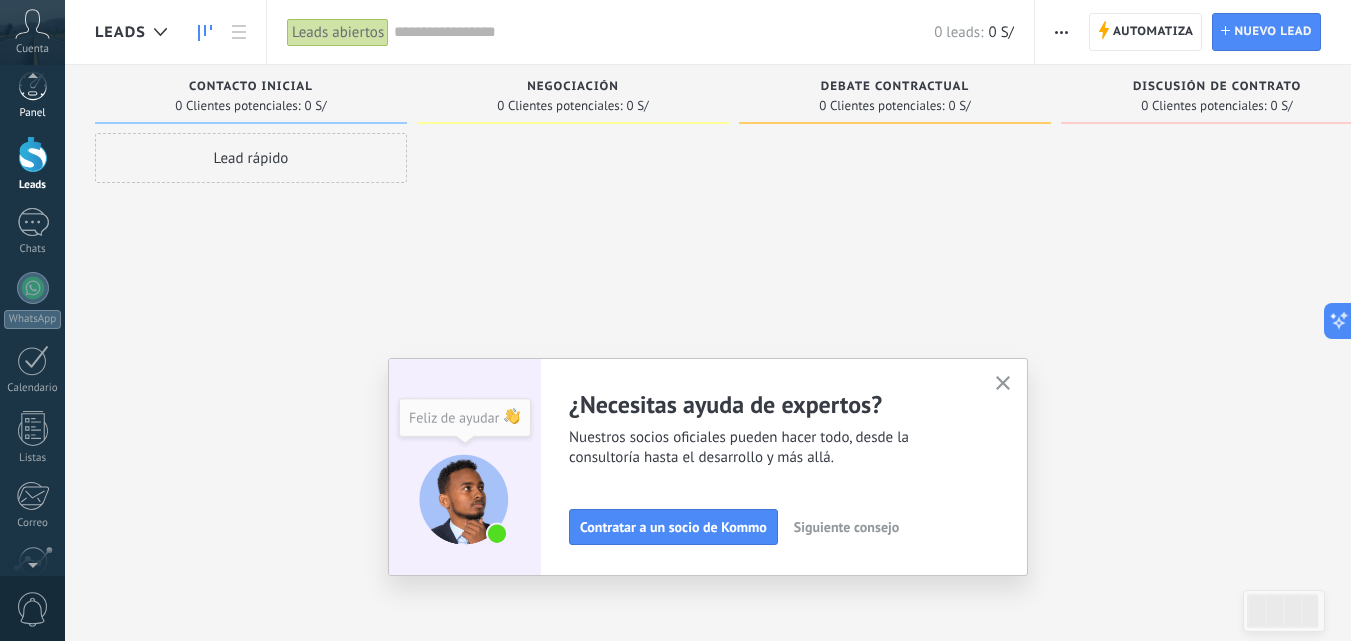scroll, scrollTop: 0, scrollLeft: 0, axis: both 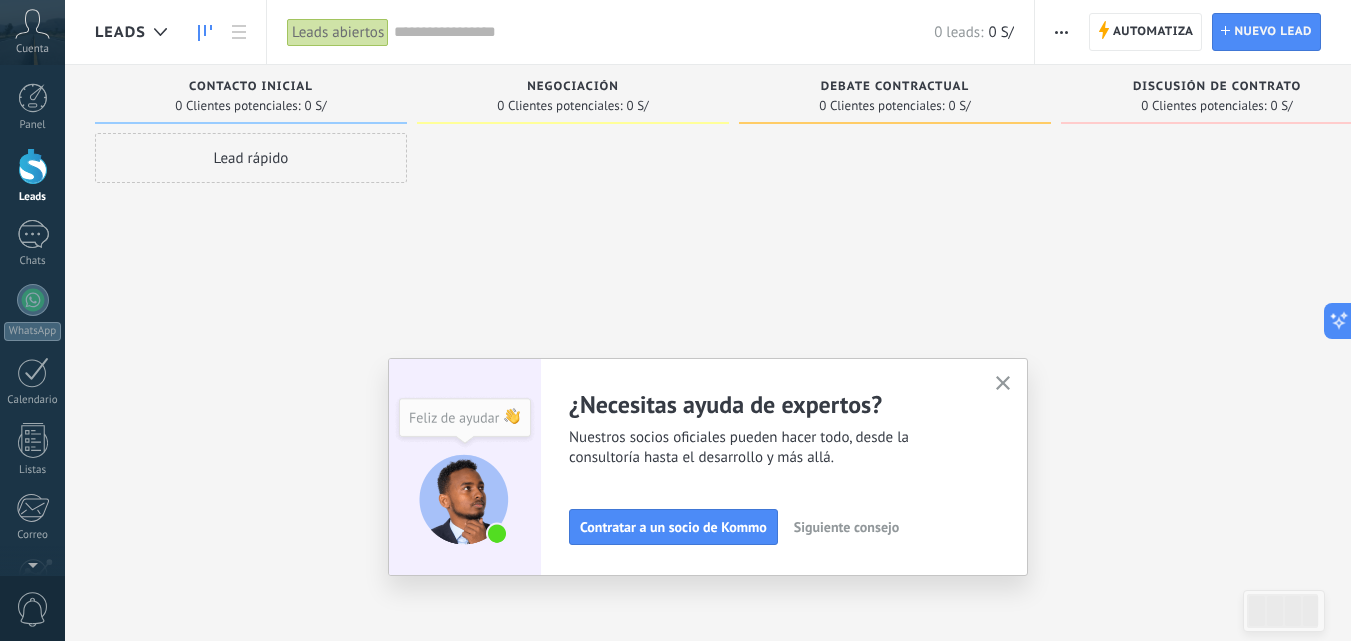 click on "Cuenta" at bounding box center (32, 49) 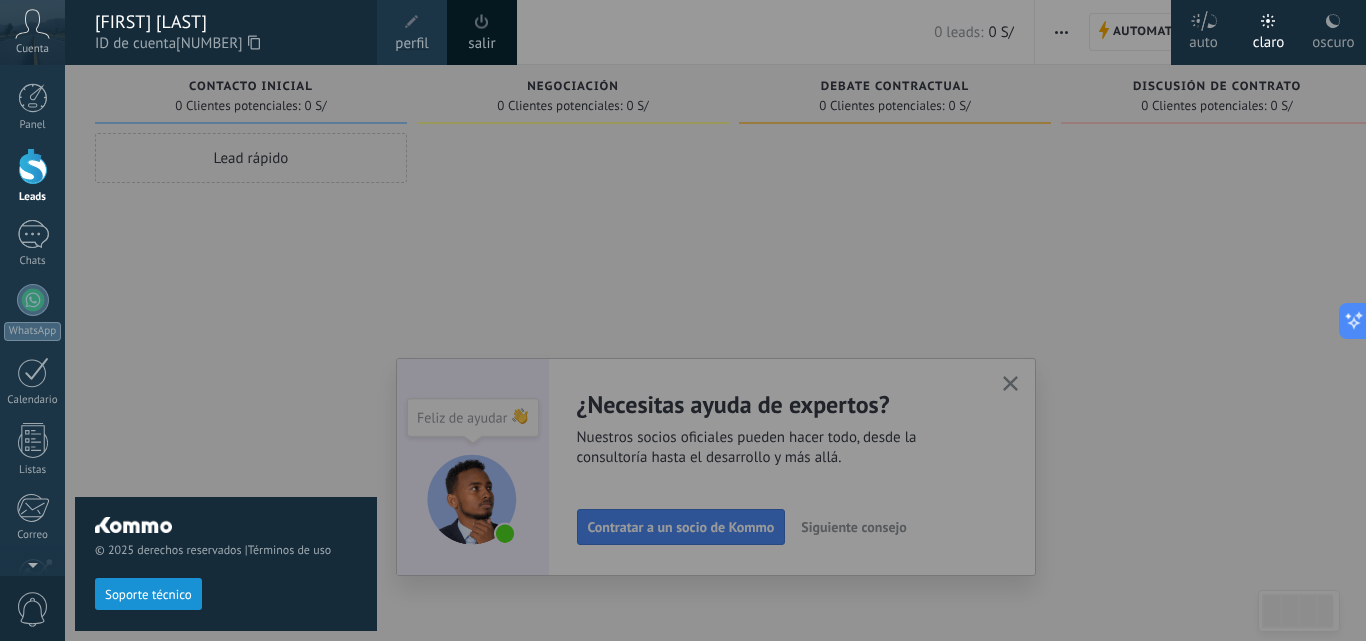click on "©  2025  derechos reservados |  Términos de uso
Soporte técnico" at bounding box center [226, 353] 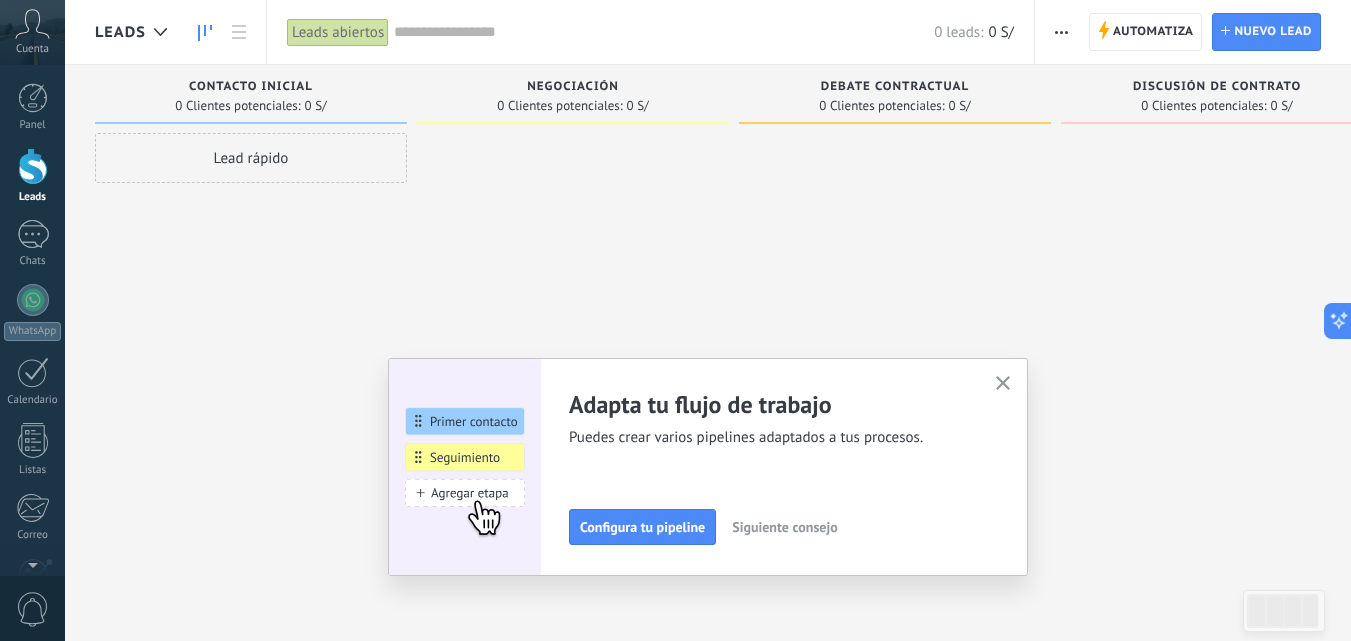 click 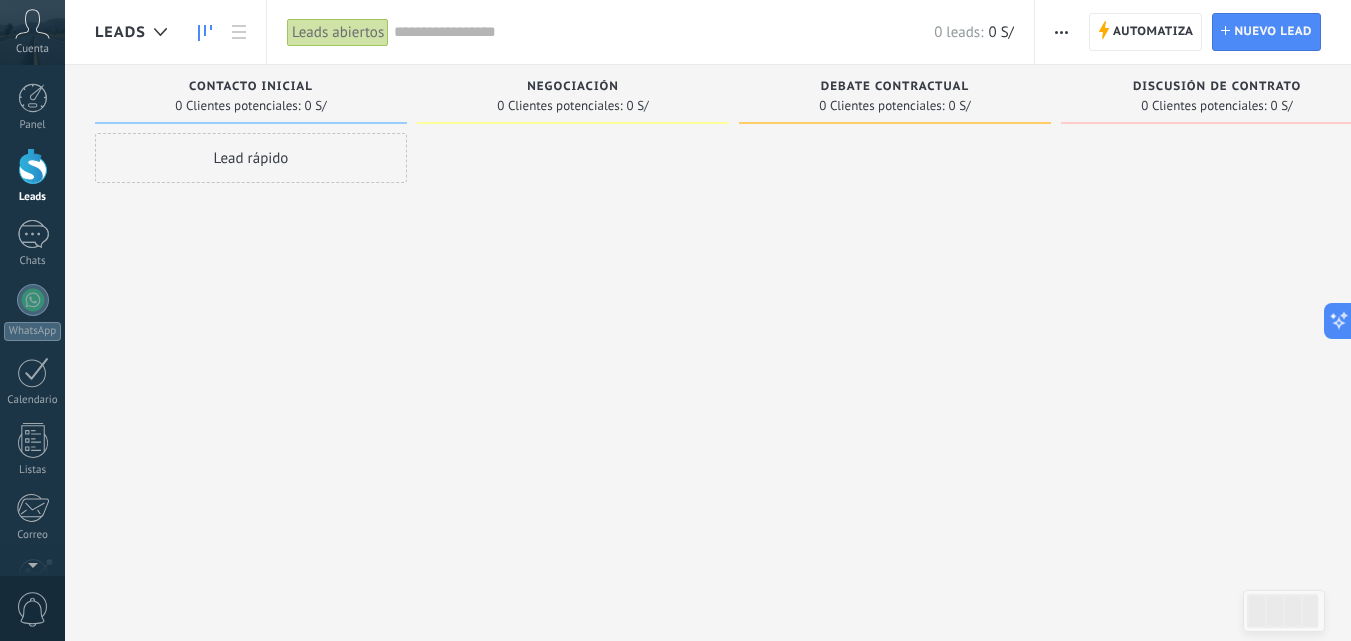 click on "Cuenta" at bounding box center [32, 32] 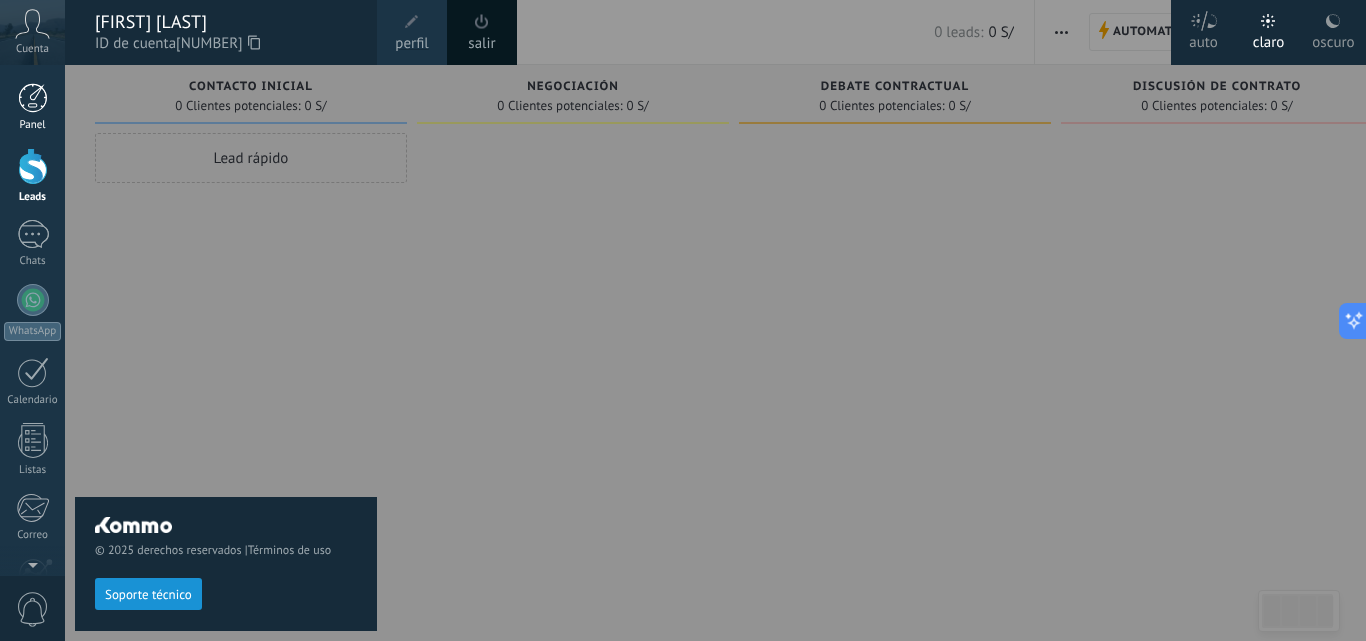 click at bounding box center (33, 98) 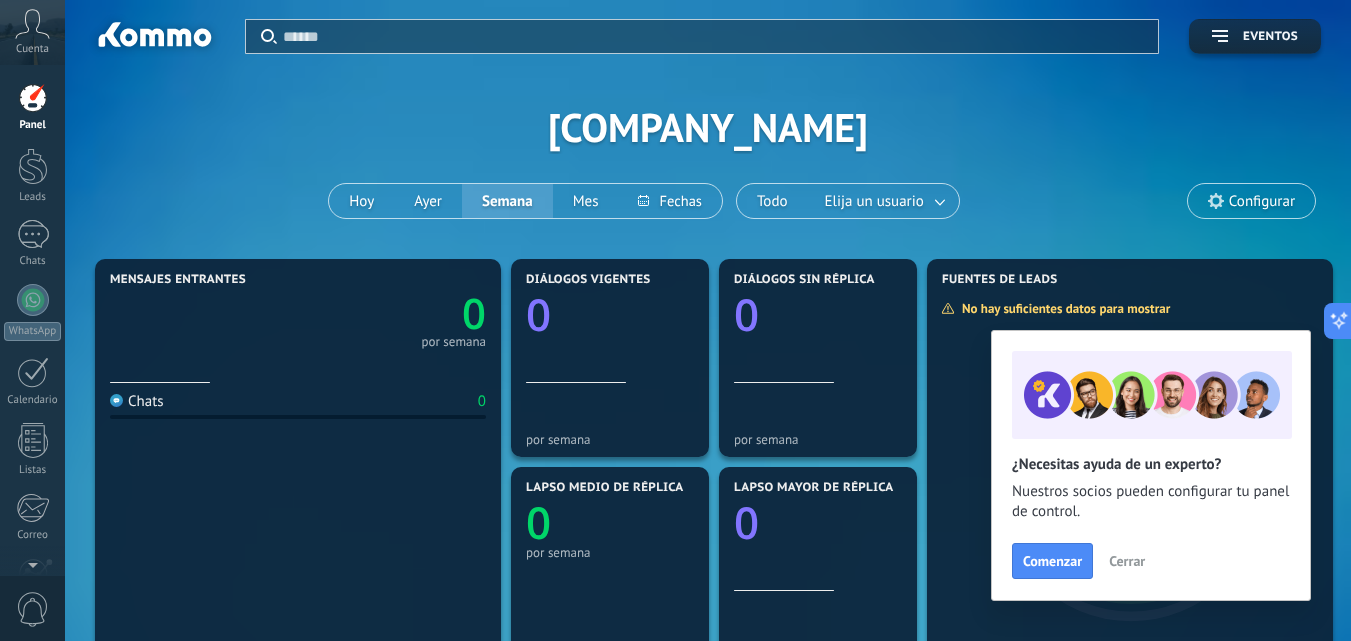 click on "Cerrar" at bounding box center (1127, 561) 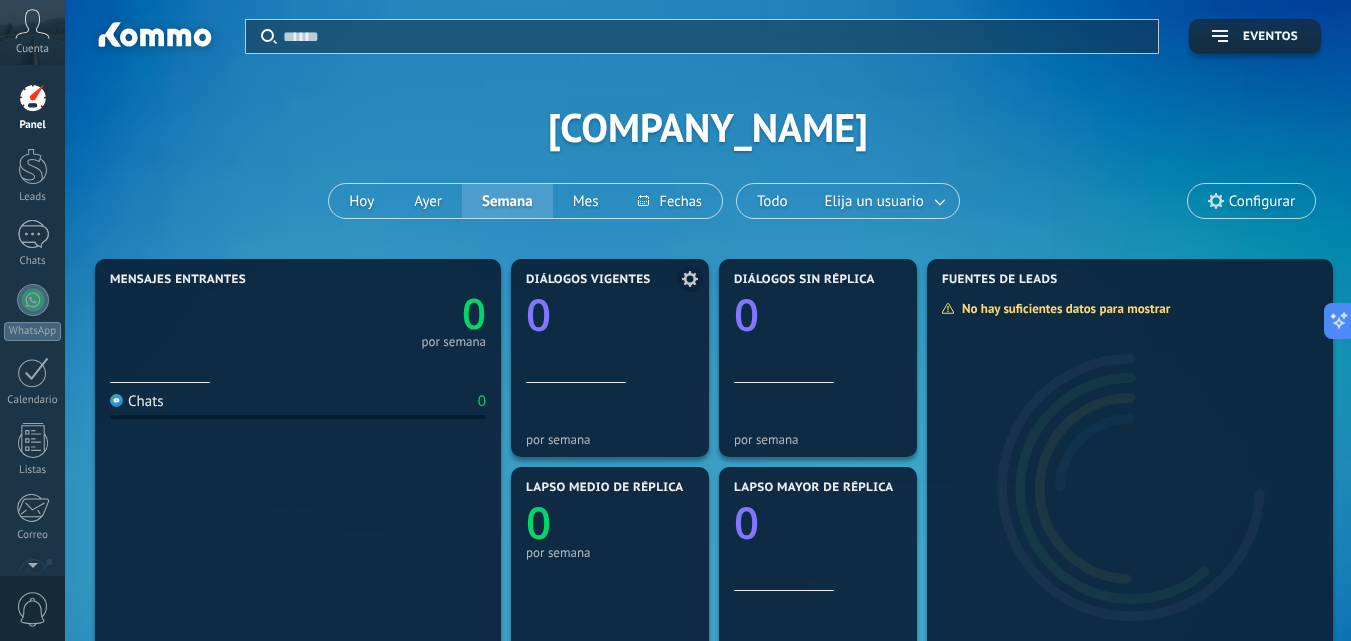 click at bounding box center [610, 345] 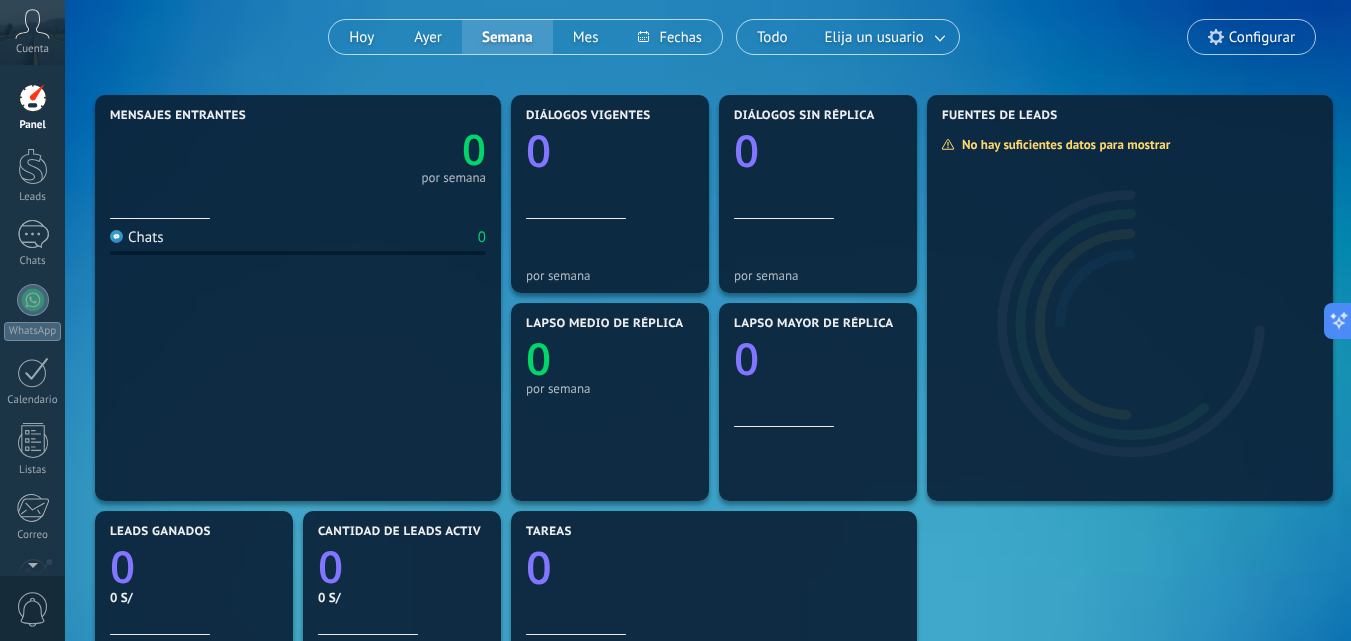 scroll, scrollTop: 200, scrollLeft: 0, axis: vertical 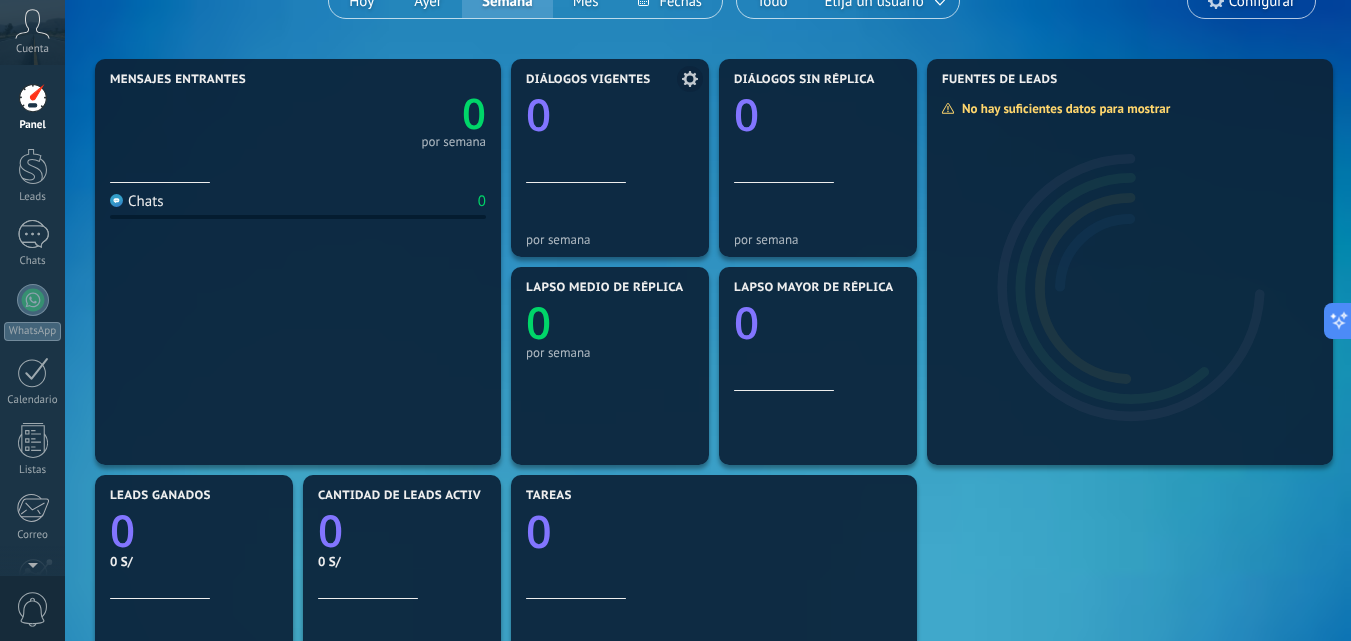 click at bounding box center [610, 216] 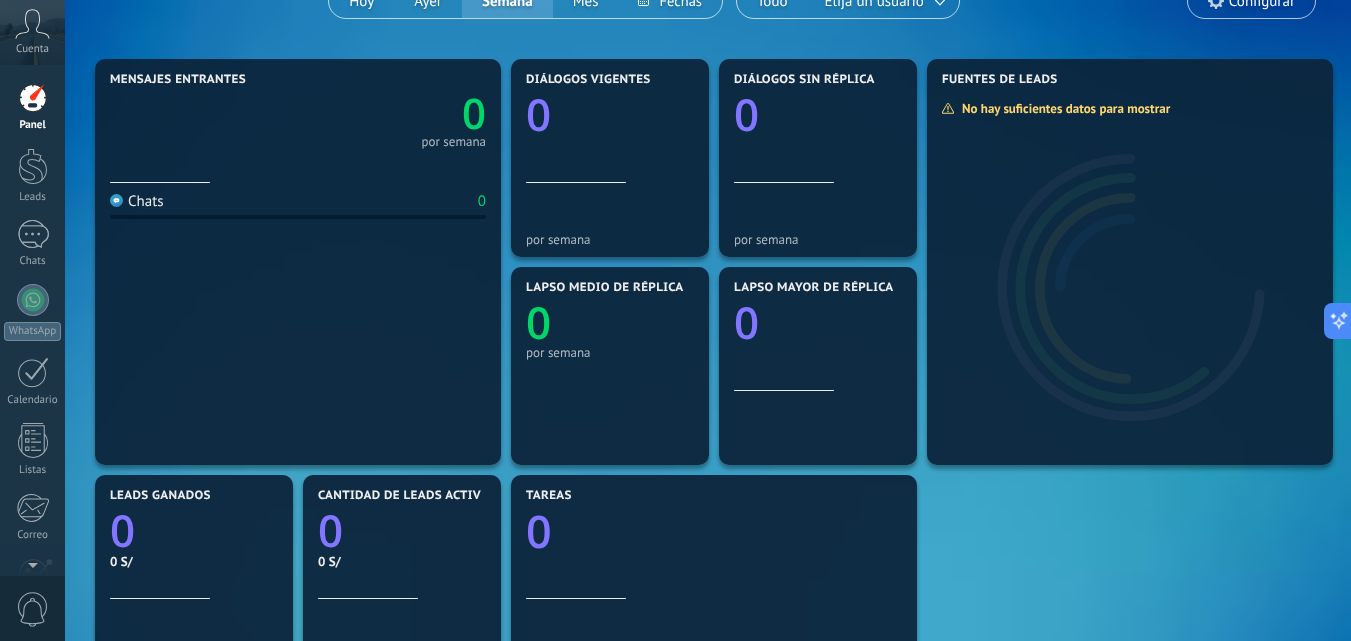 click on "Chats    0" at bounding box center [298, 317] 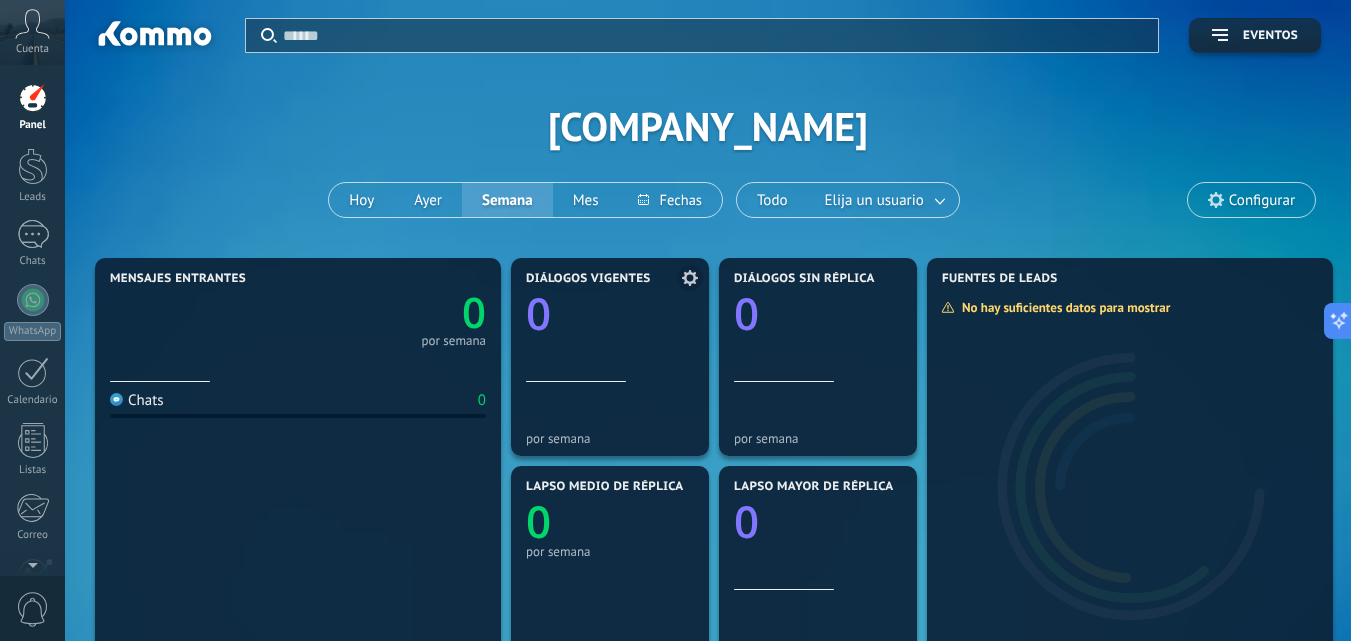 scroll, scrollTop: 0, scrollLeft: 0, axis: both 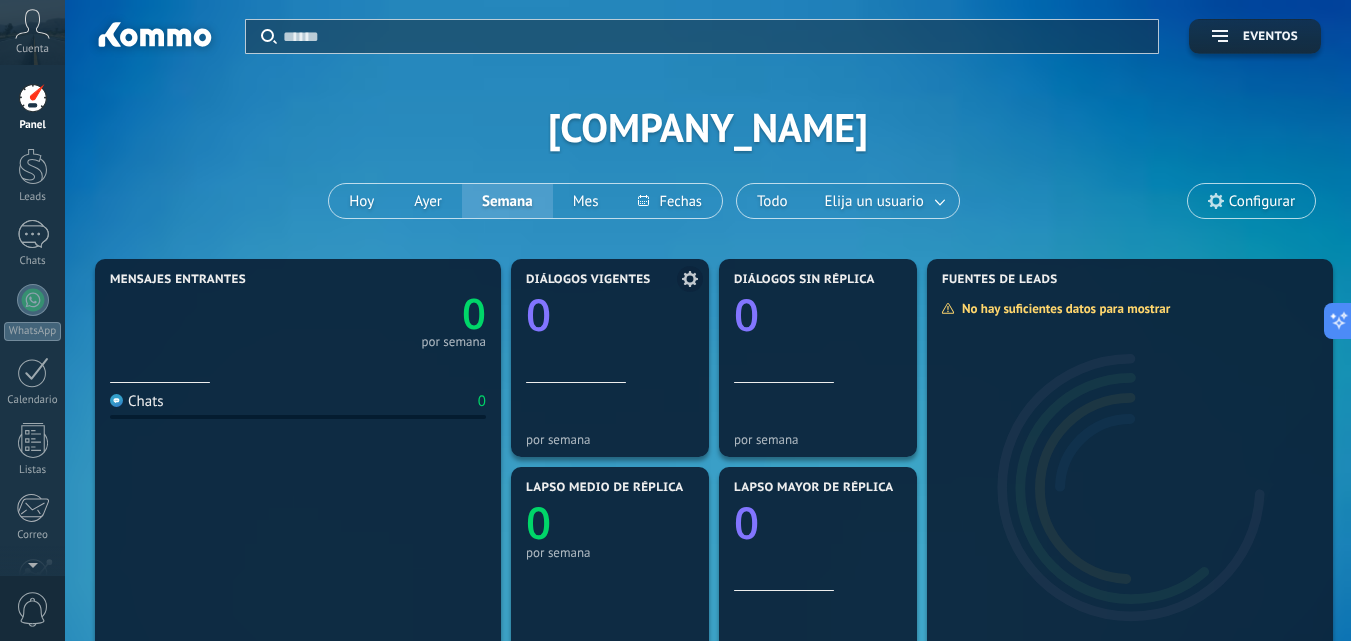 click at bounding box center [610, 416] 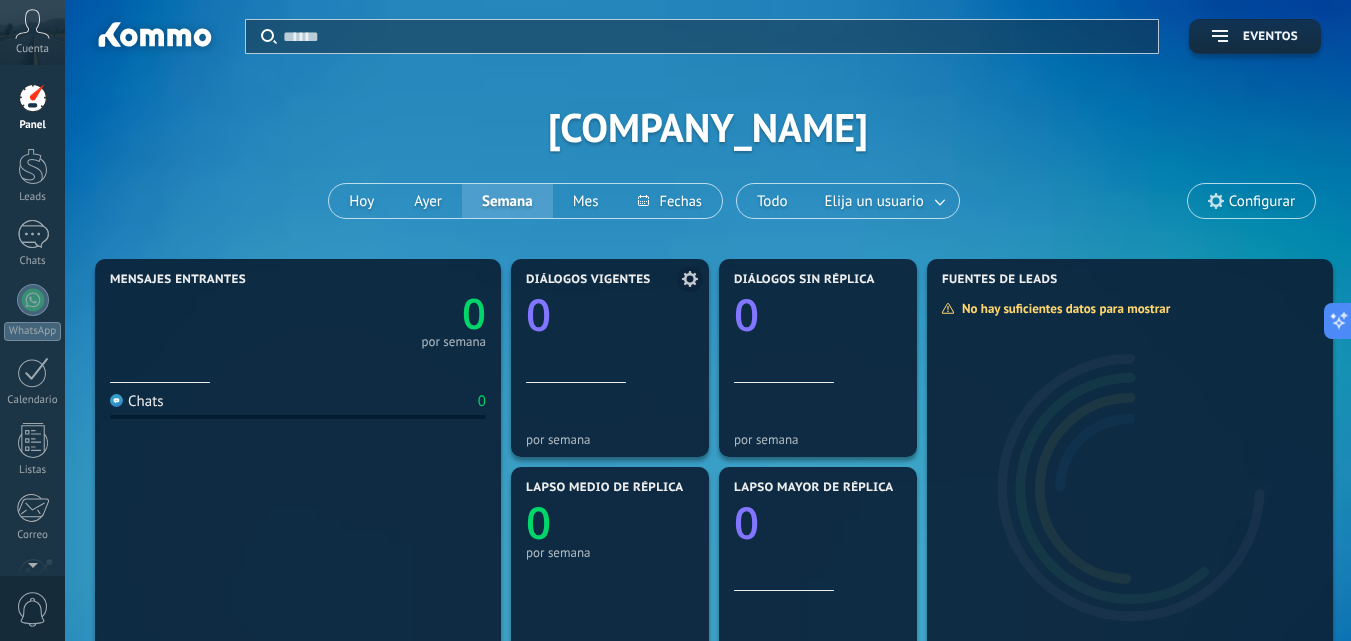 click 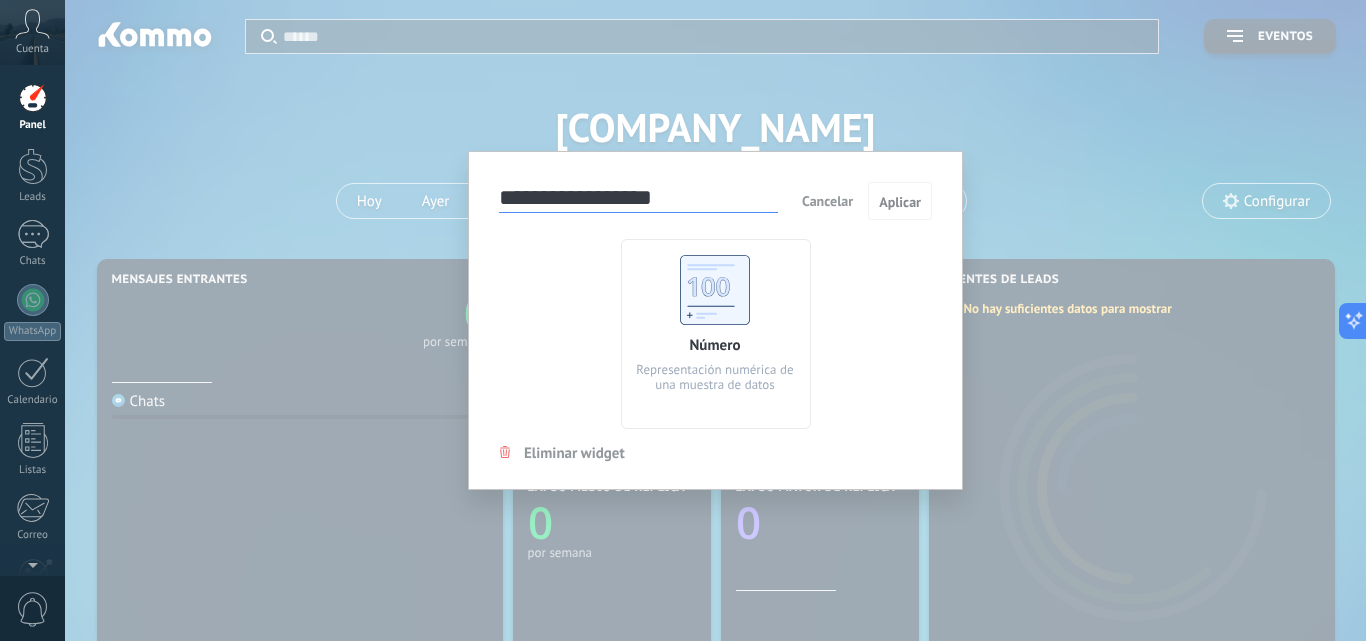 click on "Eliminar widget" at bounding box center [574, 453] 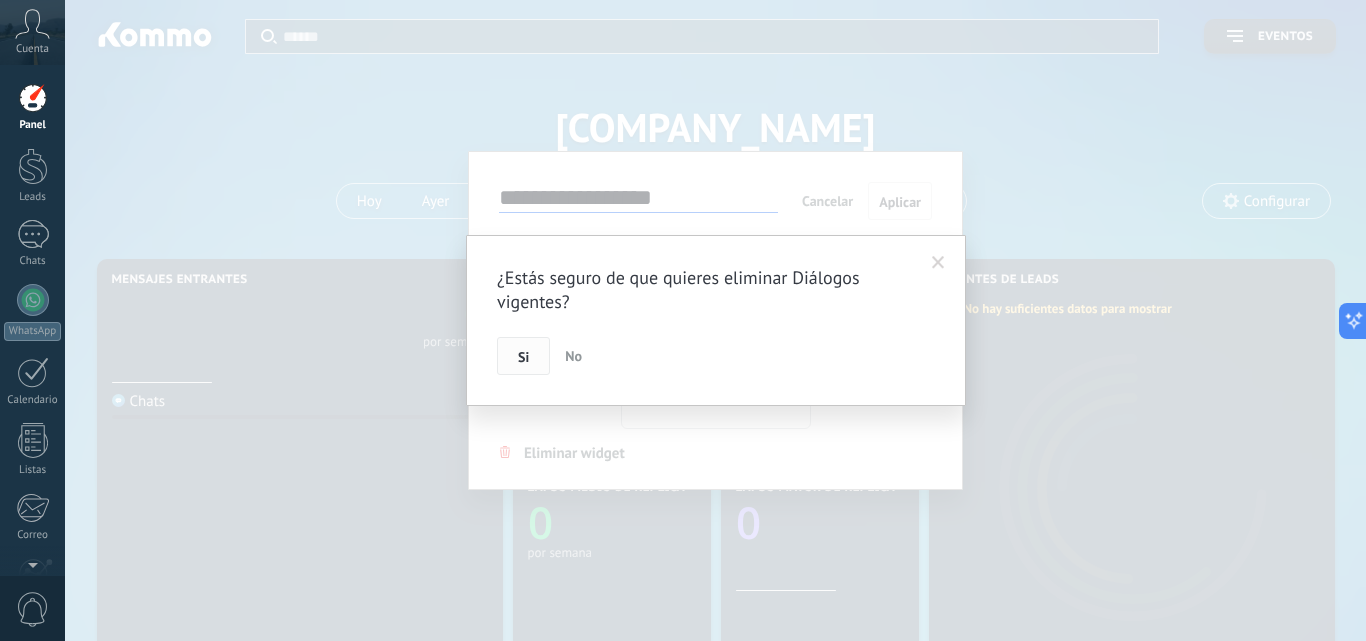click on "Si" at bounding box center [523, 356] 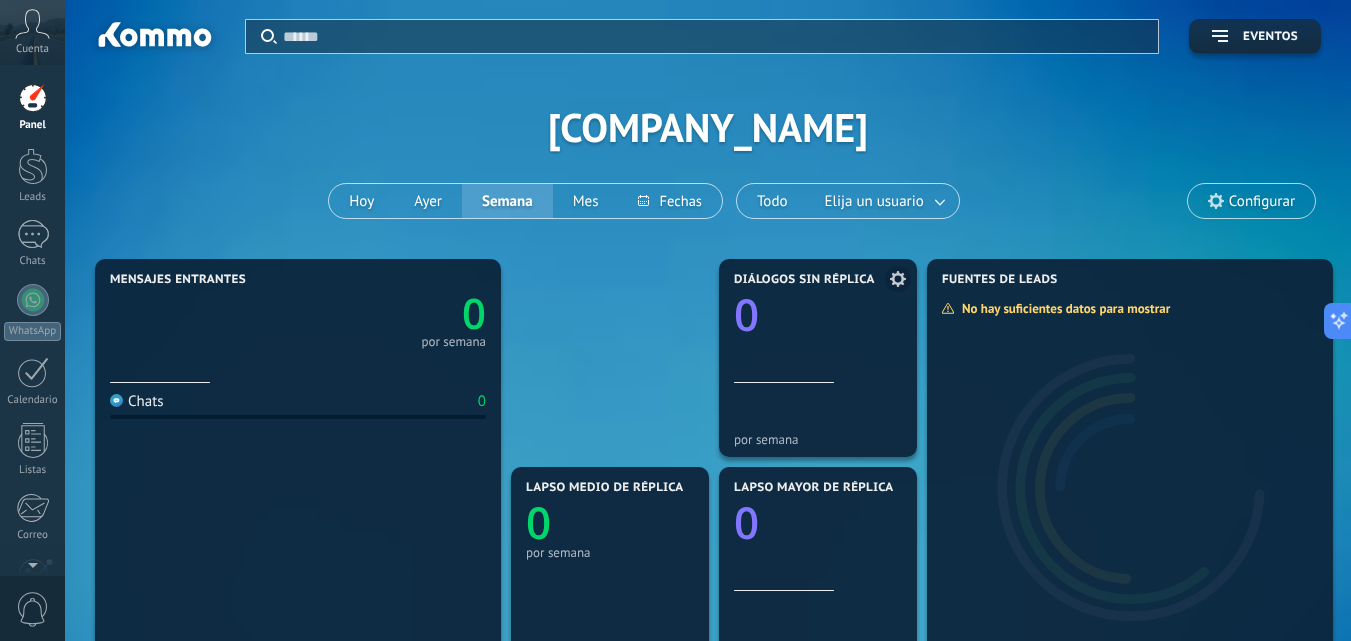 click on "Diálogos sin réplica 0" at bounding box center [818, 328] 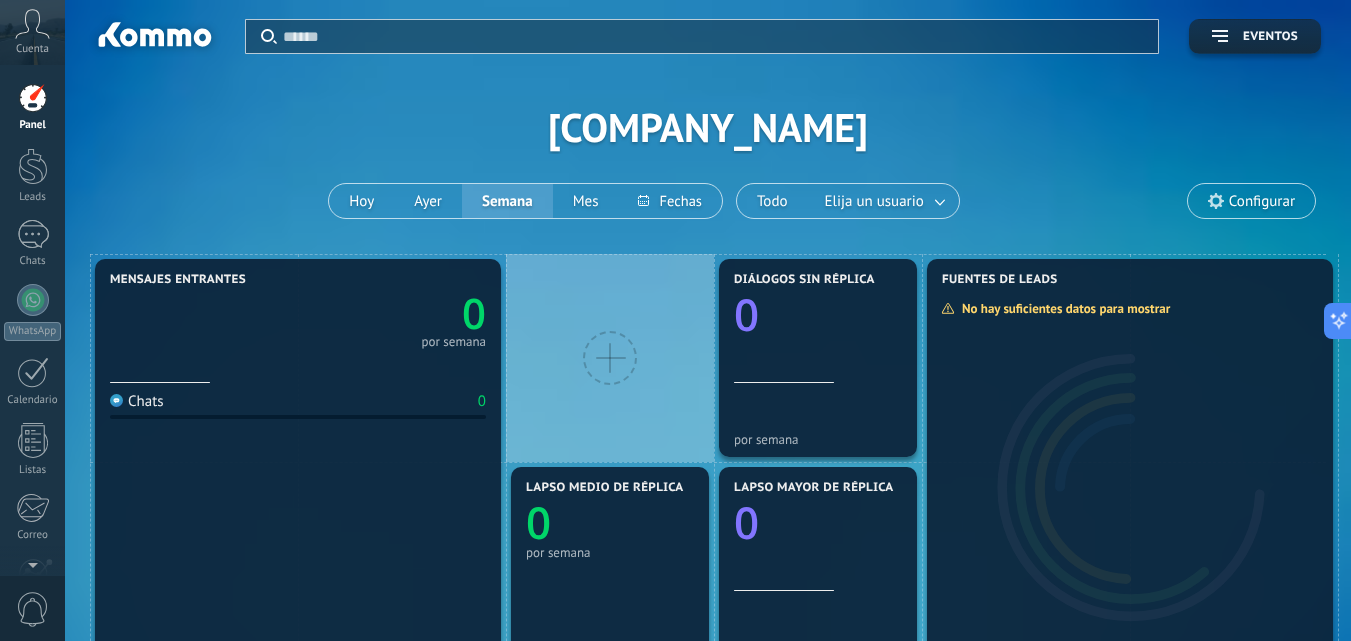 click at bounding box center (610, 358) 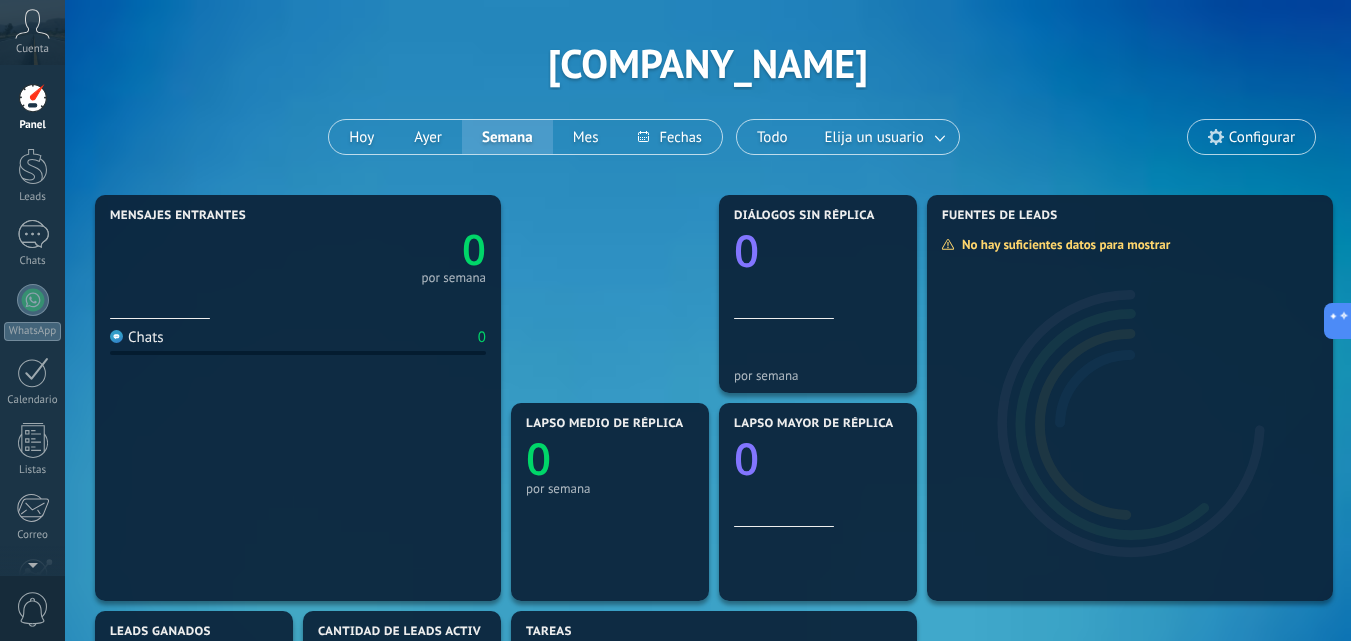 scroll, scrollTop: 100, scrollLeft: 0, axis: vertical 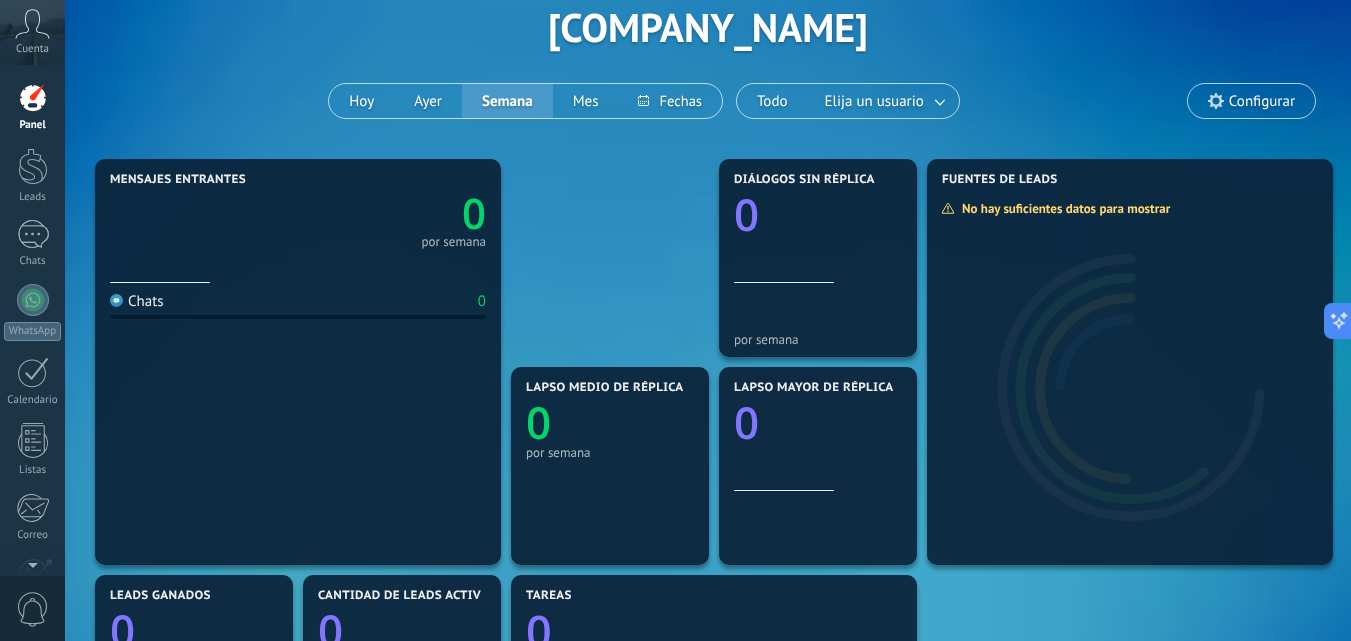 click on "Mensajes entrantes 0 por semana   Chats    0 Diálogos sin réplica 0   por semana Lapso medio de réplica 0 por semana Lapso mayor de réplica 0 No hay suficientes datos para mostrar Fuentes de leads Leads ganados 0 0 S/ por semana Cantidad de leads activos 0 0 S/ por semana Cantidad de leads perdidos 0   Leads sin tareas 0   Tareas 0" at bounding box center (708, 674) 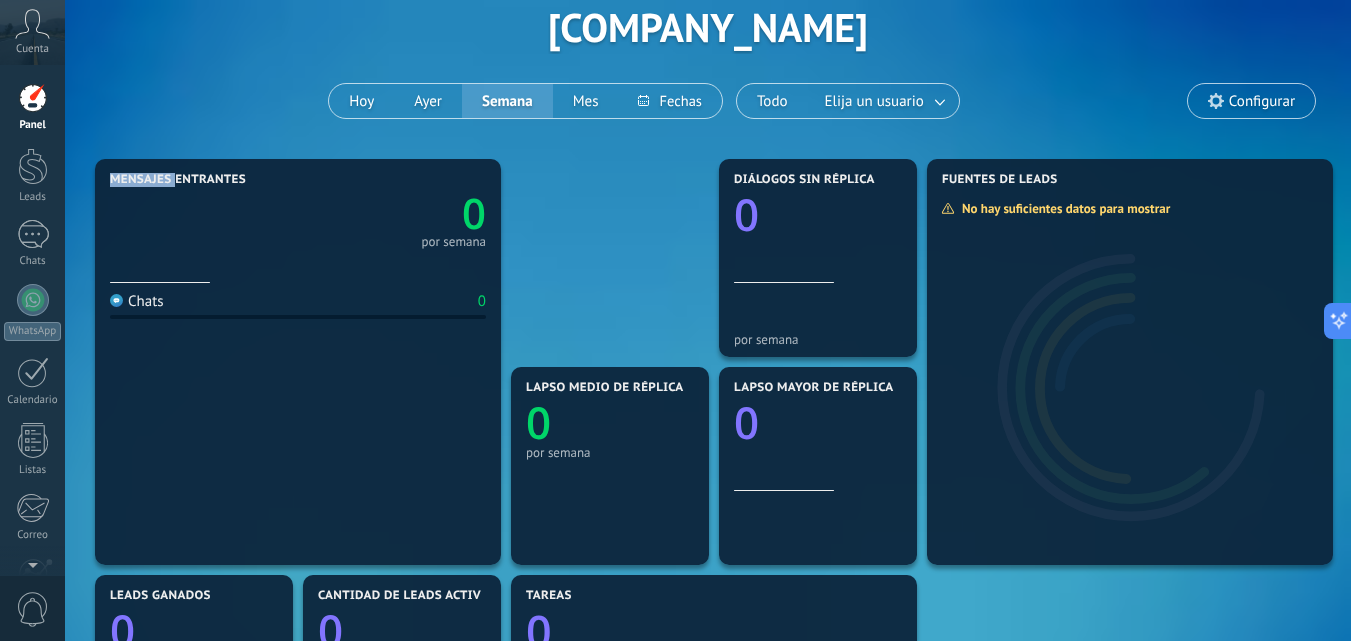 click on "Mensajes entrantes 0 por semana   Chats    0 Diálogos sin réplica 0   por semana Lapso medio de réplica 0 por semana Lapso mayor de réplica 0 No hay suficientes datos para mostrar Fuentes de leads Leads ganados 0 0 S/ por semana Cantidad de leads activos 0 0 S/ por semana Cantidad de leads perdidos 0   Leads sin tareas 0   Tareas 0" at bounding box center (708, 674) 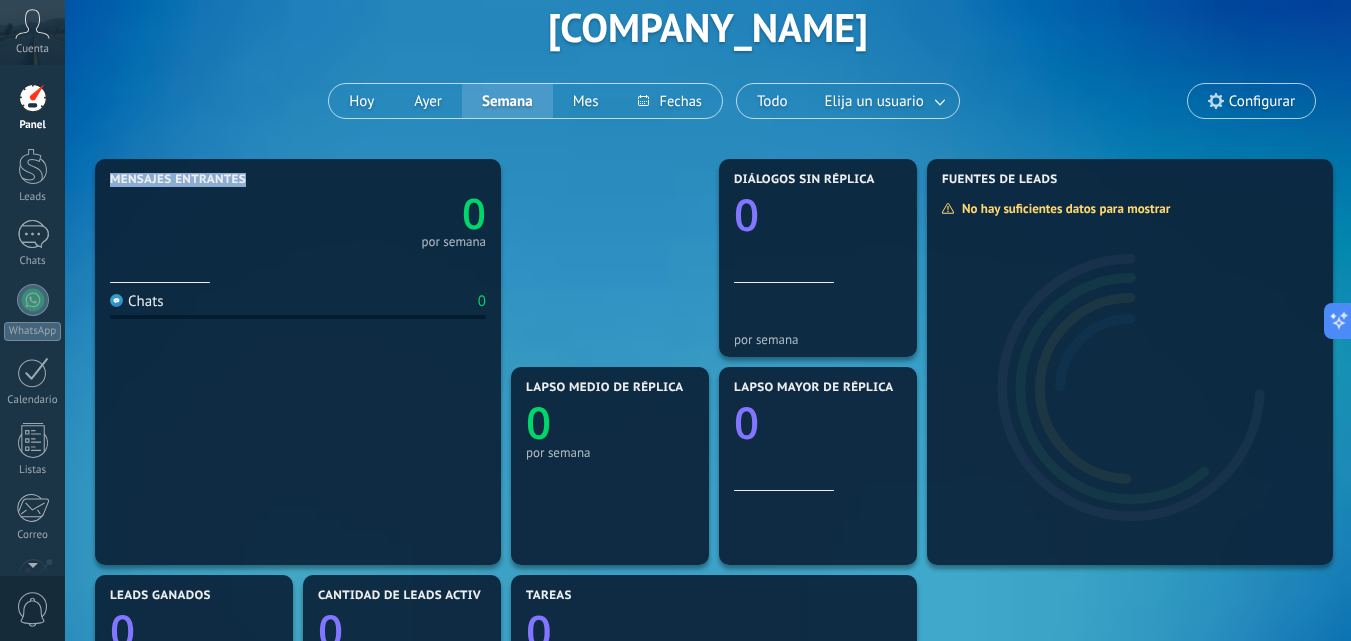 click on "Mensajes entrantes 0 por semana   Chats    0 Diálogos sin réplica 0   por semana Lapso medio de réplica 0 por semana Lapso mayor de réplica 0 No hay suficientes datos para mostrar Fuentes de leads Leads ganados 0 0 S/ por semana Cantidad de leads activos 0 0 S/ por semana Cantidad de leads perdidos 0   Leads sin tareas 0   Tareas 0" at bounding box center [708, 674] 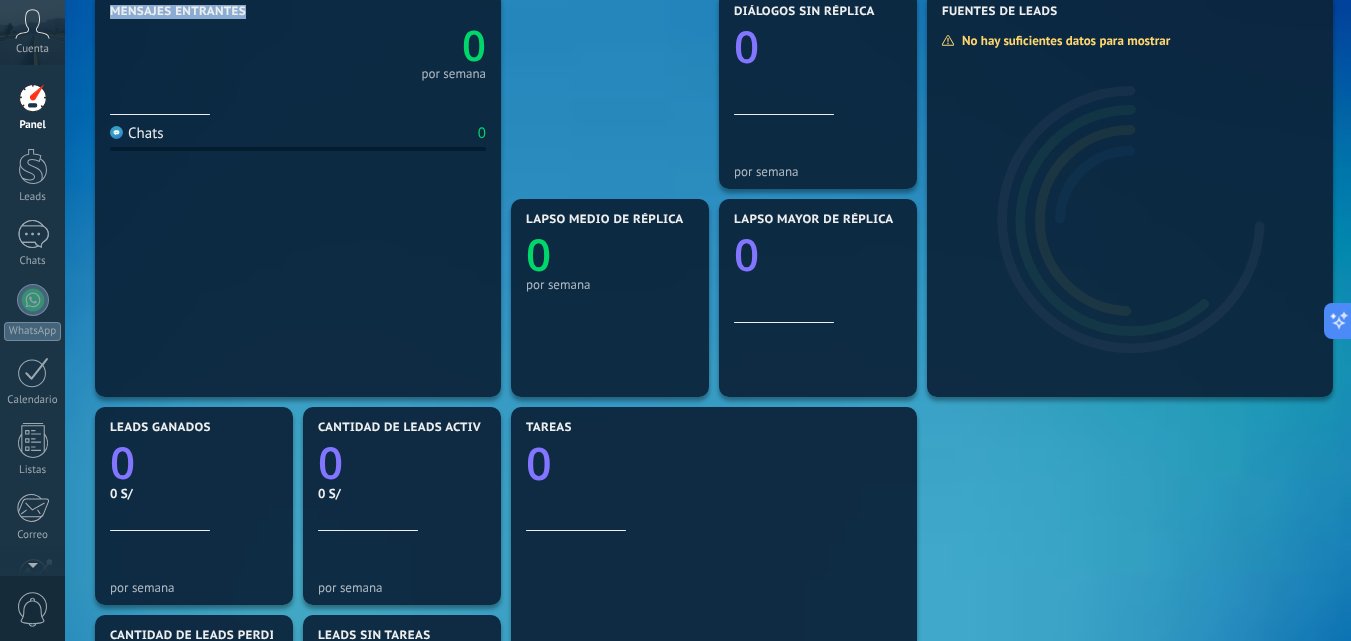 scroll, scrollTop: 200, scrollLeft: 0, axis: vertical 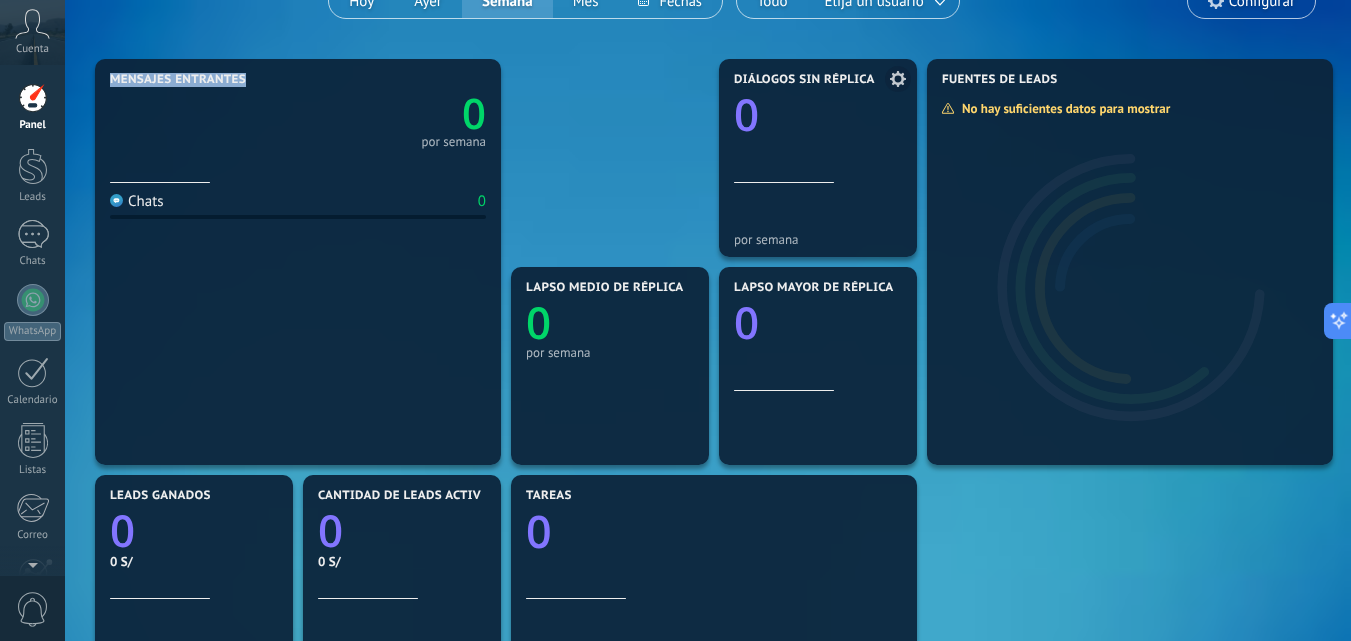 click 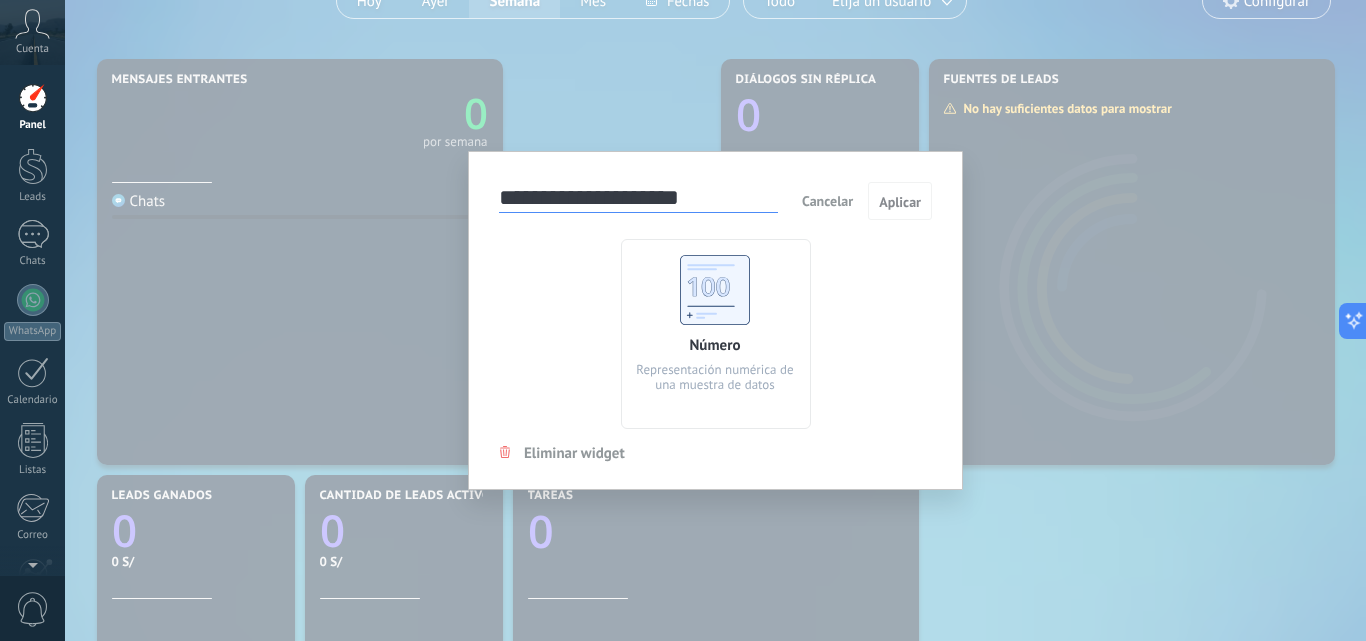 click on "Eliminar widget" at bounding box center (574, 453) 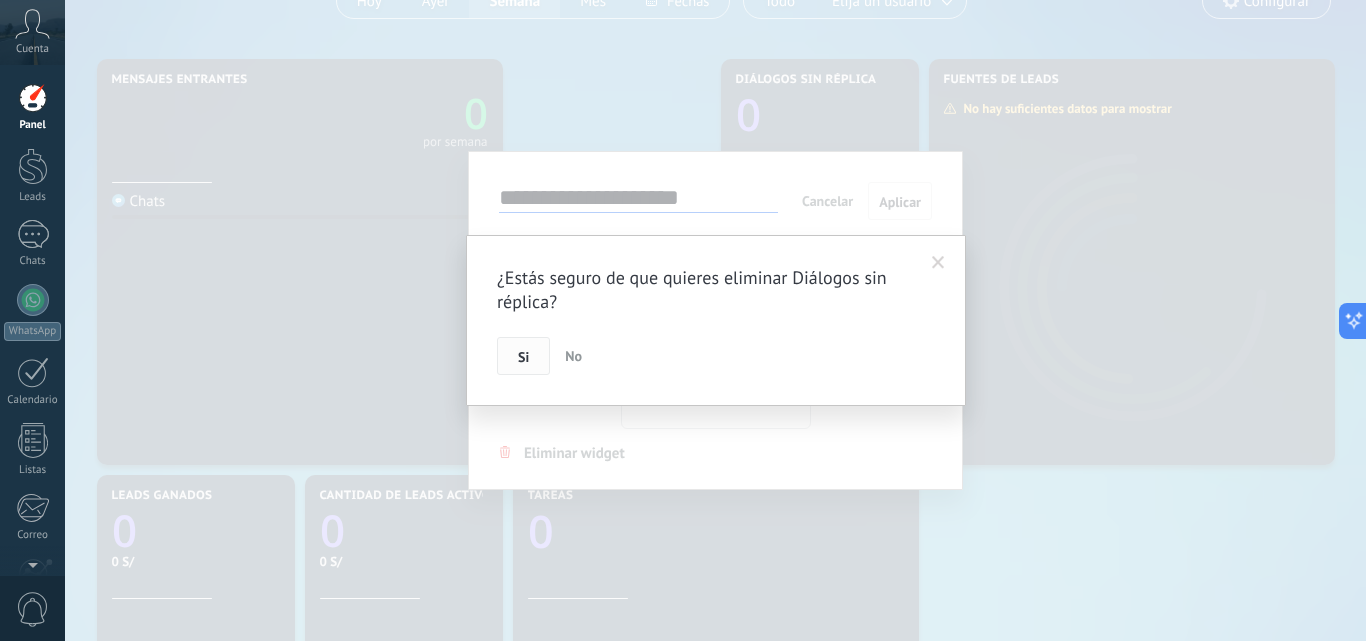 click on "Si" at bounding box center [523, 356] 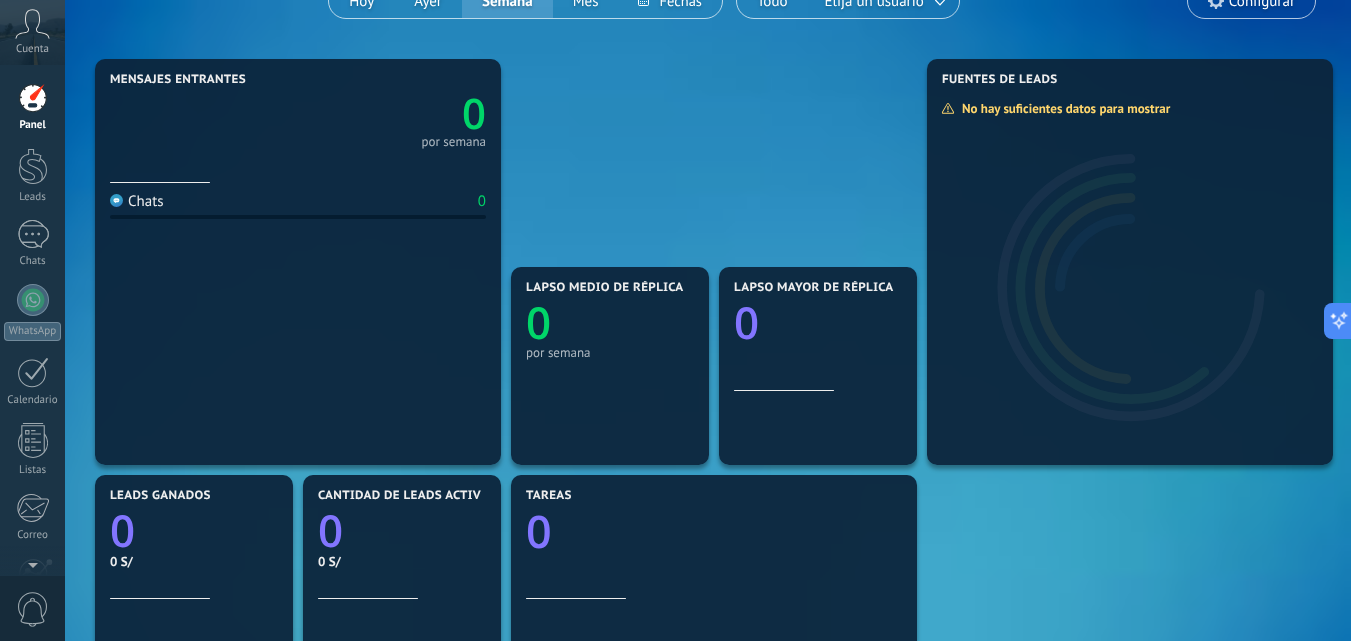 click on "Lapso mayor de réplica" at bounding box center (813, 288) 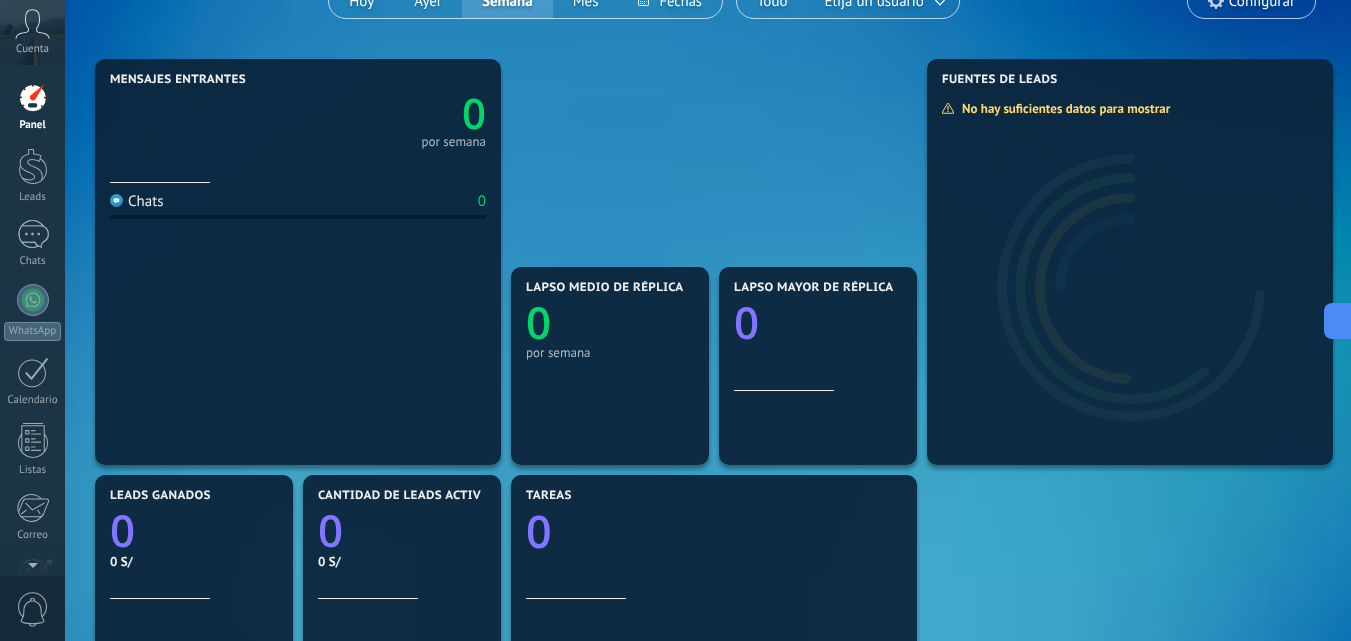 click on "Lapso mayor de réplica 0" at bounding box center [818, 336] 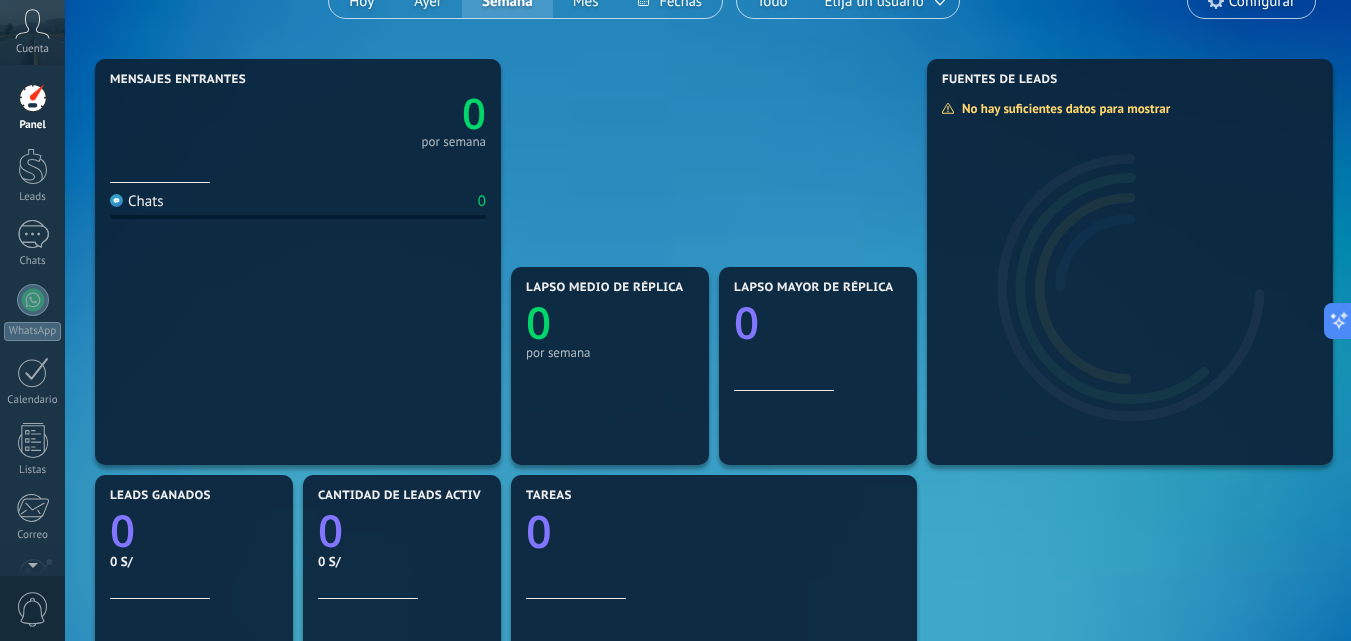click on "Lapso mayor de réplica 0" at bounding box center [818, 366] 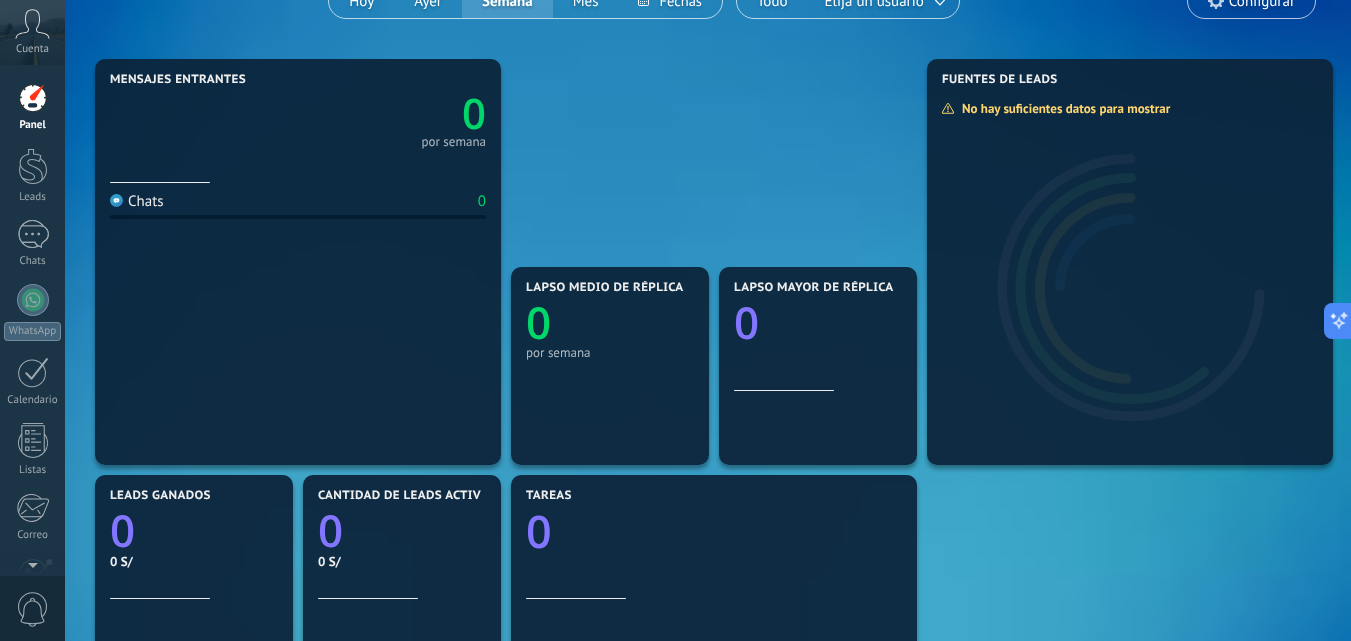 click on "Lapso medio de réplica" at bounding box center (607, 288) 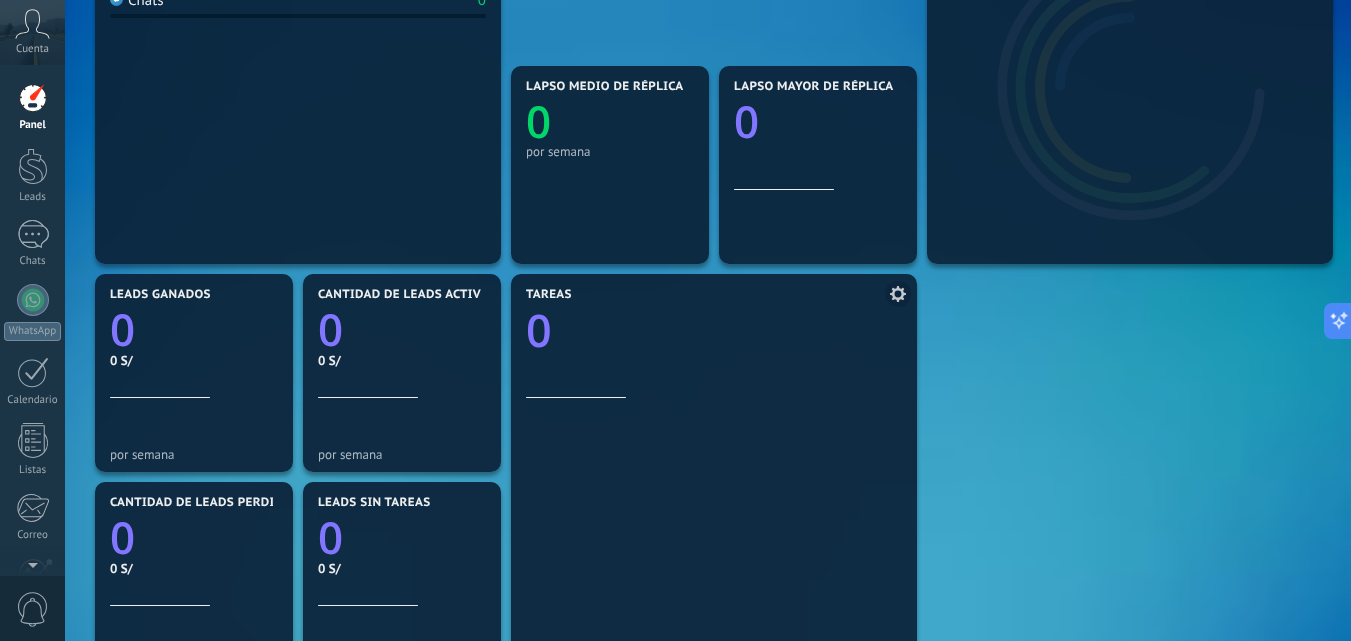 scroll, scrollTop: 400, scrollLeft: 0, axis: vertical 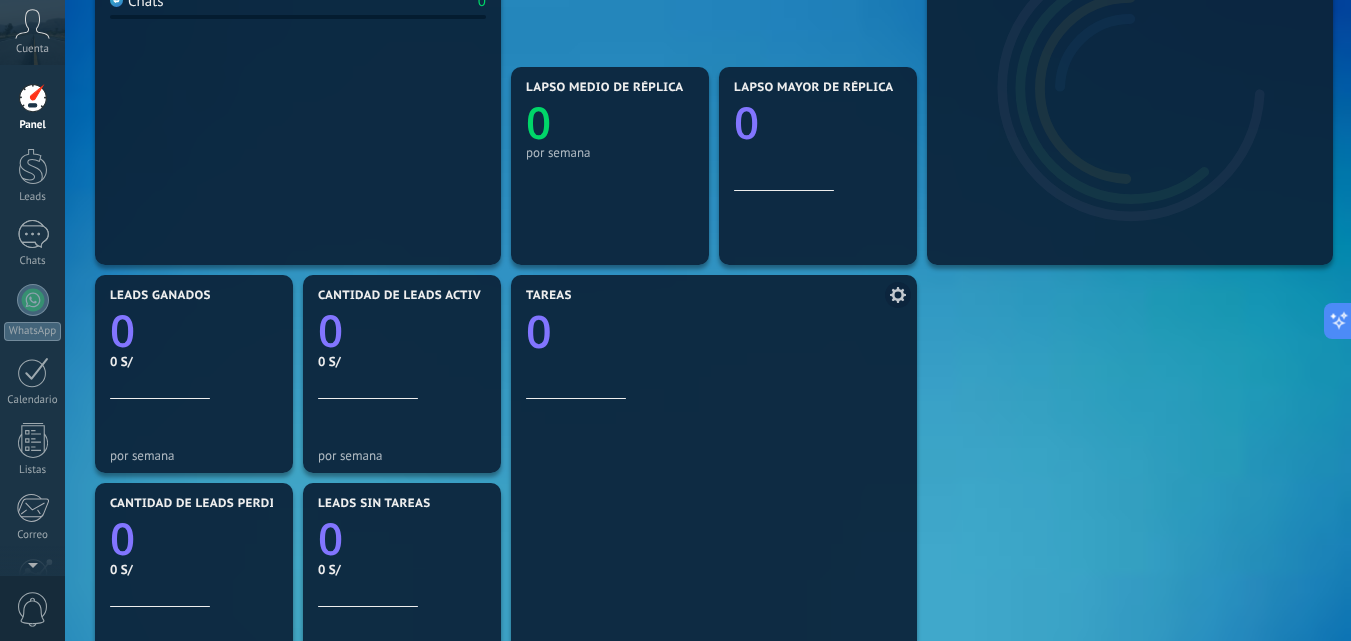 click at bounding box center [714, 533] 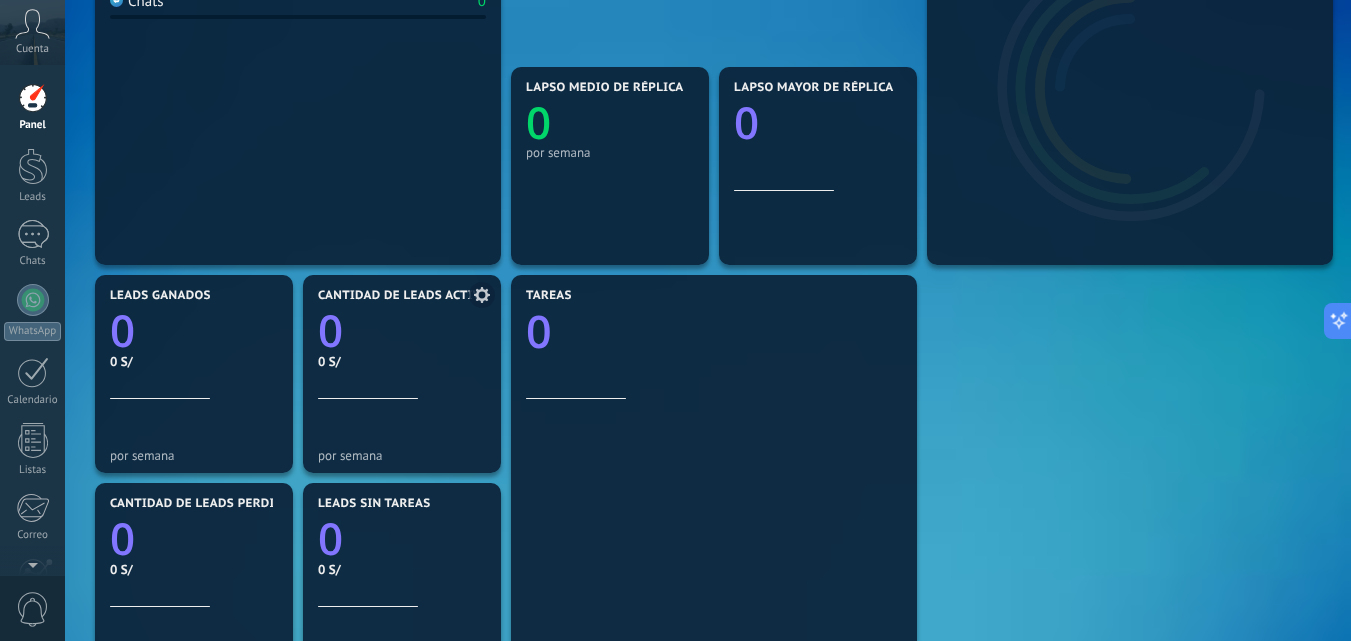 click on "0 S/" at bounding box center (402, 361) 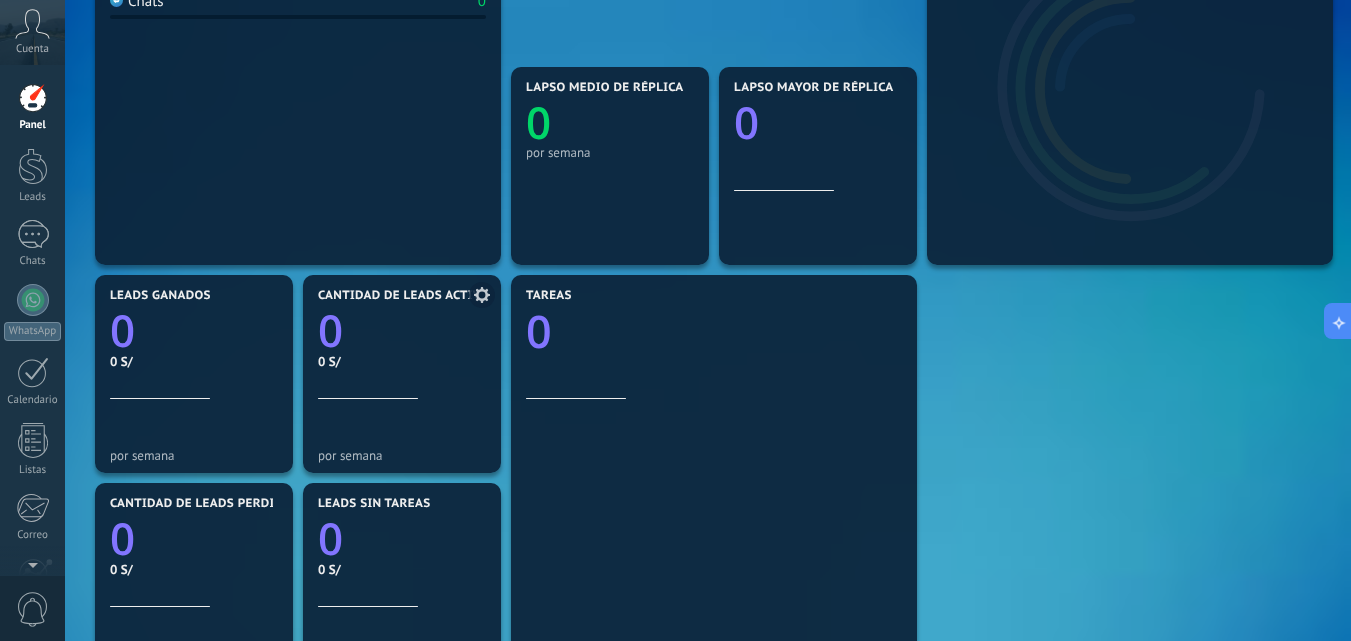 click 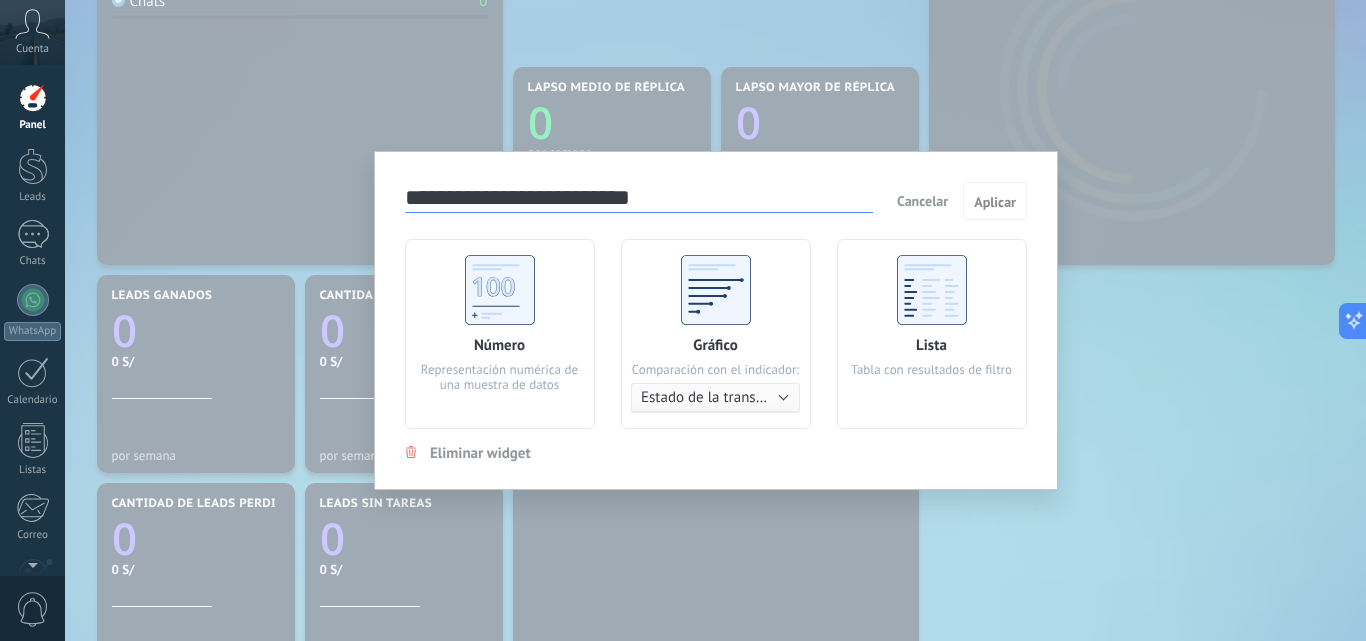 click on "Eliminar widget" at bounding box center (480, 453) 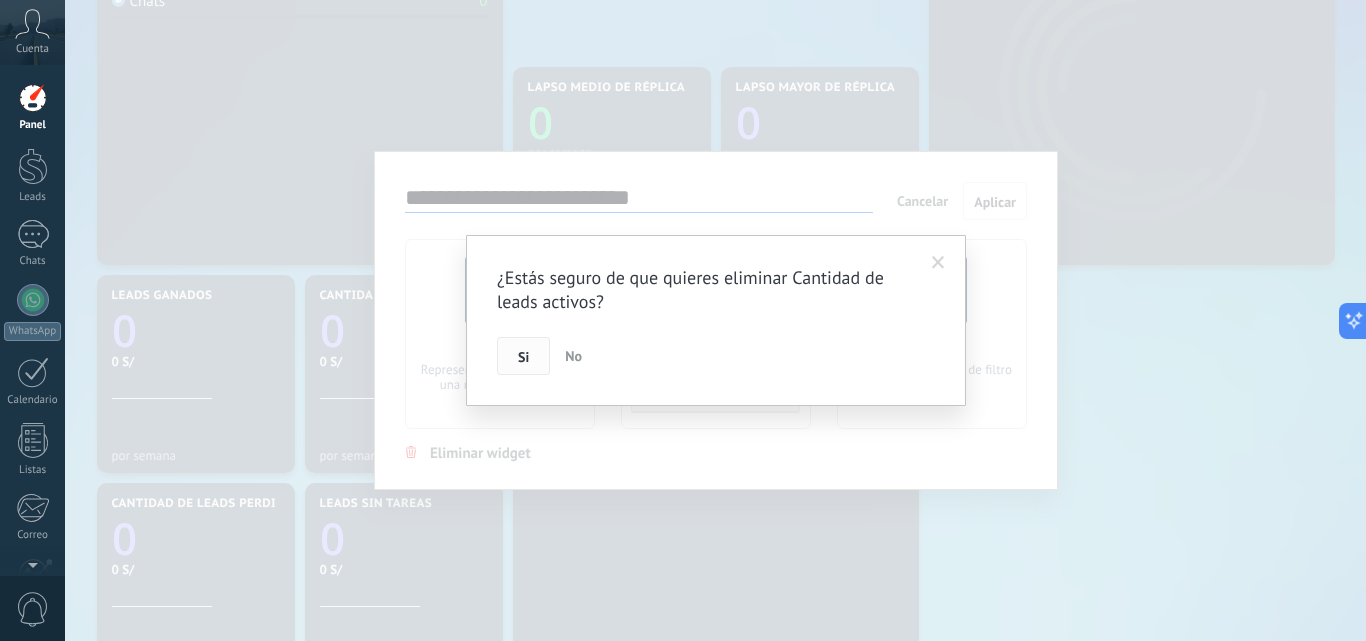 click on "Si" at bounding box center (523, 356) 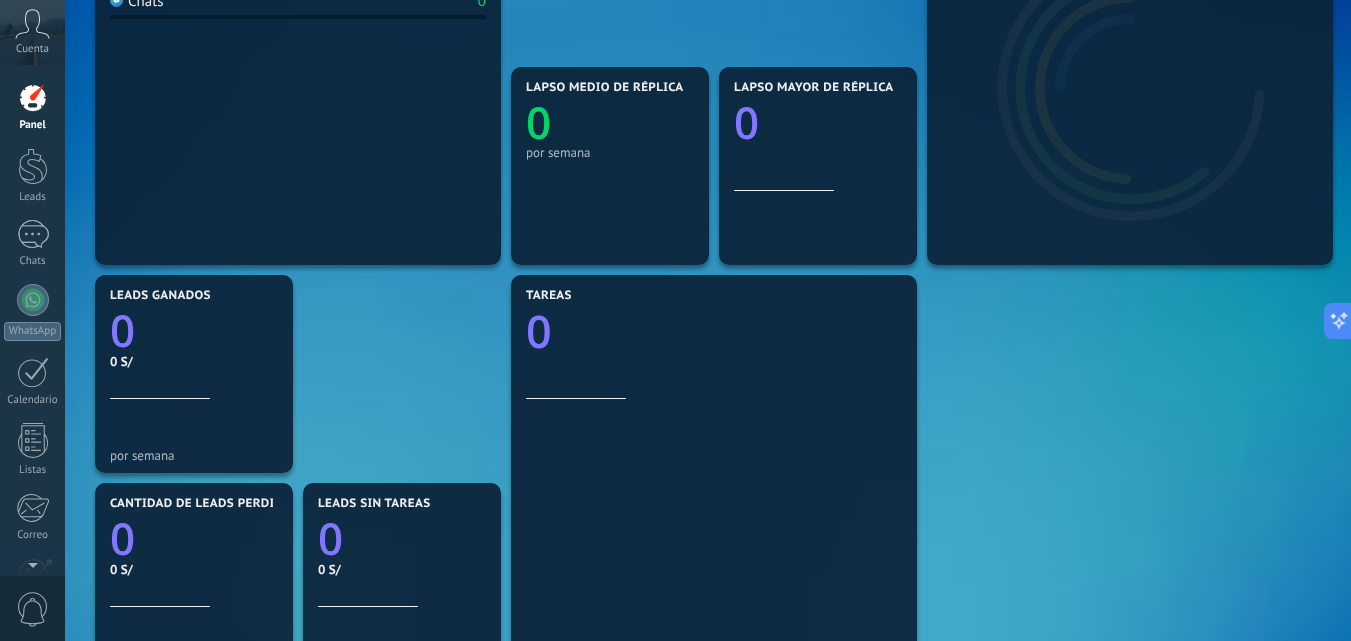 click on "0" 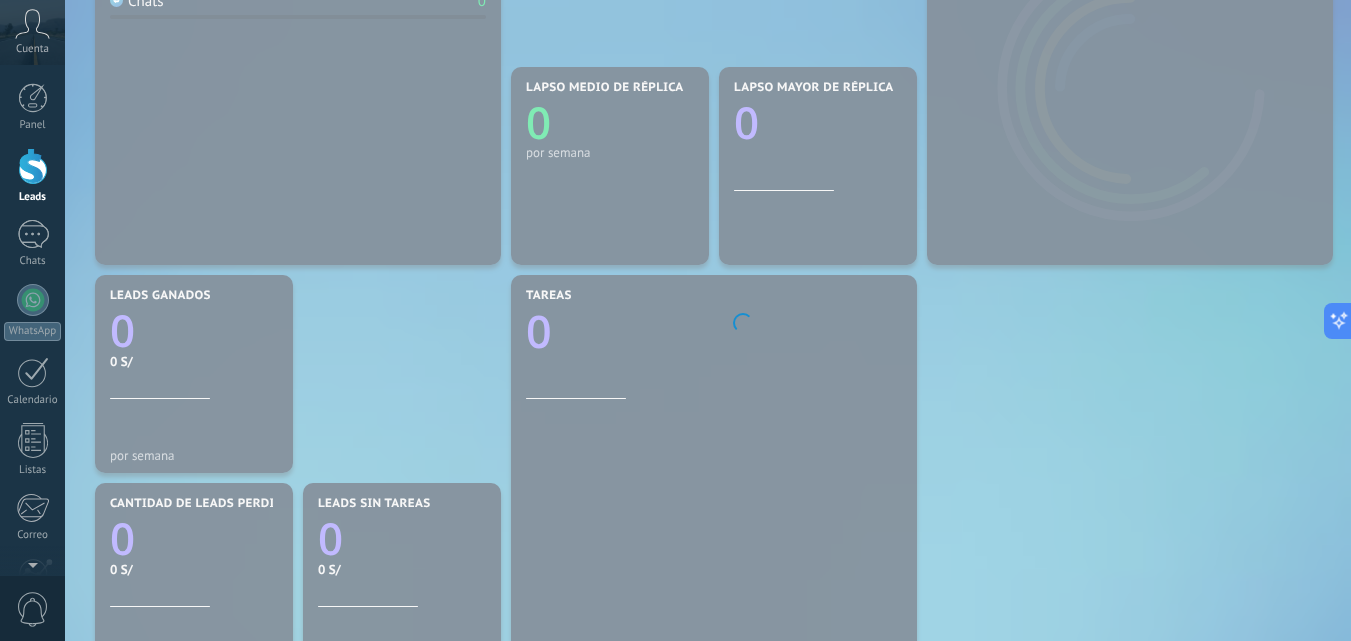 click on ".abccls-1,.abccls-2{fill-rule:evenodd}.abccls-2{fill:#fff} .abfcls-1{fill:none}.abfcls-2{fill:#fff} .abncls-1{isolation:isolate}.abncls-2{opacity:.06}.abncls-2,.abncls-3,.abncls-6{mix-blend-mode:multiply}.abncls-3{opacity:.15}.abncls-4,.abncls-8{fill:#fff}.abncls-5{fill:url(#abnlinear-gradient)}.abncls-6{opacity:.04}.abncls-7{fill:url(#abnlinear-gradient-2)}.abncls-8{fill-rule:evenodd} .abqst0{fill:#ffa200} .abwcls-1{fill:#252525} .cls-1{isolation:isolate} .acicls-1{fill:none} .aclcls-1{fill:#232323} .acnst0{display:none} .addcls-1,.addcls-2{fill:none;stroke-miterlimit:10}.addcls-1{stroke:#dfe0e5}.addcls-2{stroke:#a1a7ab} .adecls-1,.adecls-2{fill:none;stroke-miterlimit:10}.adecls-1{stroke:#dfe0e5}.adecls-2{stroke:#a1a7ab} .adqcls-1{fill:#8591a5;fill-rule:evenodd} .aeccls-1{fill:#5c9f37} .aeecls-1{fill:#f86161} .aejcls-1{fill:#8591a5;fill-rule:evenodd} .aekcls-1{fill-rule:evenodd} .aelcls-1{fill-rule:evenodd;fill:currentColor} .aemcls-1{fill-rule:evenodd;fill:currentColor} .aencls-2{fill:#f86161;opacity:.3}" at bounding box center (675, -80) 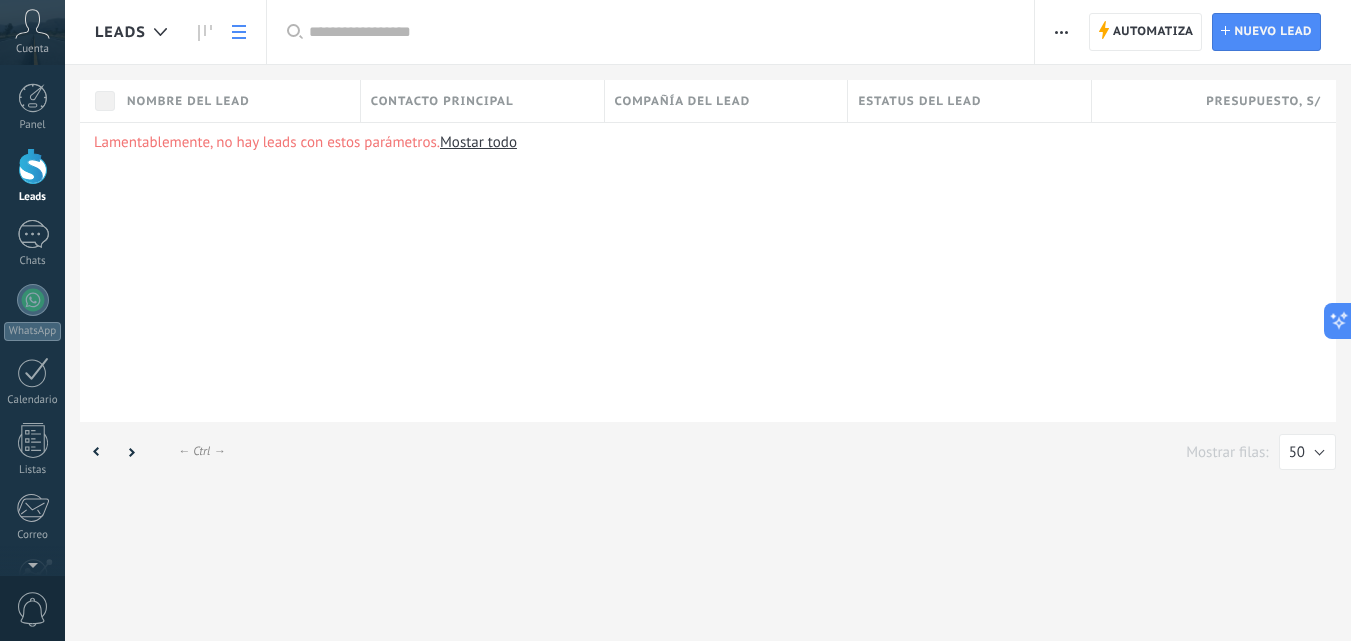 scroll, scrollTop: 0, scrollLeft: 0, axis: both 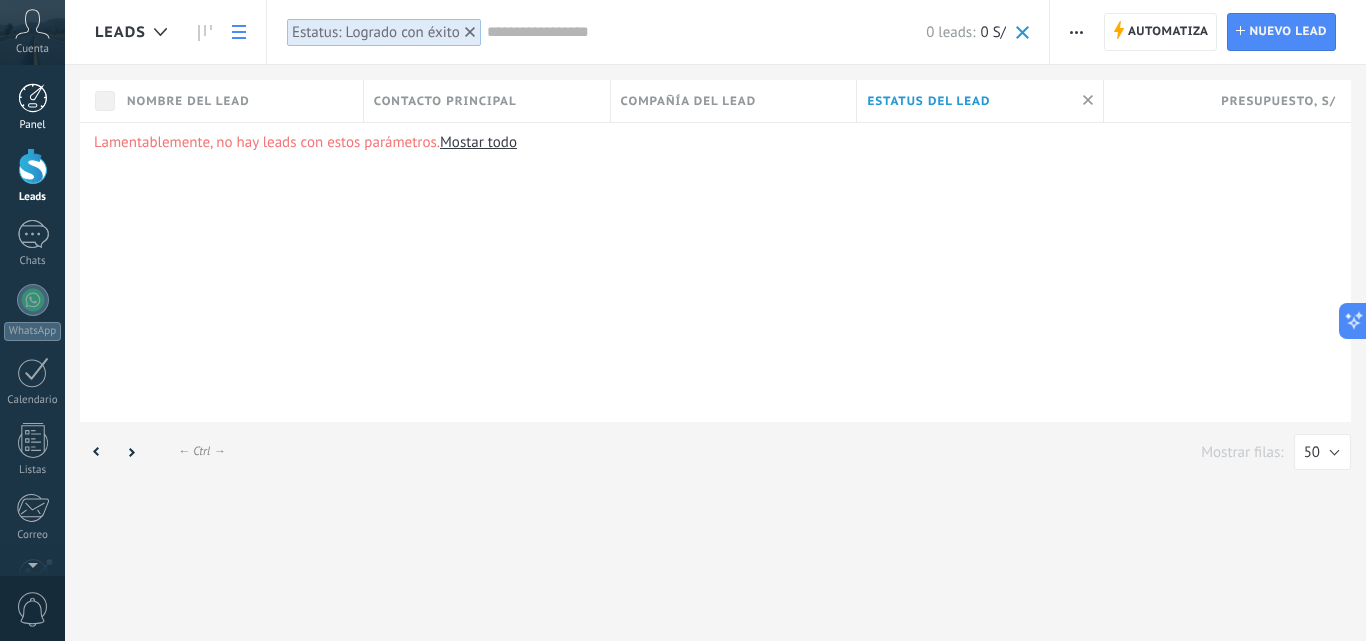 click at bounding box center (33, 98) 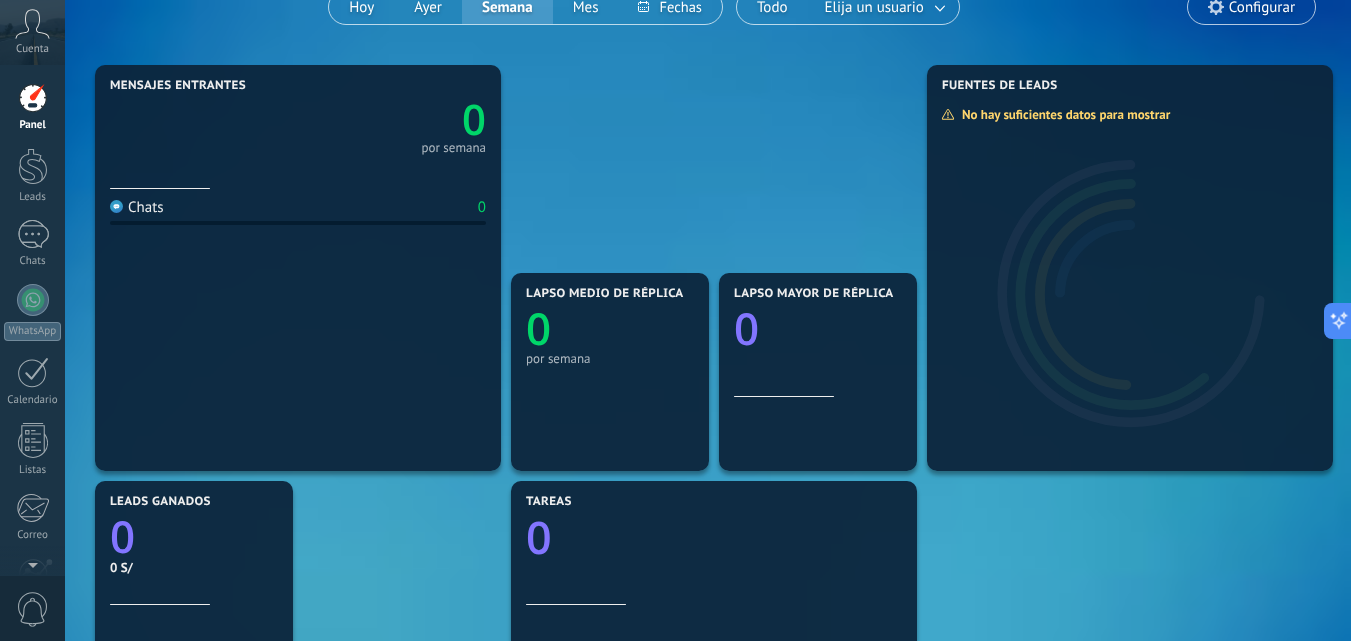 scroll, scrollTop: 200, scrollLeft: 0, axis: vertical 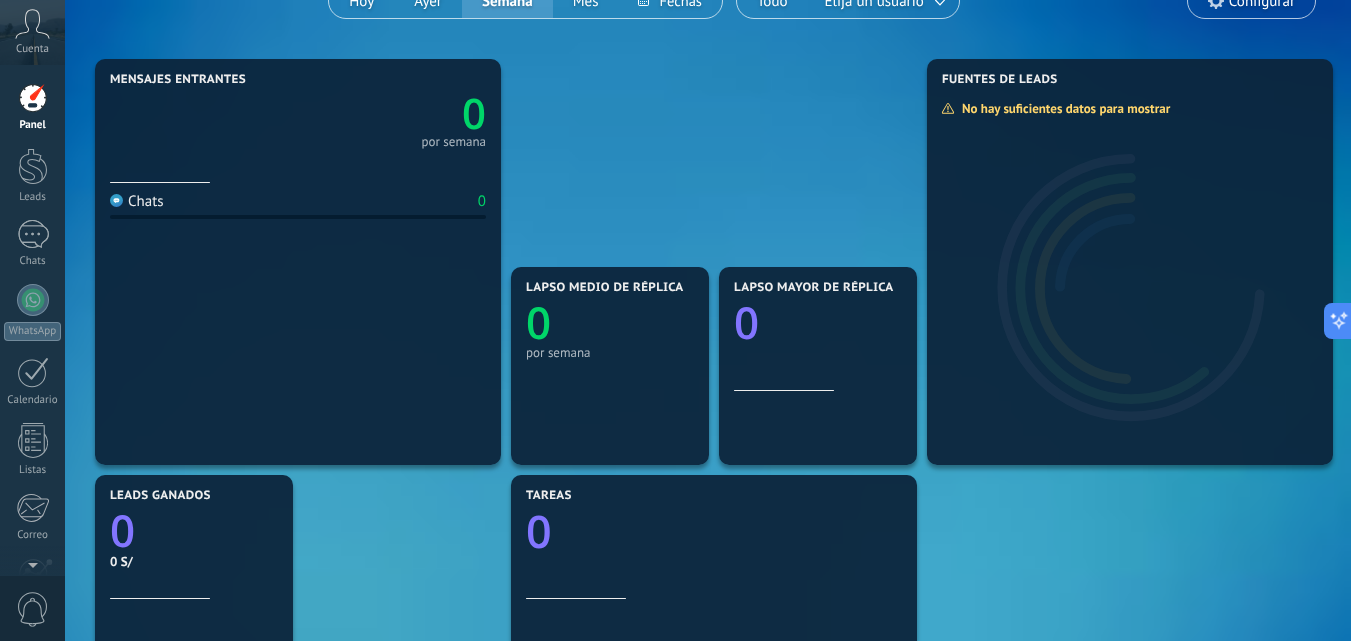 click on "0" 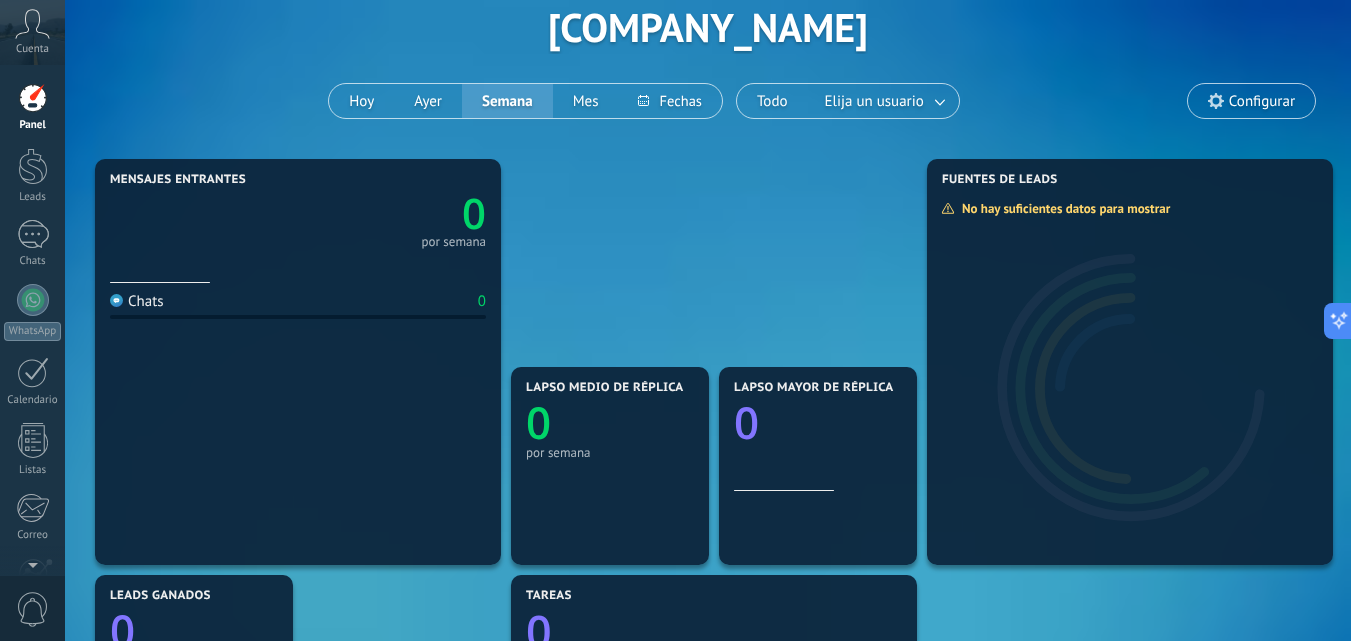 click on "0" 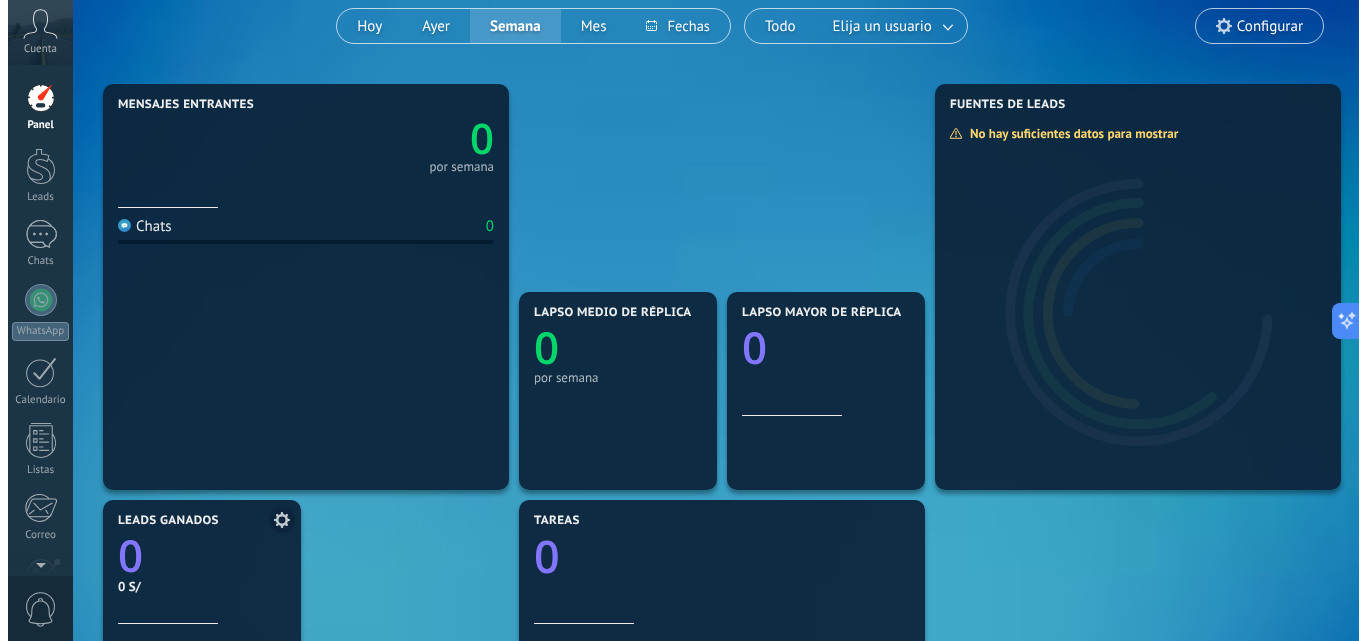 scroll, scrollTop: 400, scrollLeft: 0, axis: vertical 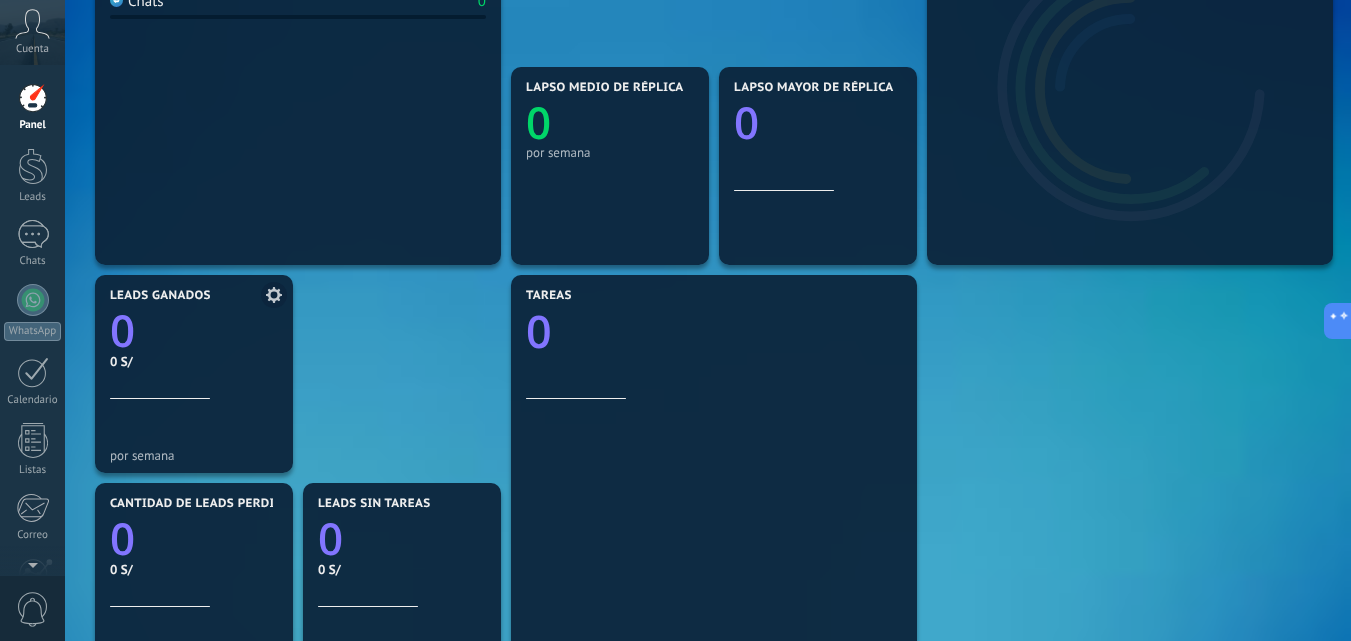 click 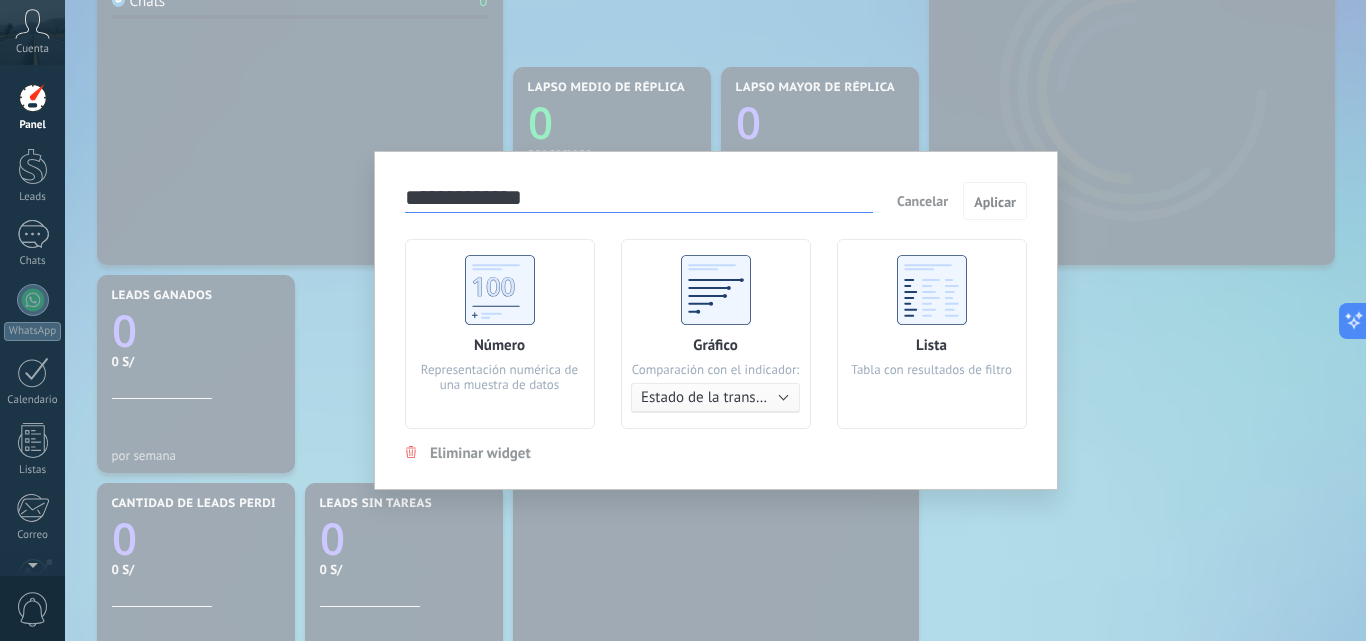 click on "Eliminar widget" at bounding box center (480, 453) 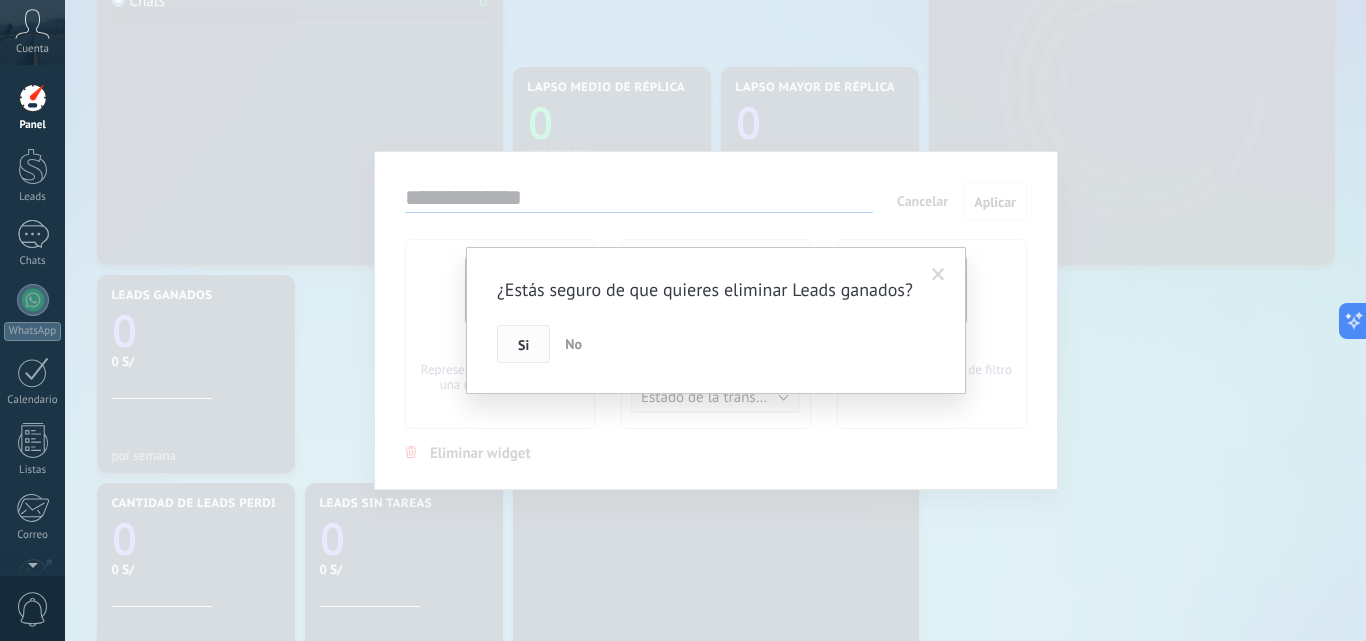 click on "Si" at bounding box center [523, 344] 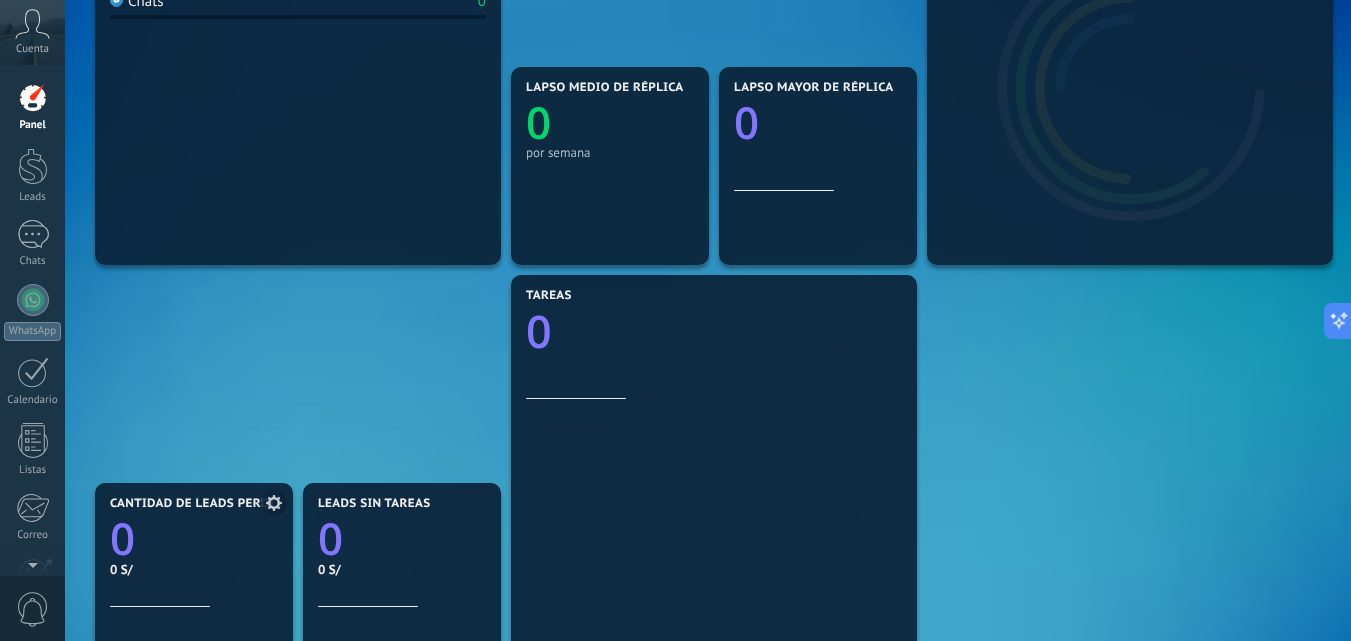 click at bounding box center (274, 503) 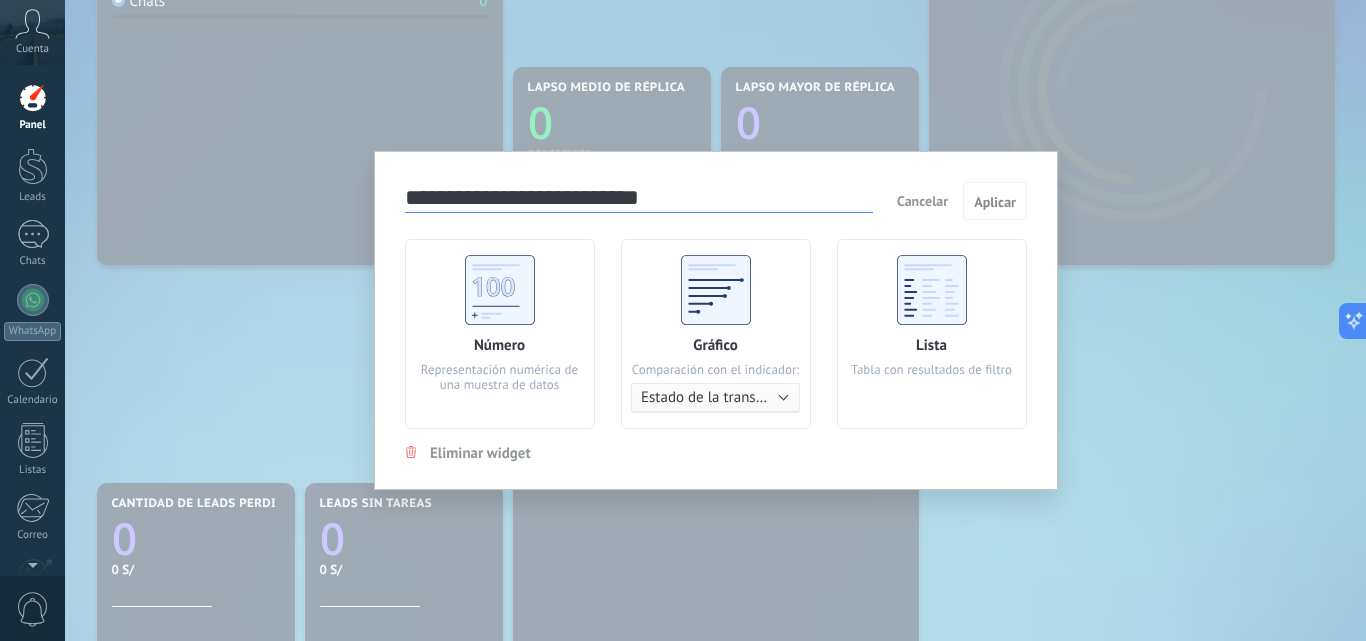 click on "Eliminar widget" at bounding box center [480, 453] 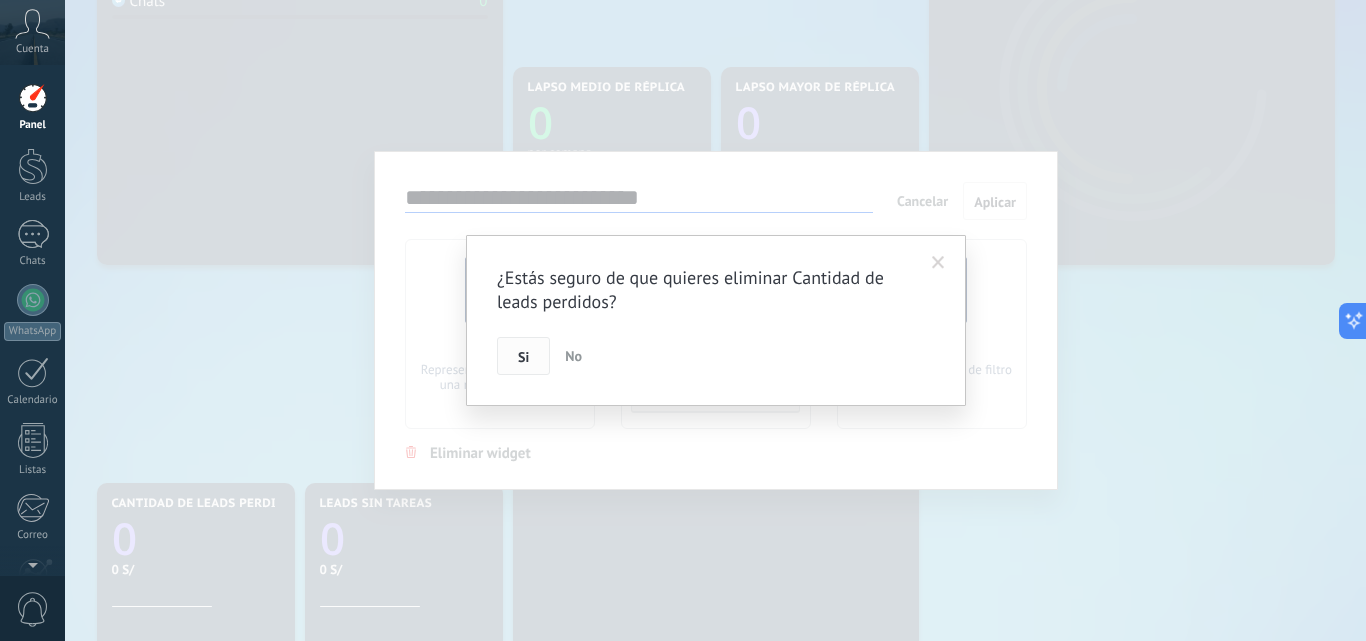 click on "Si" at bounding box center [523, 357] 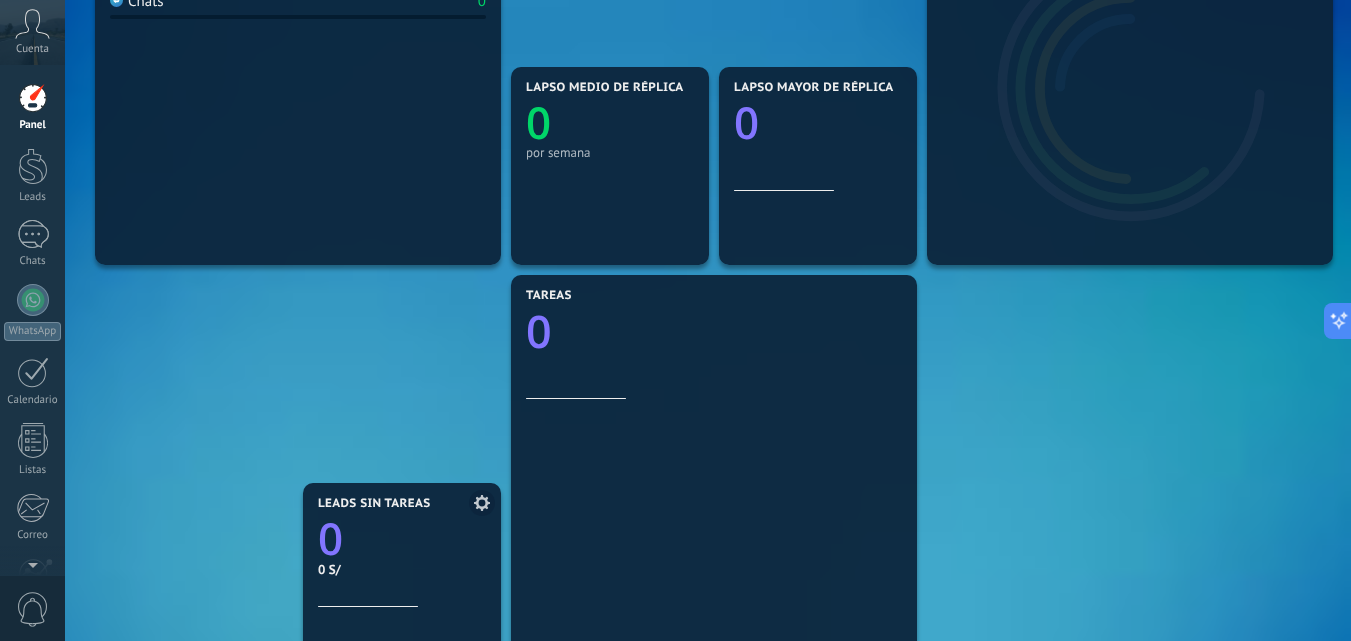 click 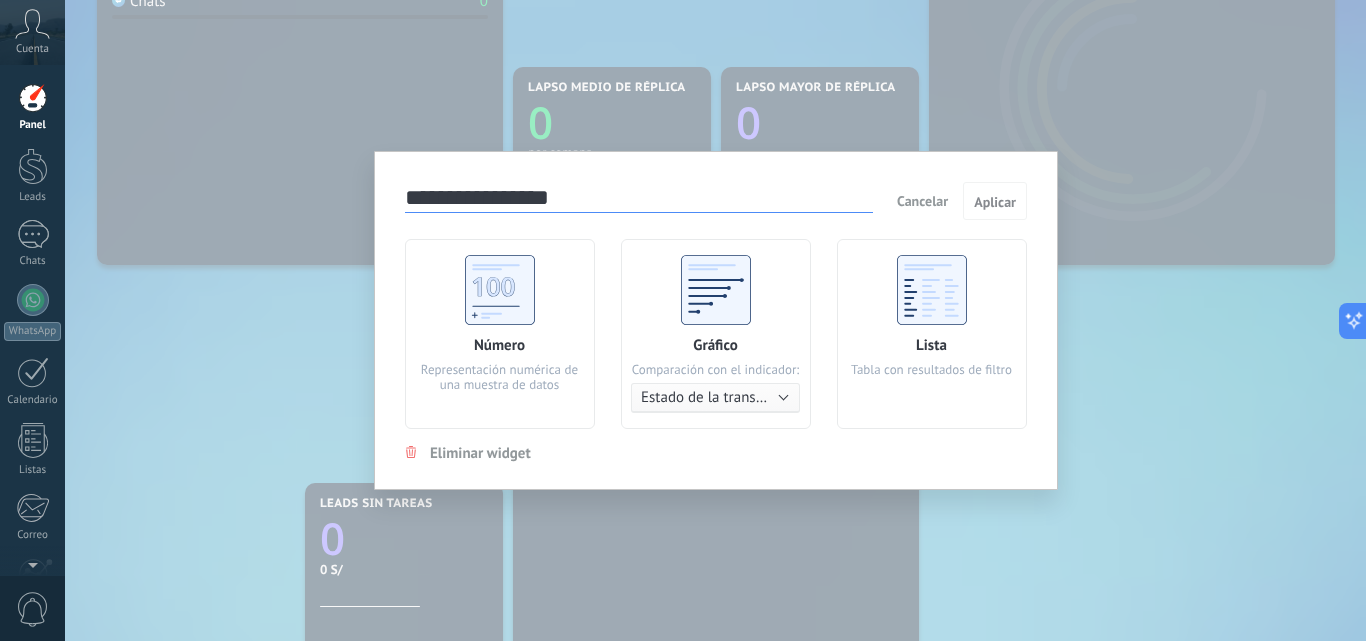 click on "Eliminar widget" at bounding box center (480, 453) 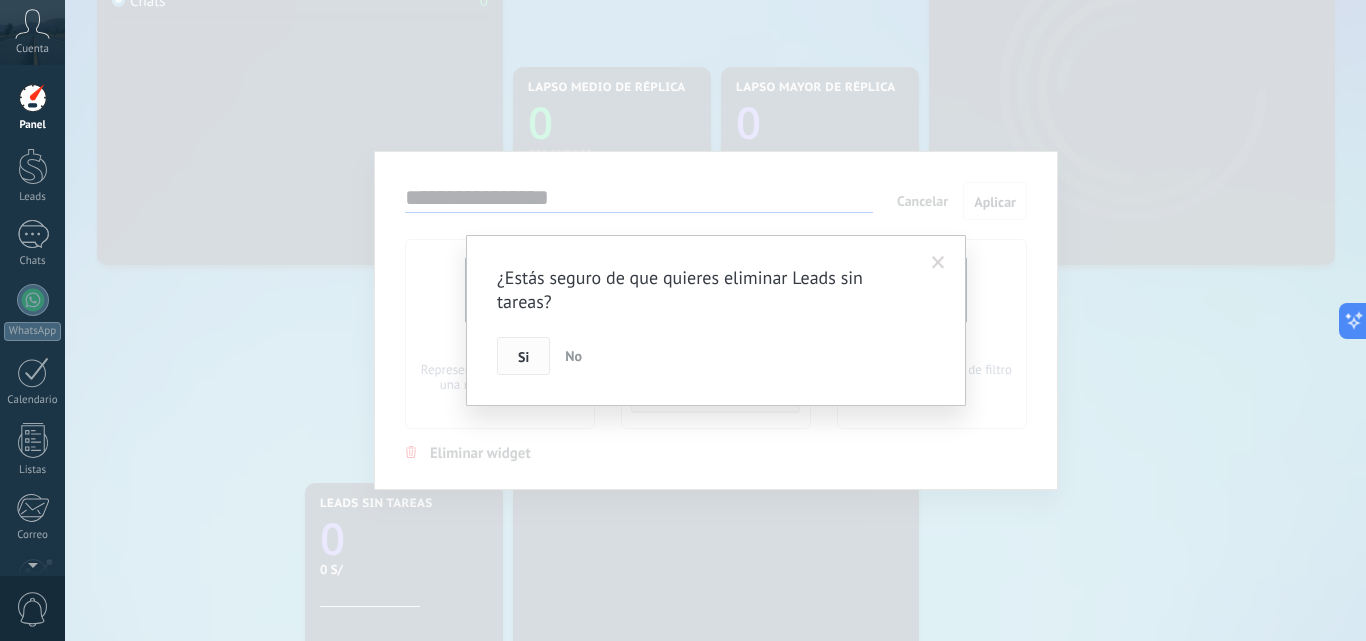 click on "Si" at bounding box center (523, 357) 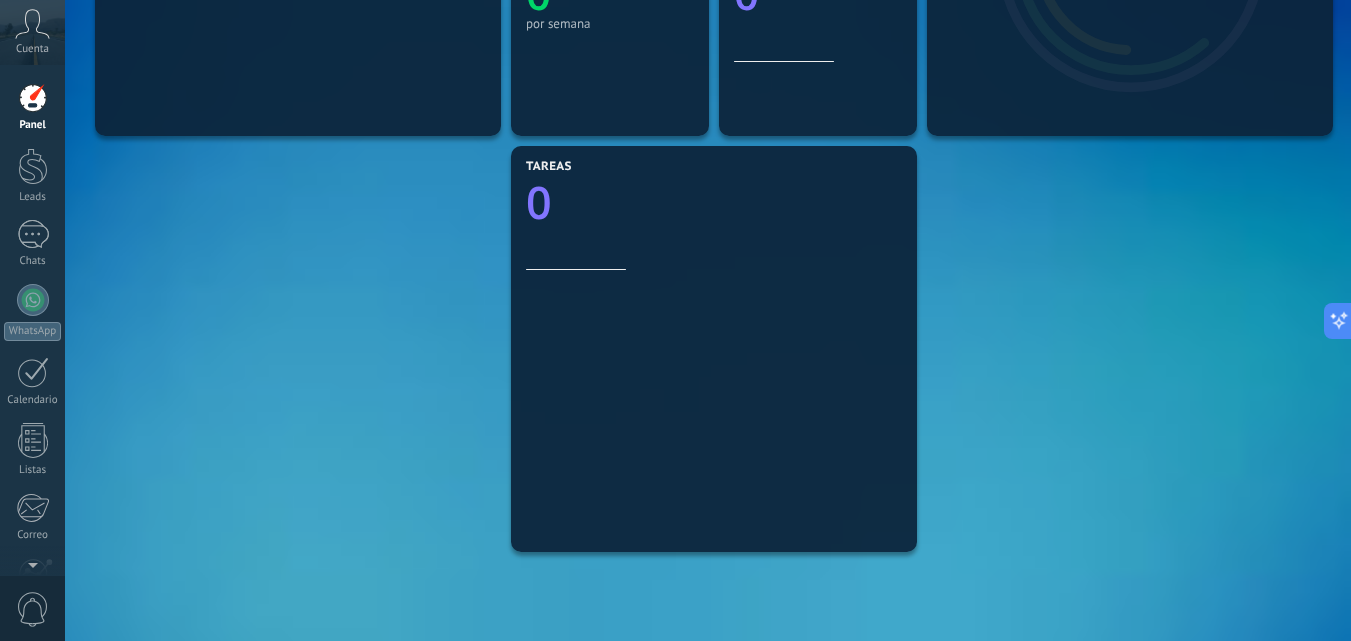 scroll, scrollTop: 214, scrollLeft: 0, axis: vertical 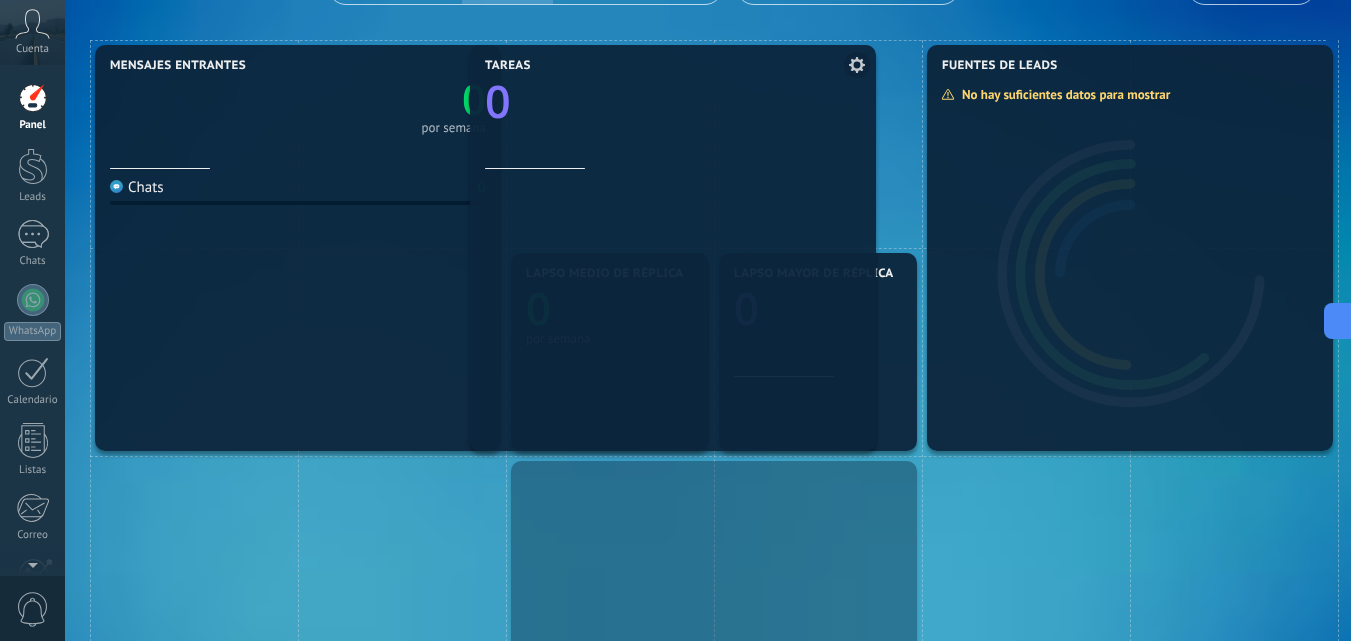 drag, startPoint x: 773, startPoint y: 510, endPoint x: 732, endPoint y: 91, distance: 421.0012 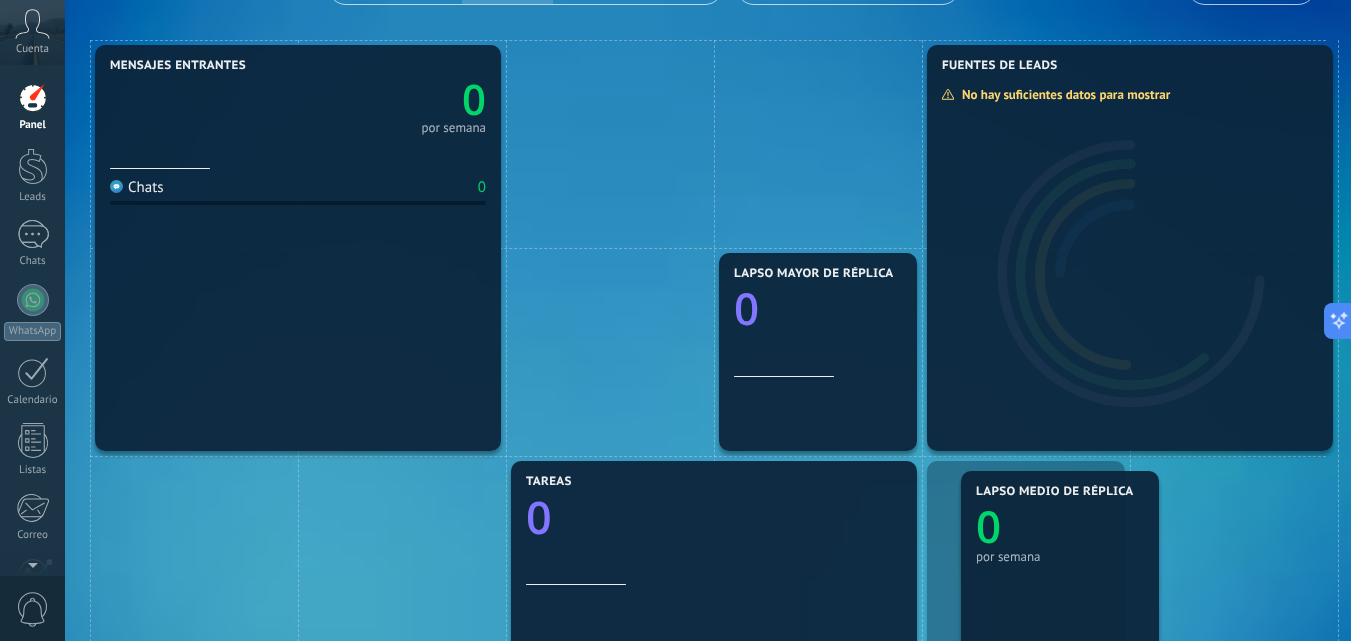 drag, startPoint x: 652, startPoint y: 364, endPoint x: 1102, endPoint y: 582, distance: 500.024 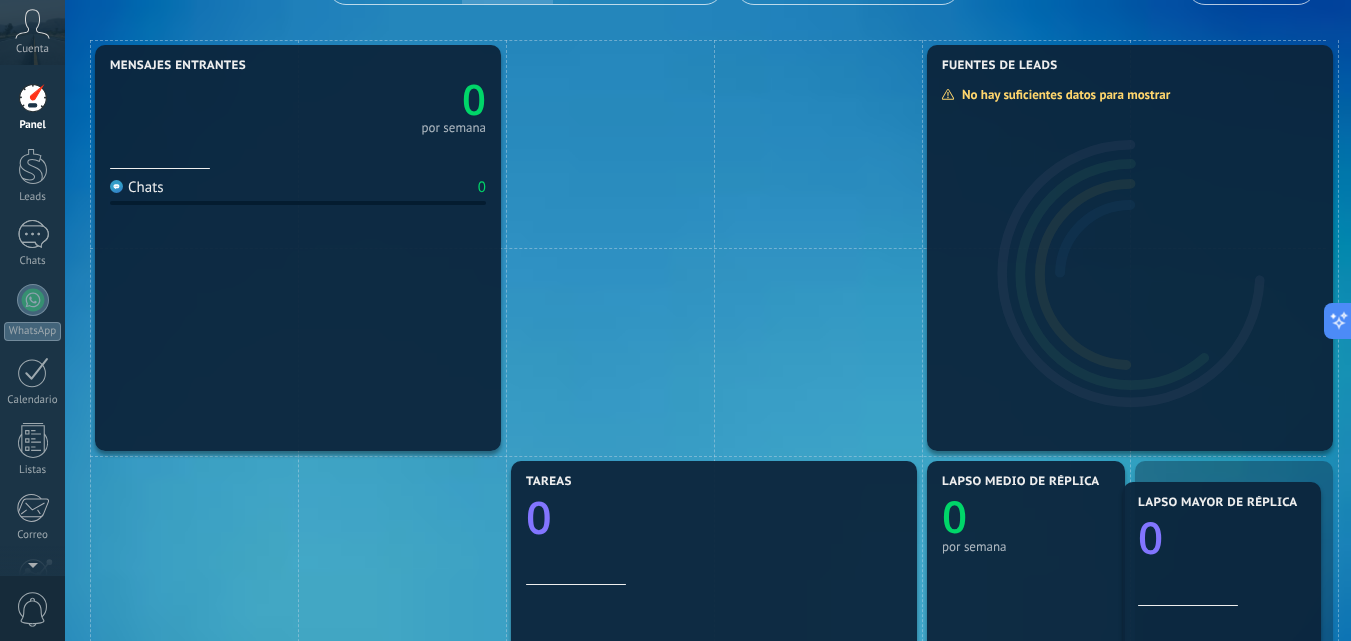 drag, startPoint x: 848, startPoint y: 347, endPoint x: 1262, endPoint y: 577, distance: 473.599 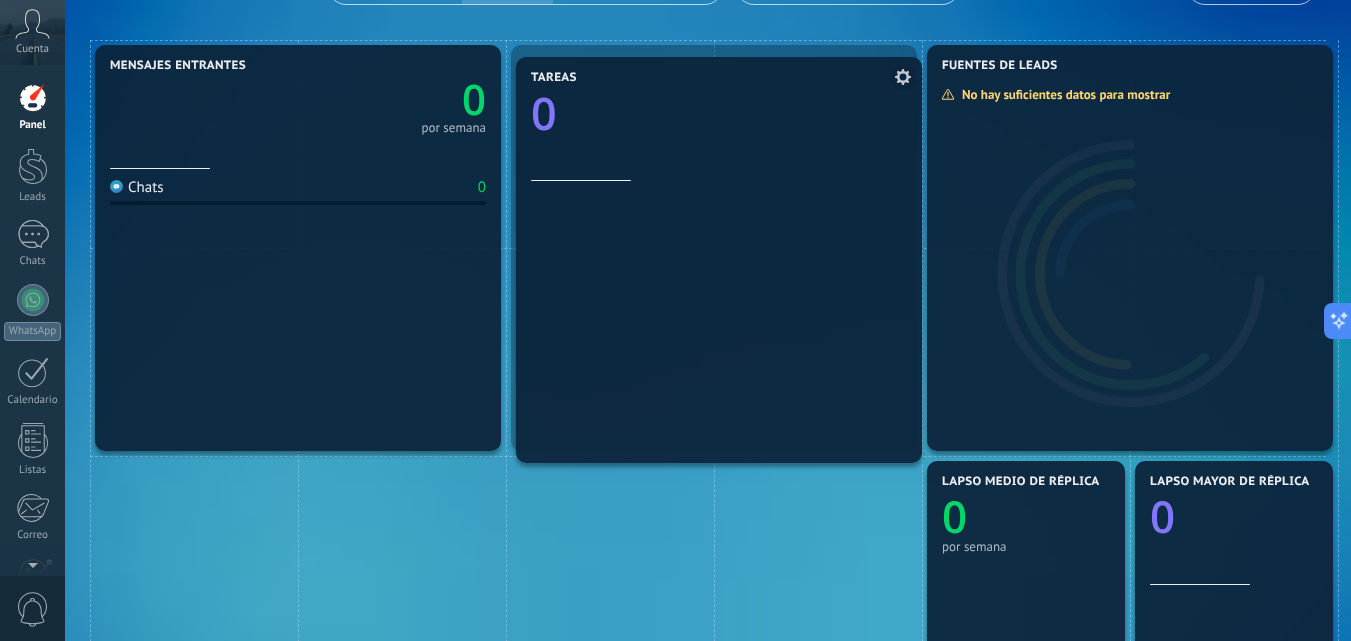 drag, startPoint x: 784, startPoint y: 520, endPoint x: 789, endPoint y: 116, distance: 404.03094 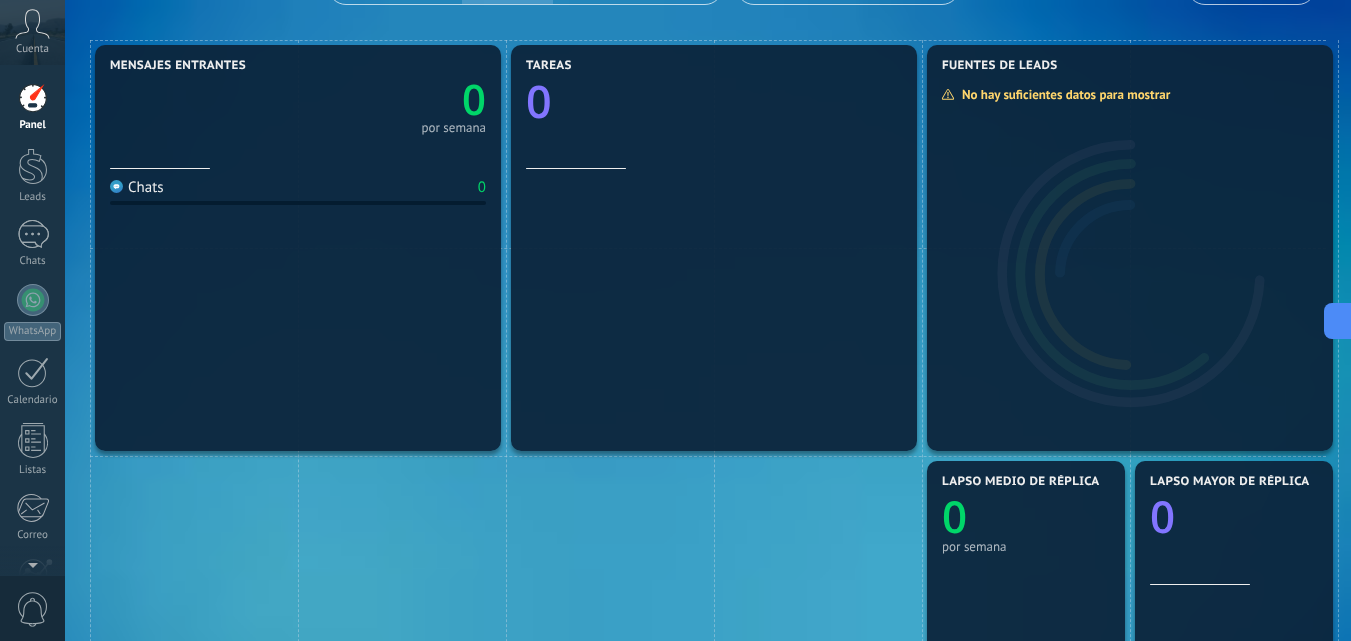 click on "Lapso medio de réplica 0 por semana" at bounding box center [1026, 560] 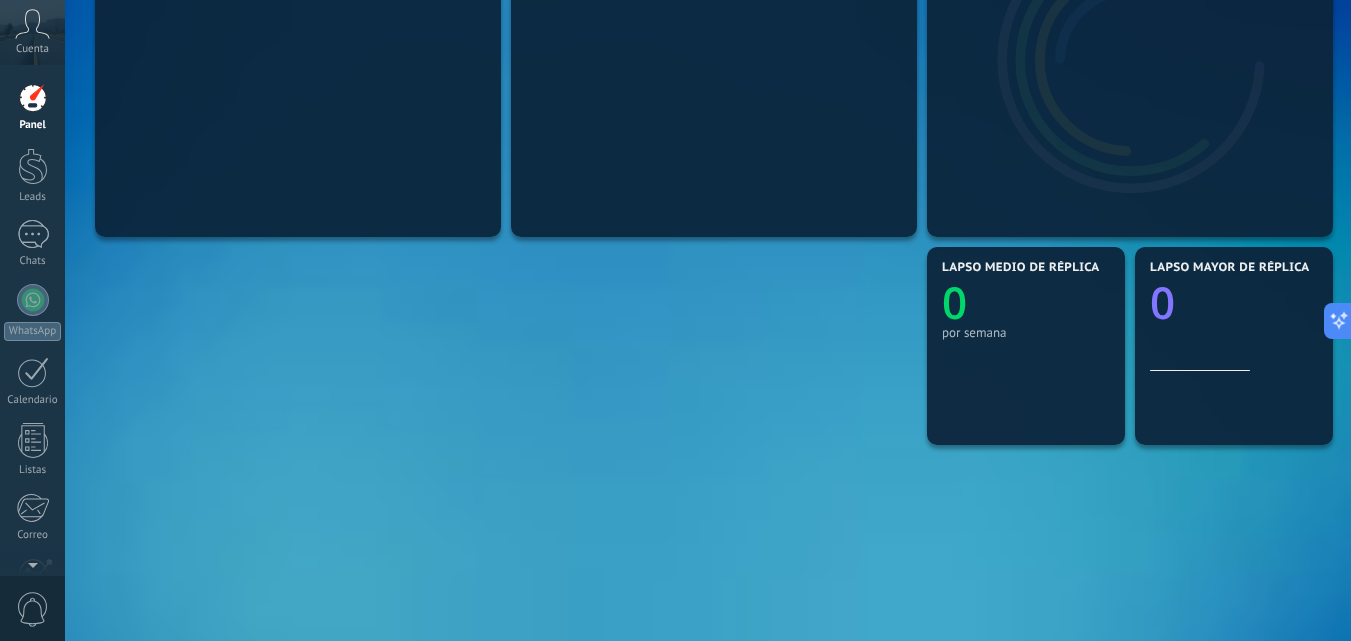 scroll, scrollTop: 306, scrollLeft: 0, axis: vertical 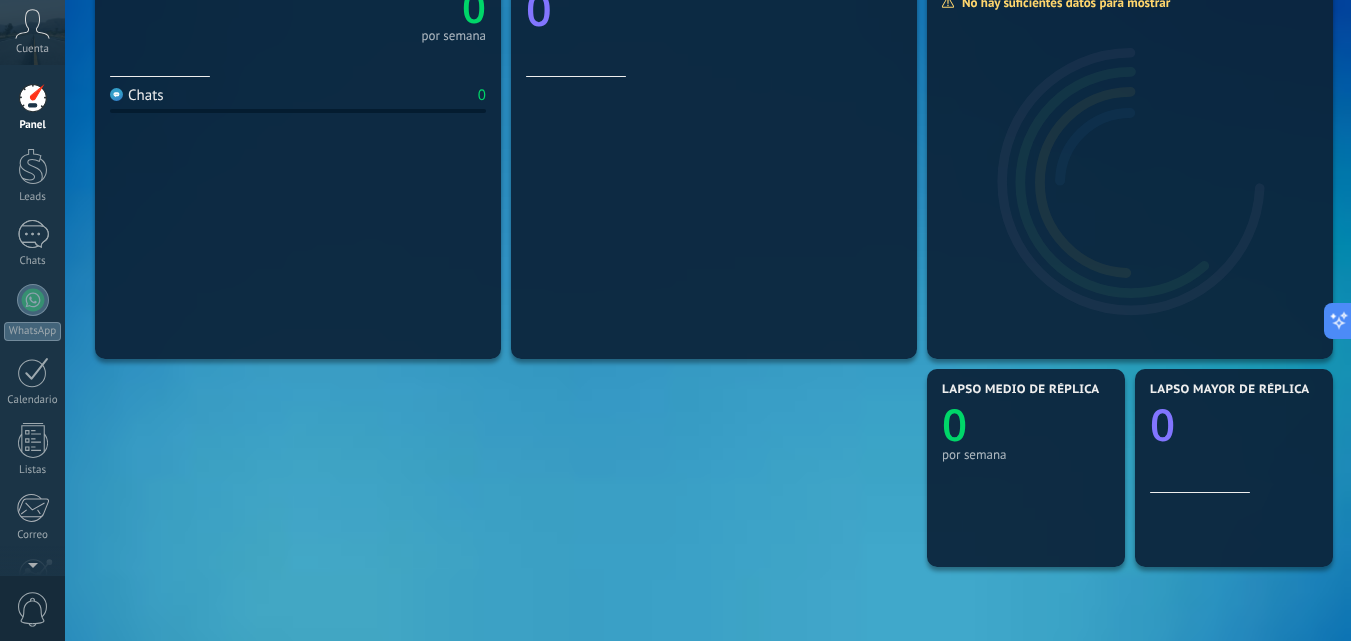 click on "Lapso mayor de réplica 0" at bounding box center [1234, 438] 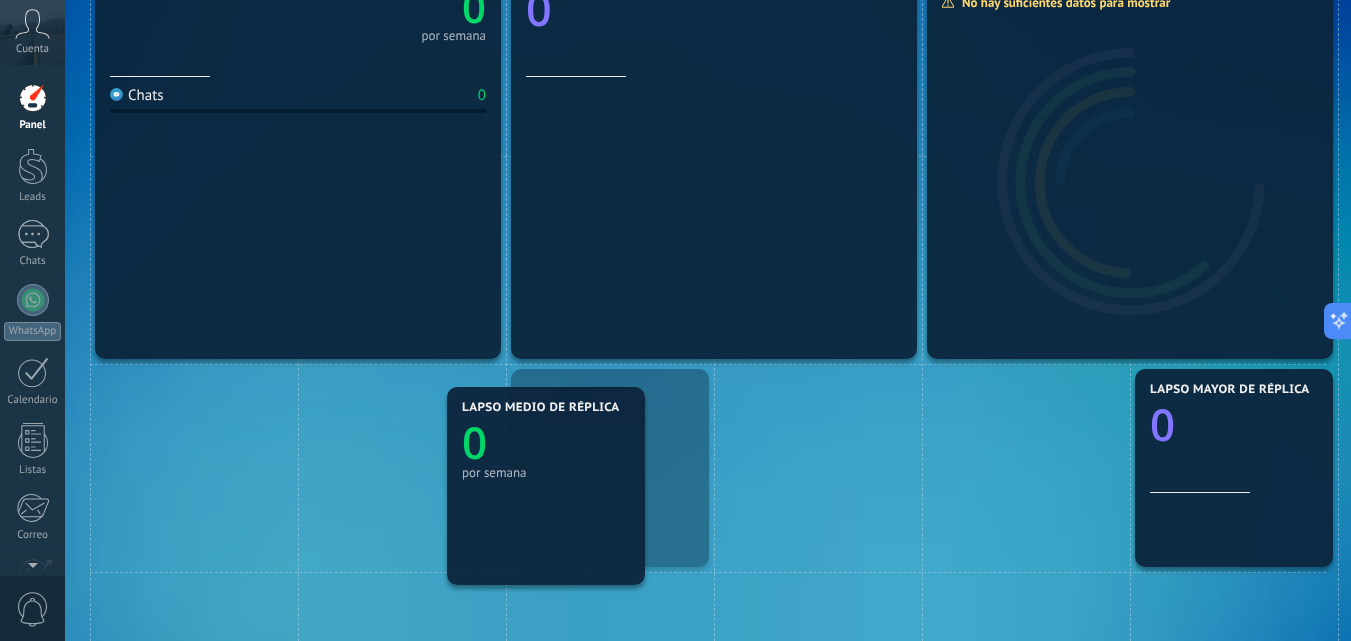 drag, startPoint x: 1108, startPoint y: 480, endPoint x: 628, endPoint y: 498, distance: 480.33737 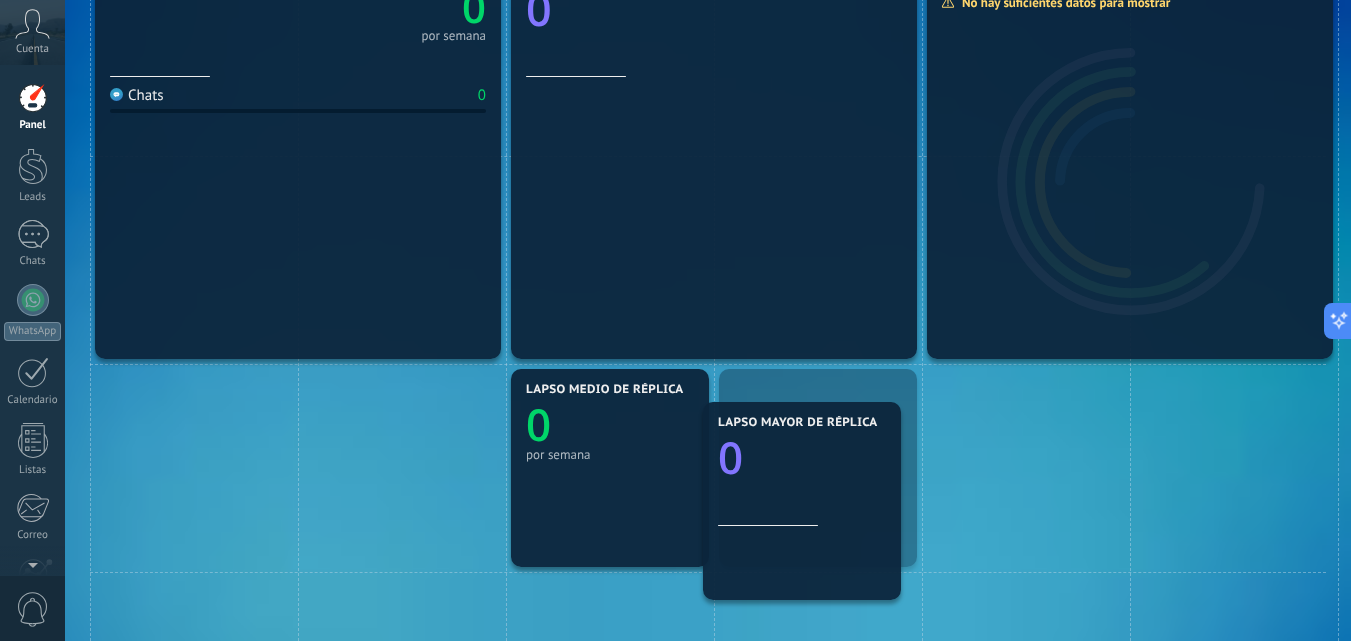 drag, startPoint x: 1236, startPoint y: 480, endPoint x: 824, endPoint y: 494, distance: 412.2378 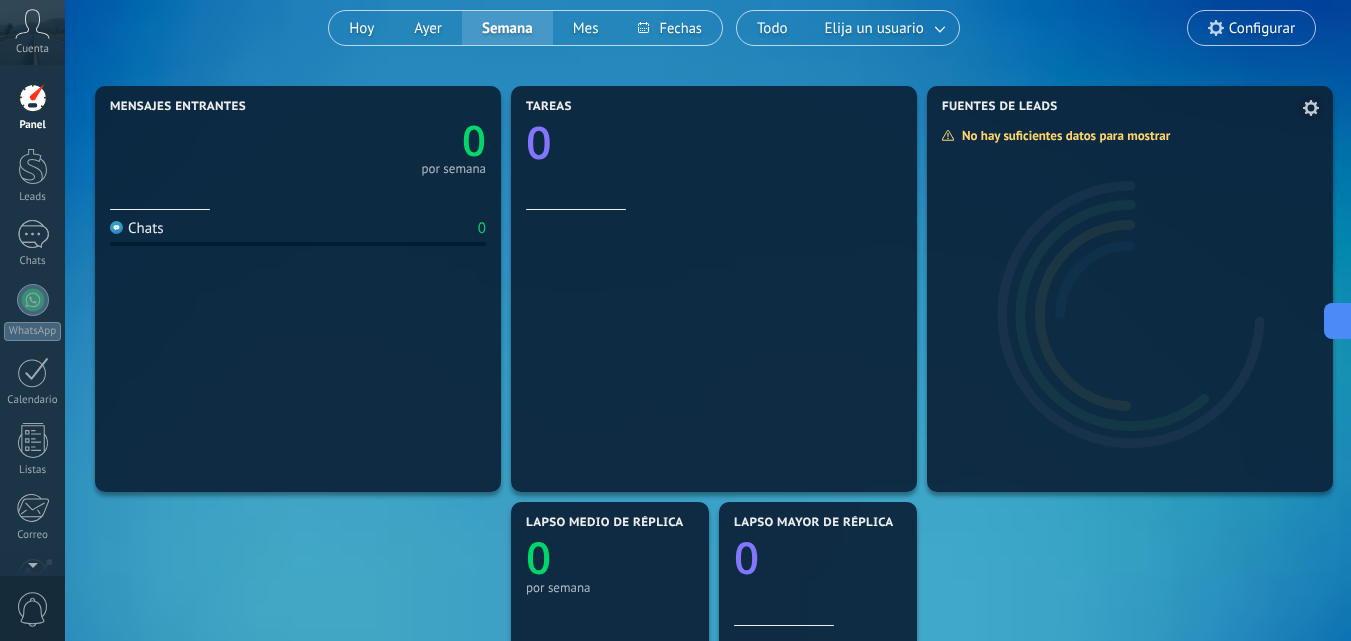 scroll, scrollTop: 400, scrollLeft: 0, axis: vertical 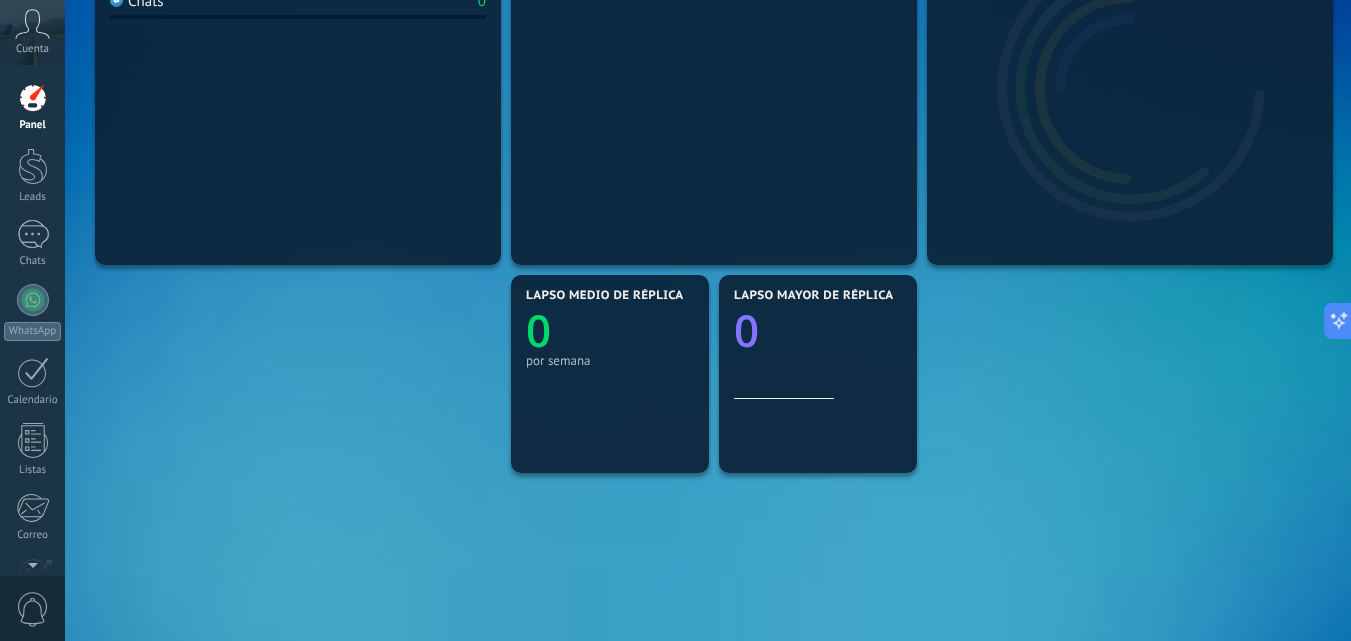 click on "Lapso mayor de réplica 0" at bounding box center (818, 344) 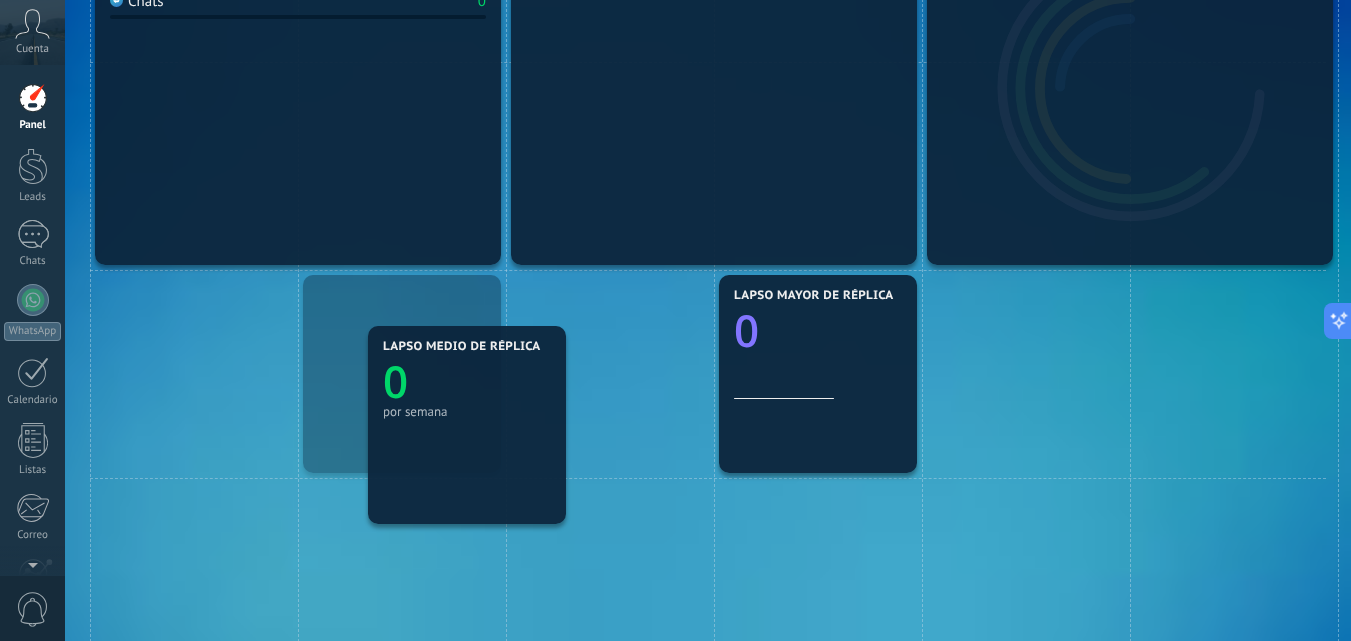 drag, startPoint x: 586, startPoint y: 350, endPoint x: 443, endPoint y: 401, distance: 151.82227 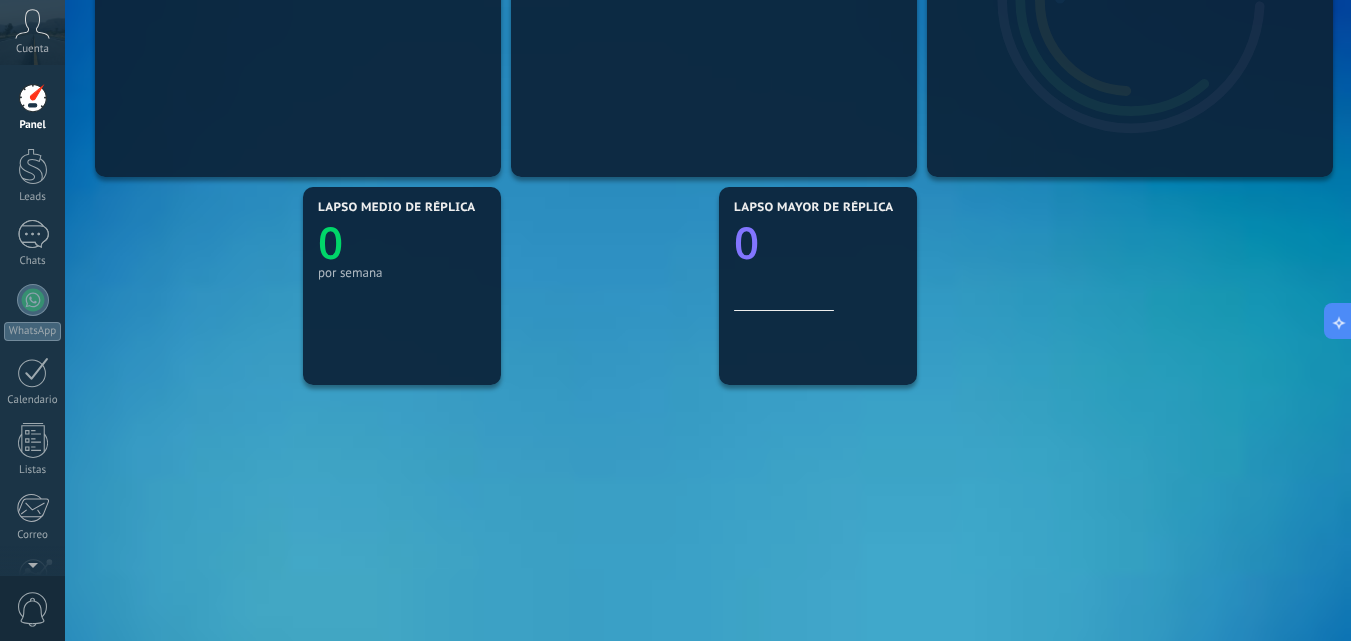 scroll, scrollTop: 506, scrollLeft: 0, axis: vertical 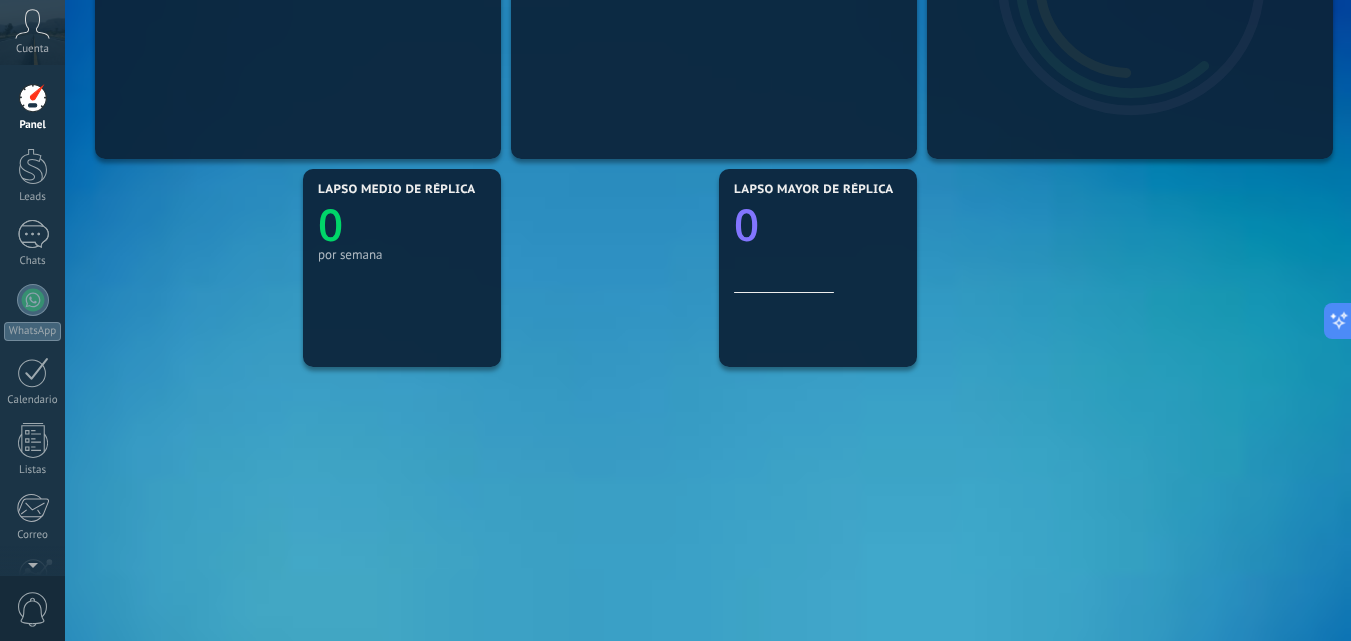 click on "Mensajes entrantes 0 por semana   Chats    0 Lapso medio de réplica 0 por semana Lapso mayor de réplica 0 No hay suficientes datos para mostrar Fuentes de leads Tareas 0" at bounding box center (708, 164) 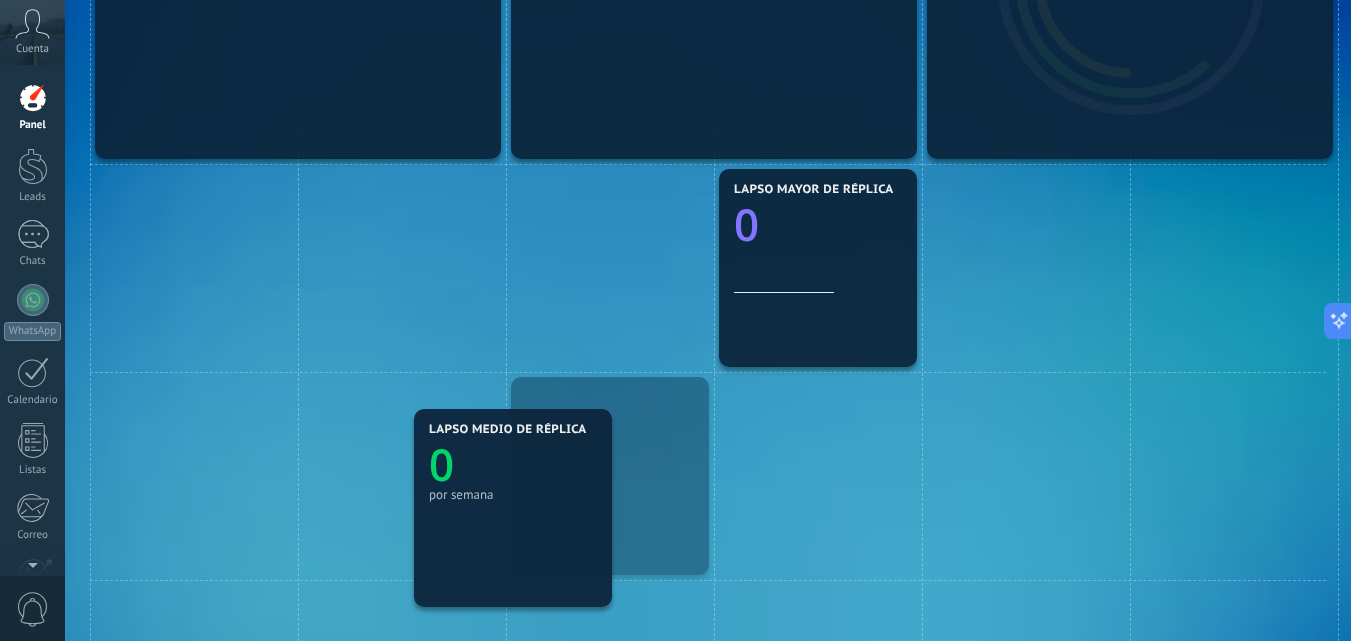 drag, startPoint x: 470, startPoint y: 280, endPoint x: 856, endPoint y: 510, distance: 449.3284 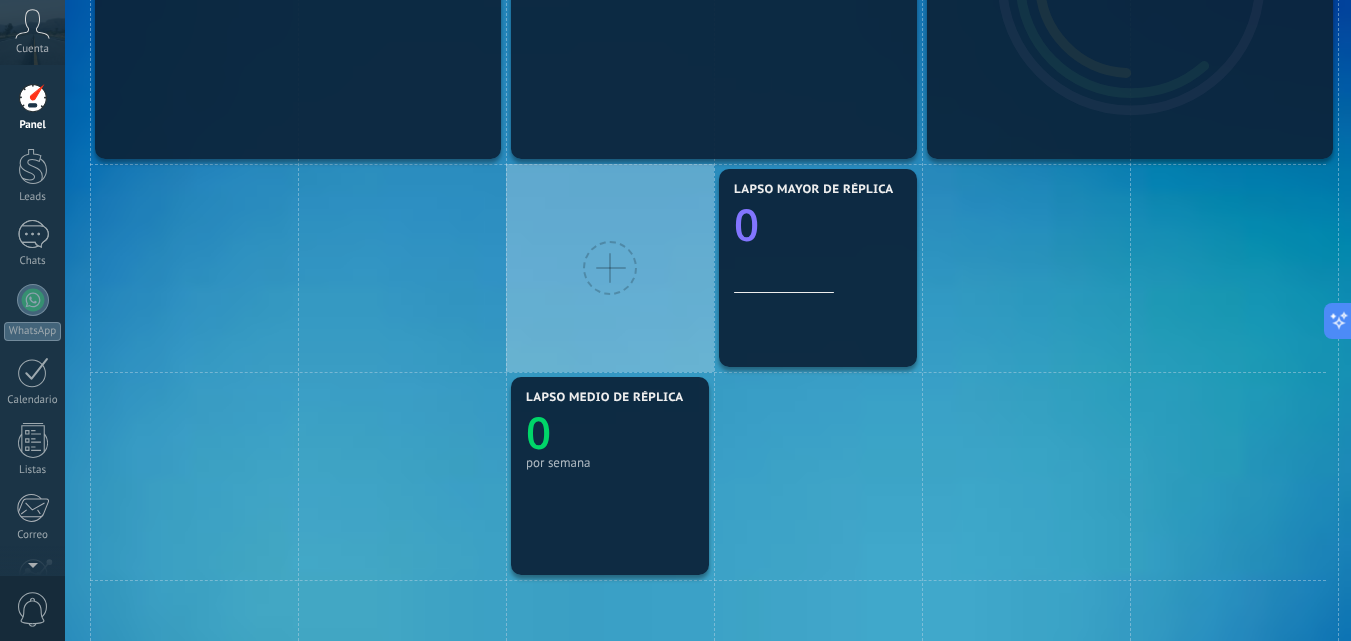 click at bounding box center (610, 268) 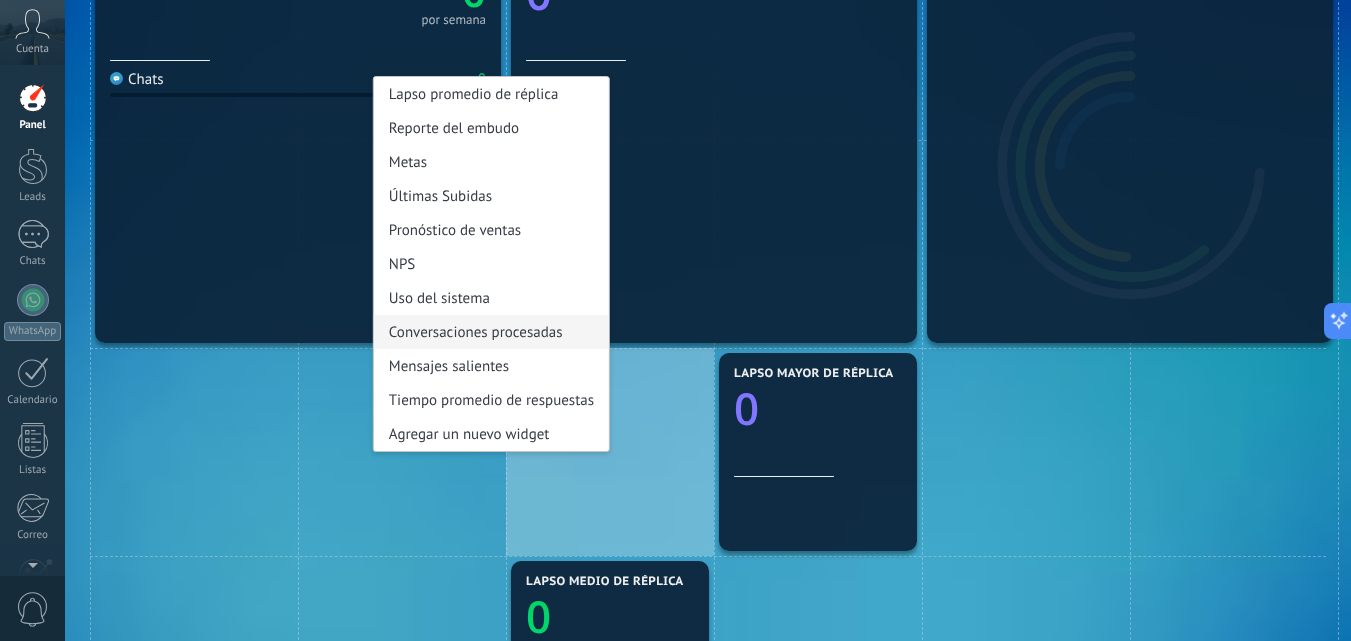 scroll, scrollTop: 306, scrollLeft: 0, axis: vertical 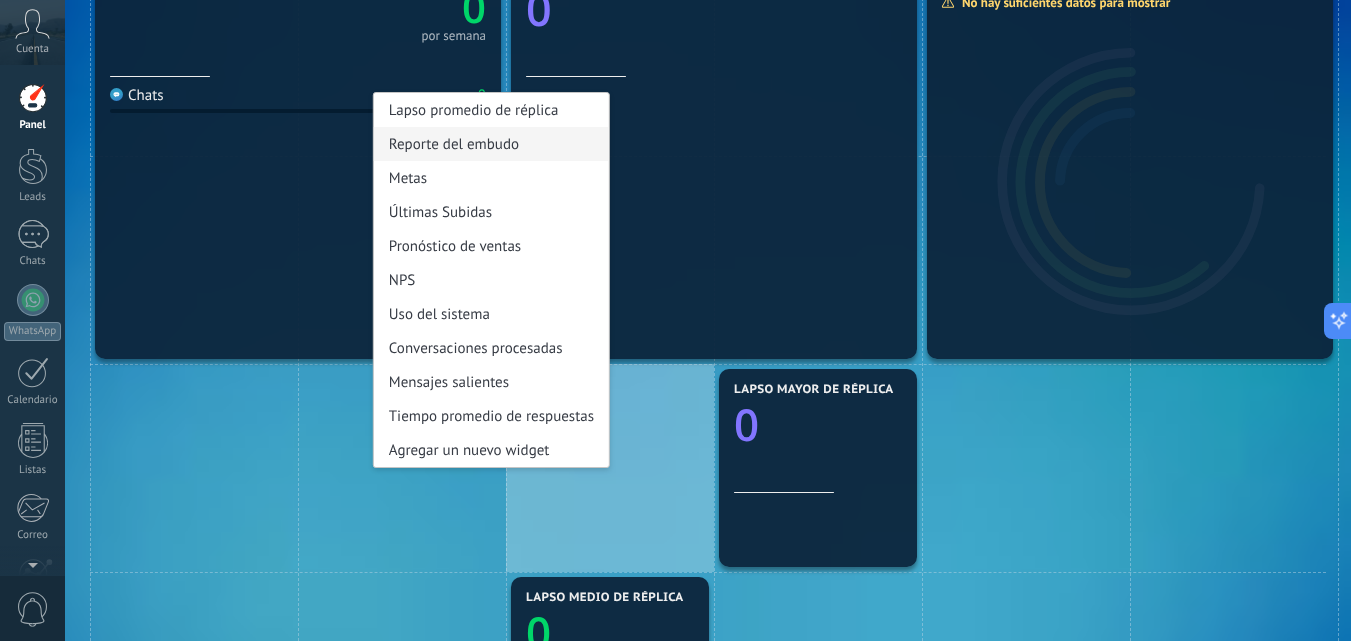 click on "Reporte del embudo" at bounding box center (491, 144) 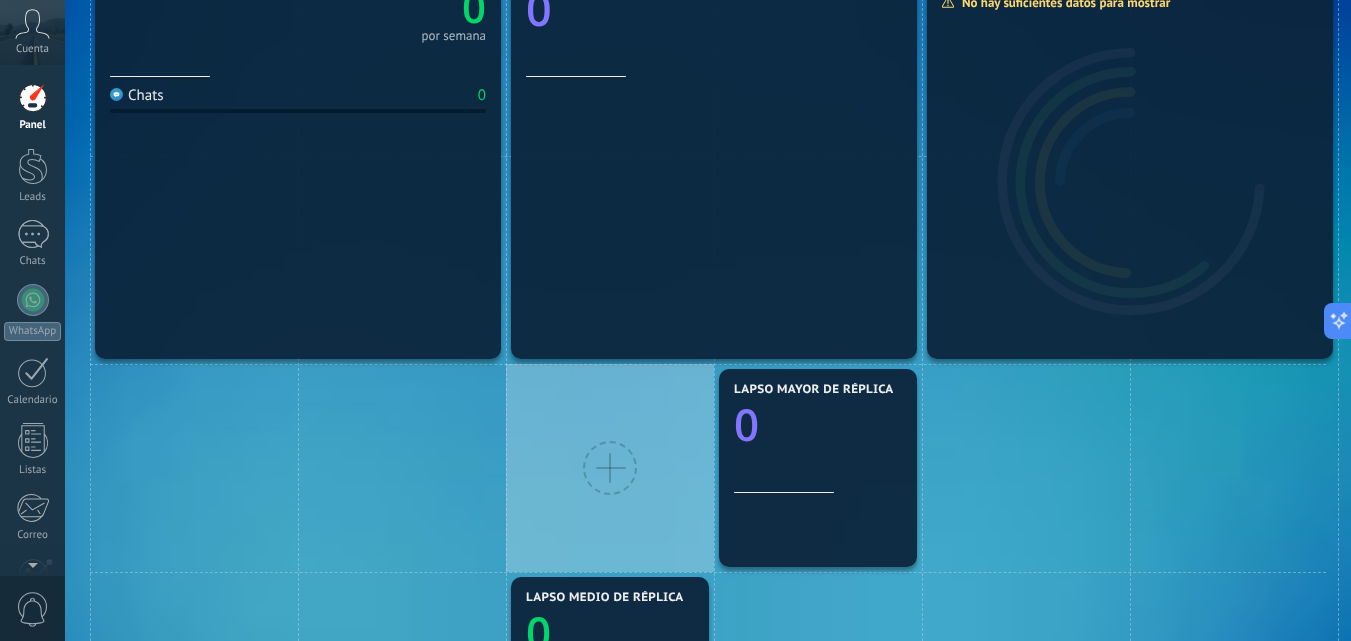 click at bounding box center [610, 468] 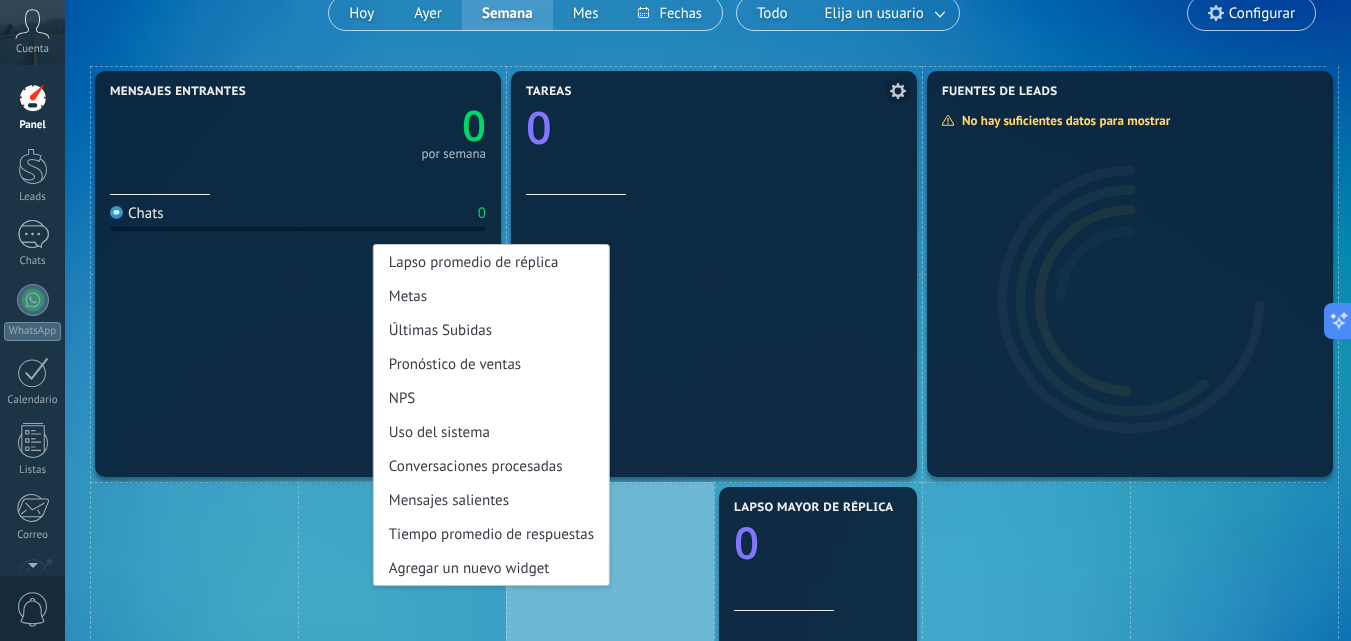 scroll, scrollTop: 206, scrollLeft: 0, axis: vertical 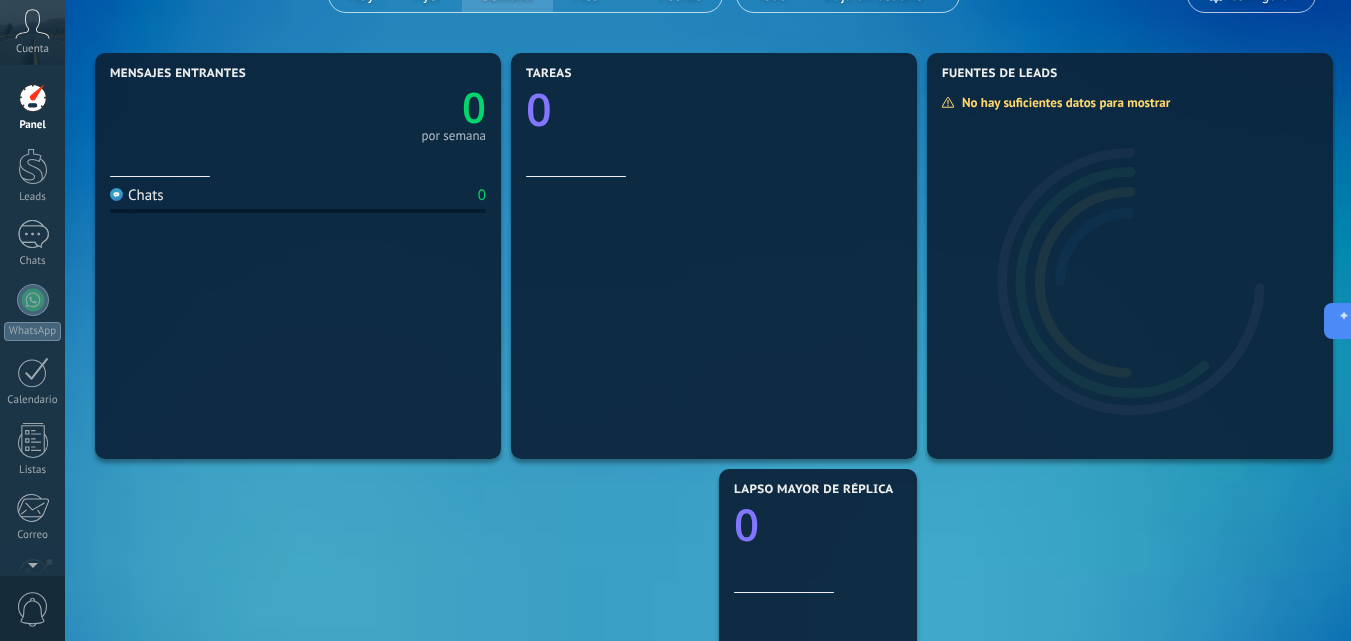 click on "Mensajes entrantes 0 por semana   Chats    0 Lapso medio de réplica 0 por semana Lapso mayor de réplica 0 No hay suficientes datos para mostrar Fuentes de leads Tareas 0   Reporte del embudo     Nuevo Perdidos Contacto inicial Negociación Debate contractual Discusión de contrato     Cuando empiece a usar Kommo, estadísticas de su embudo de ventas se mostrarán aquí     Nuevo Perdidos Contacto inicial Negociación Debate contractual Discusión de contrato" at bounding box center [708, 672] 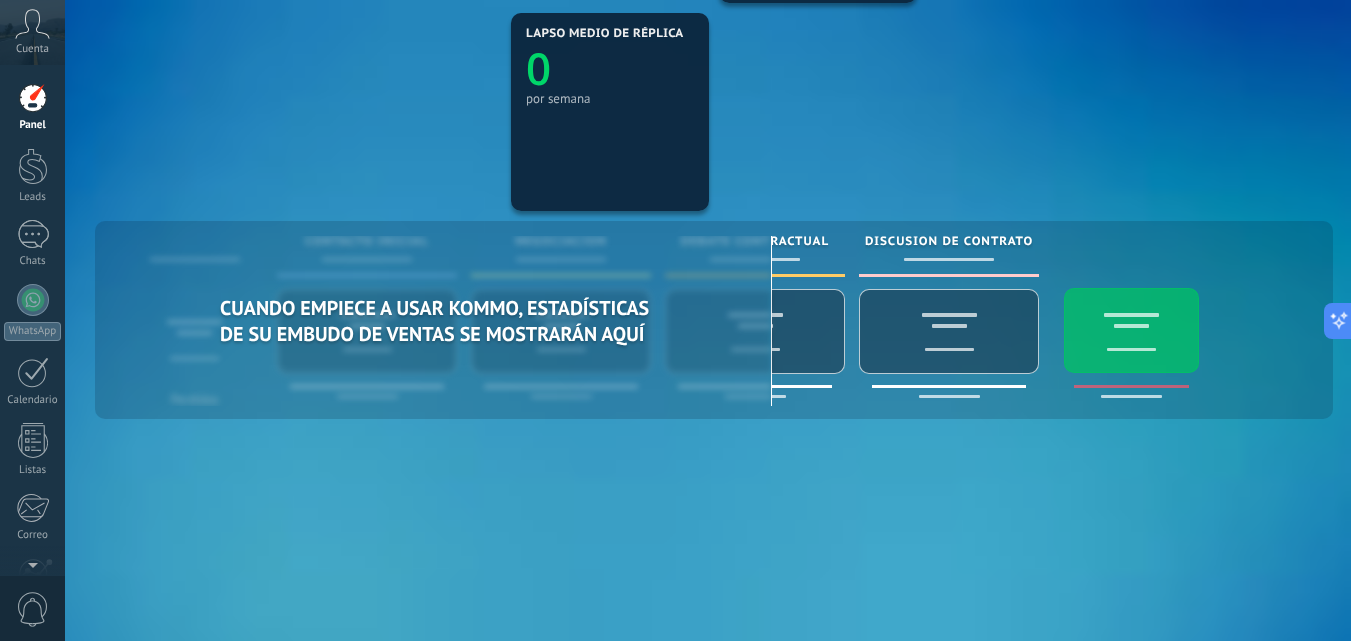 scroll, scrollTop: 906, scrollLeft: 0, axis: vertical 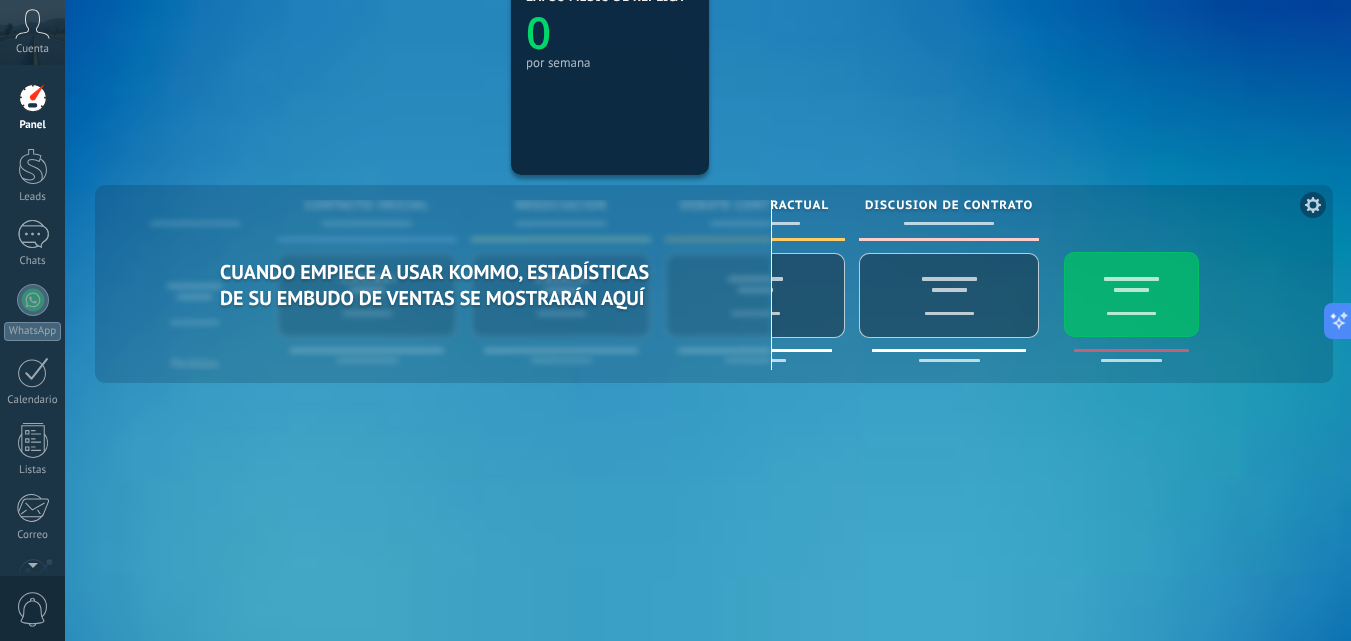click on "Cuando empiece a usar Kommo, estadísticas de su embudo de ventas se mostrarán aquí     Nuevo Perdidos Contacto inicial Negociación Debate contractual Discusión de contrato" at bounding box center [660, 285] 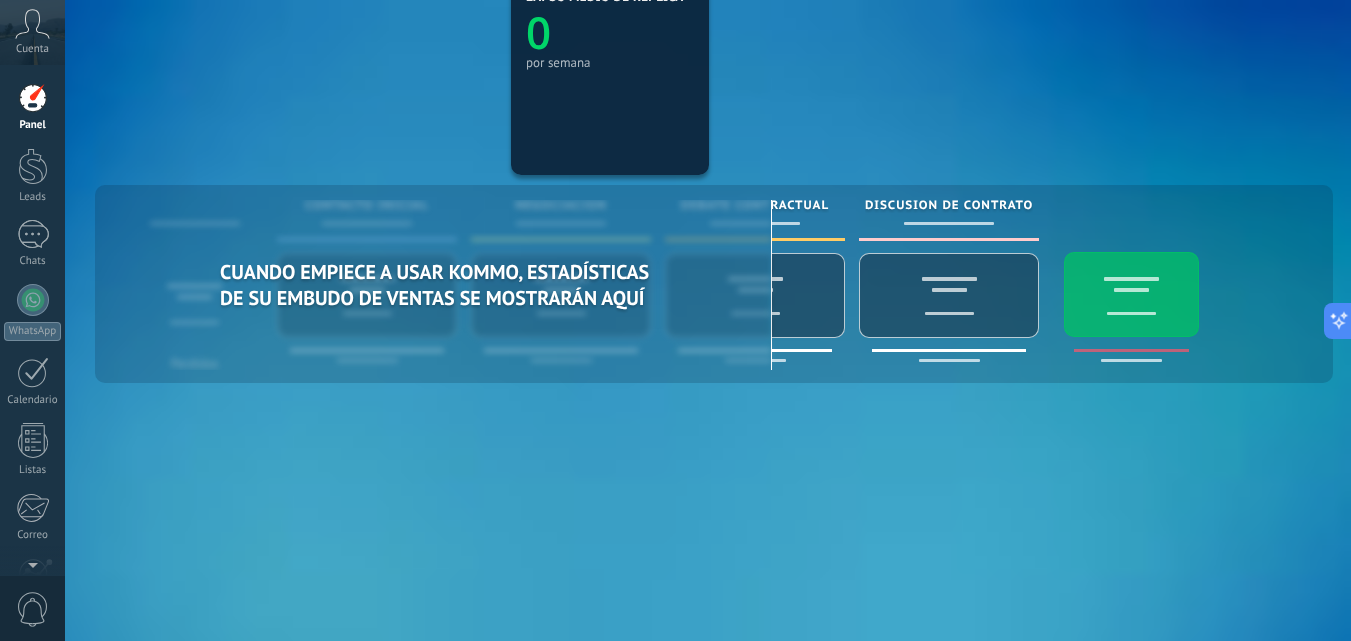 click on "Lapso medio de réplica 0 por semana" at bounding box center (610, 76) 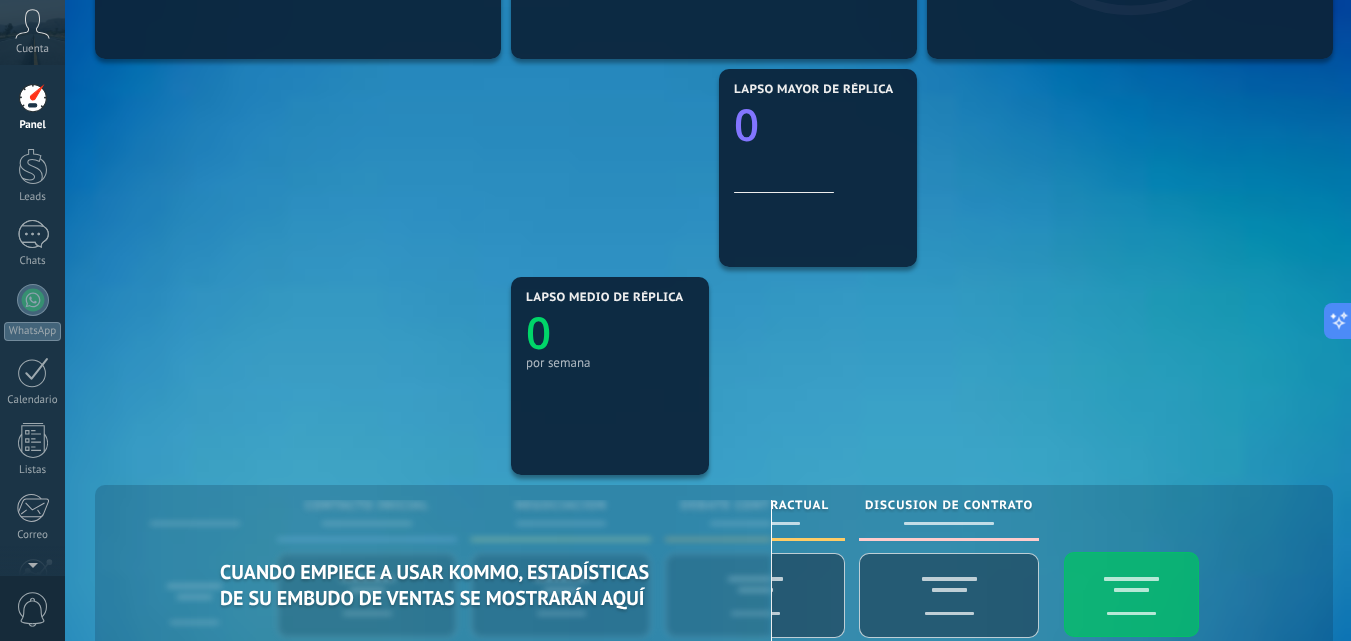 click on "0" 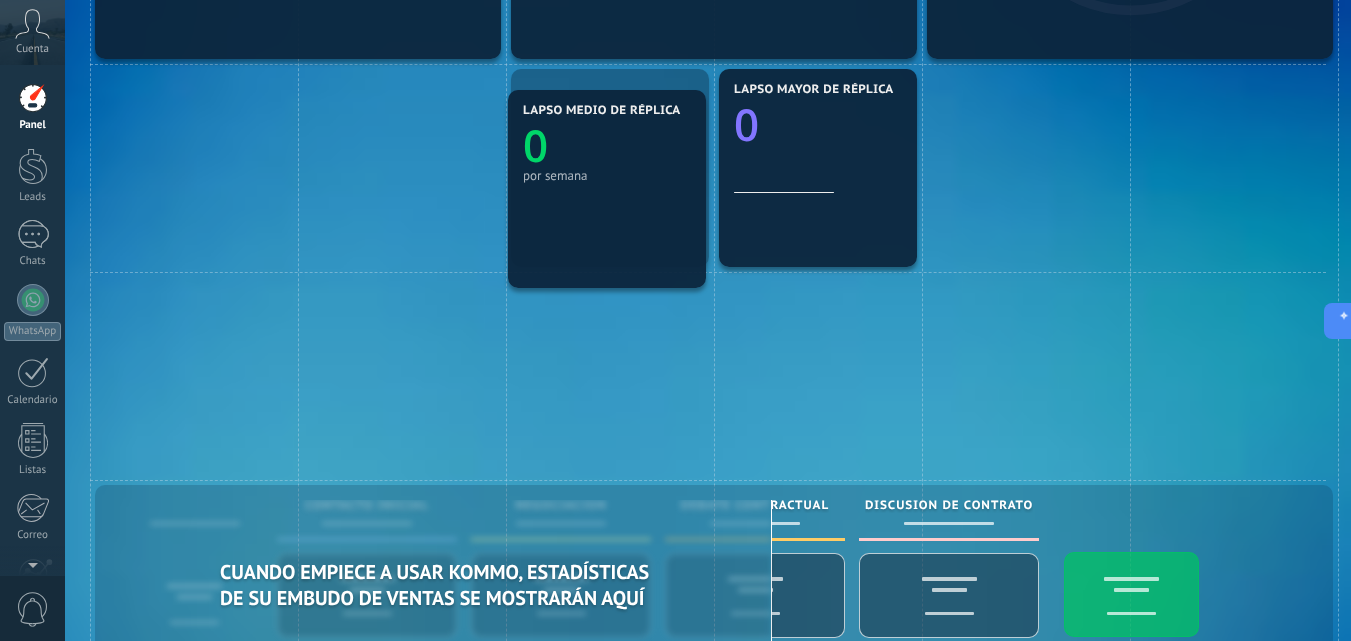 drag, startPoint x: 631, startPoint y: 384, endPoint x: 625, endPoint y: 208, distance: 176.10225 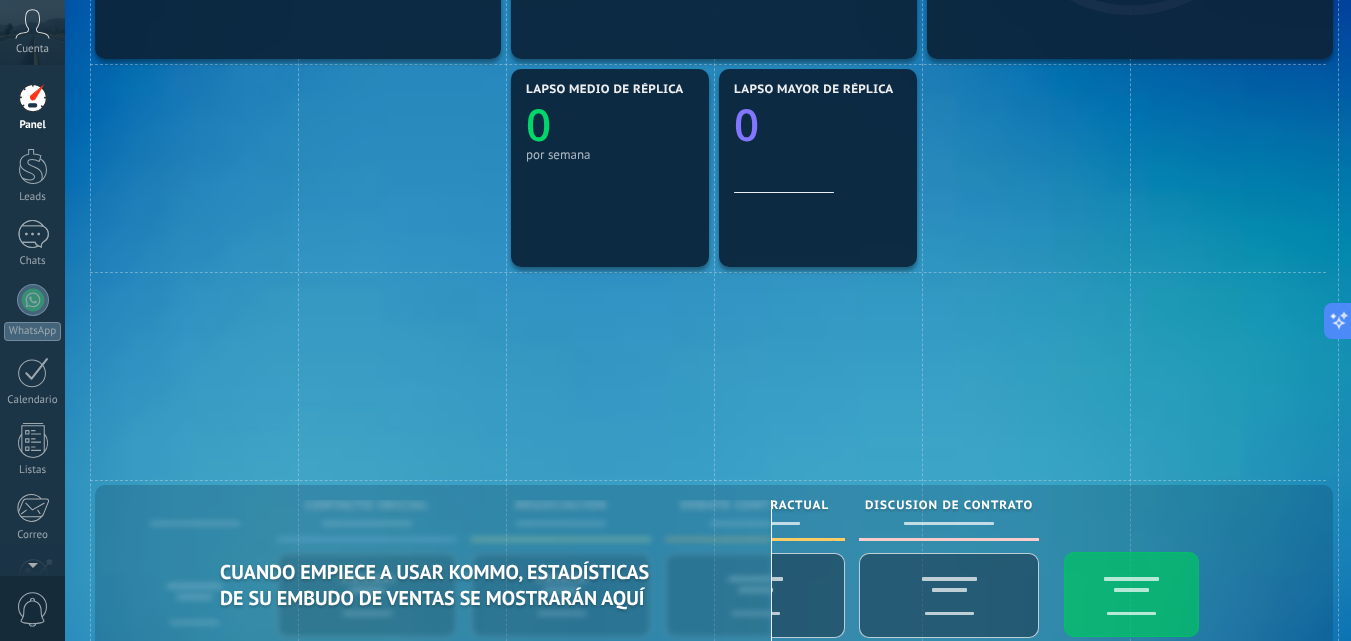 click on "Lapso mayor de réplica 0" at bounding box center (818, 138) 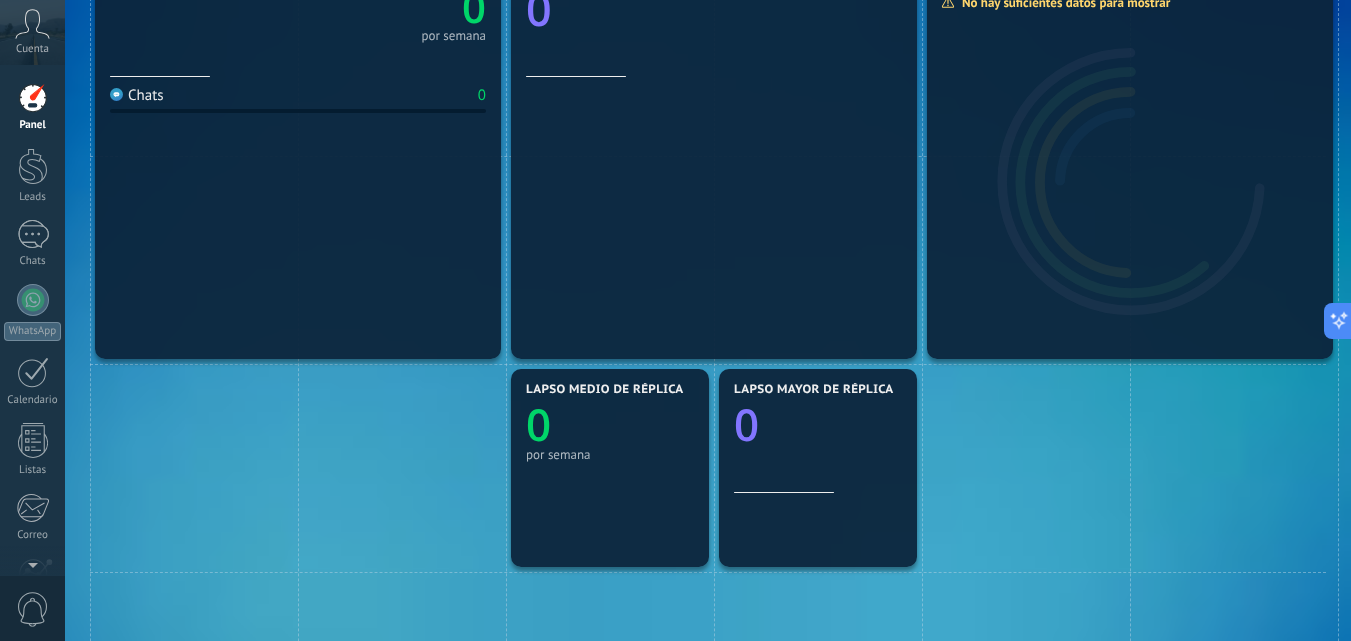 scroll, scrollTop: 106, scrollLeft: 0, axis: vertical 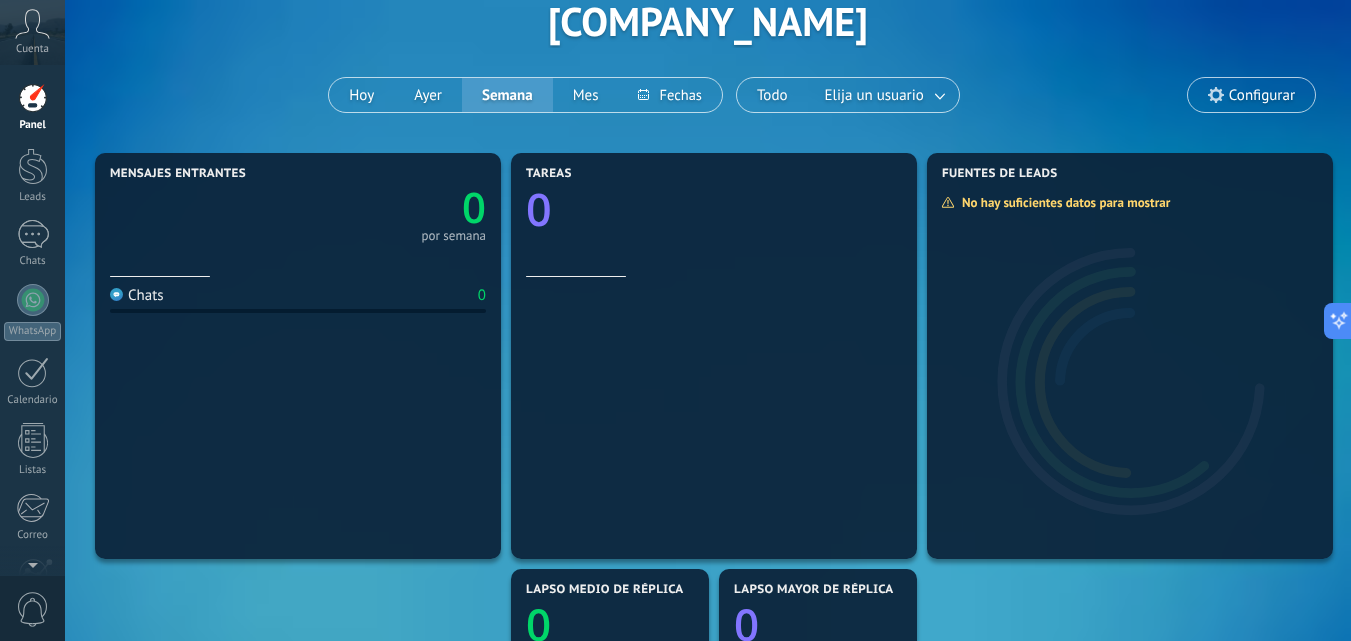 click on "Configurar" at bounding box center (1262, 95) 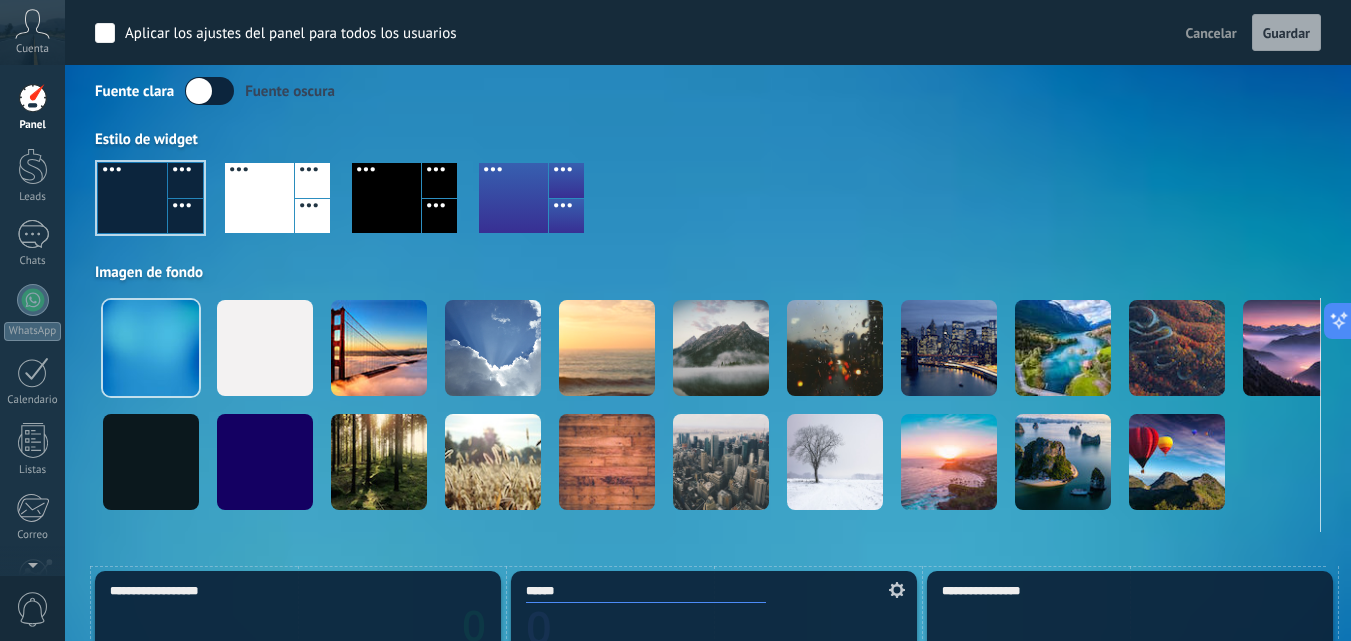 click at bounding box center (150, 198) 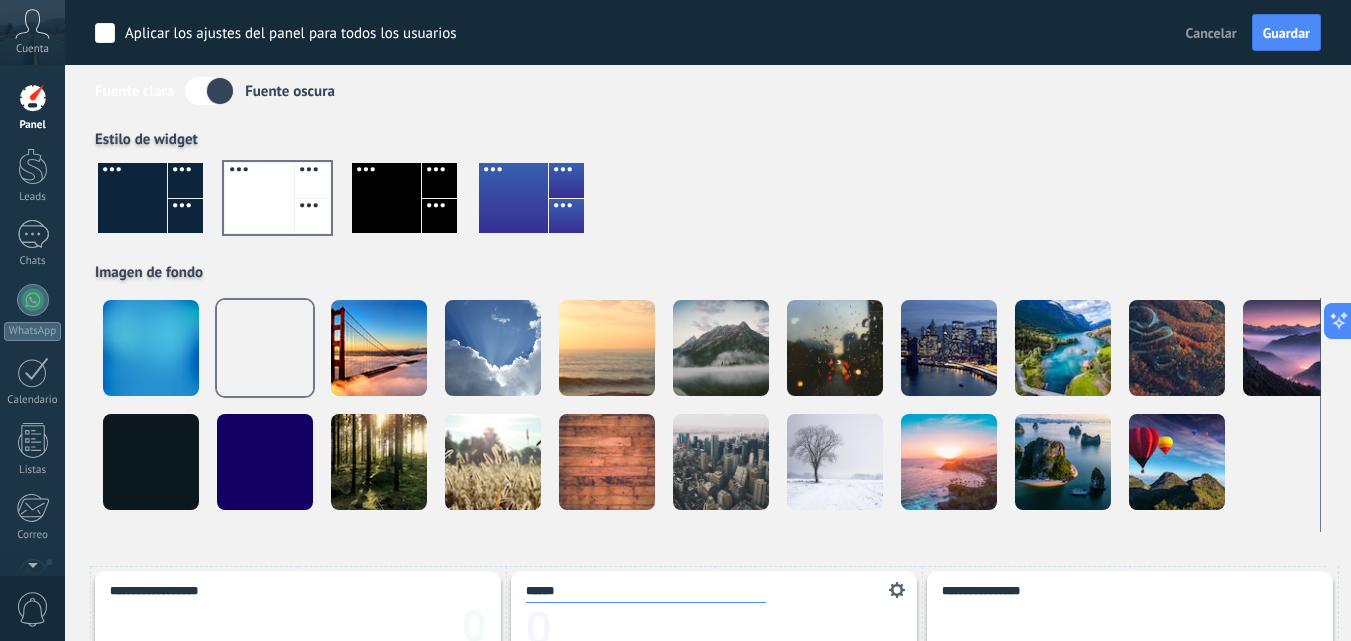click at bounding box center (386, 198) 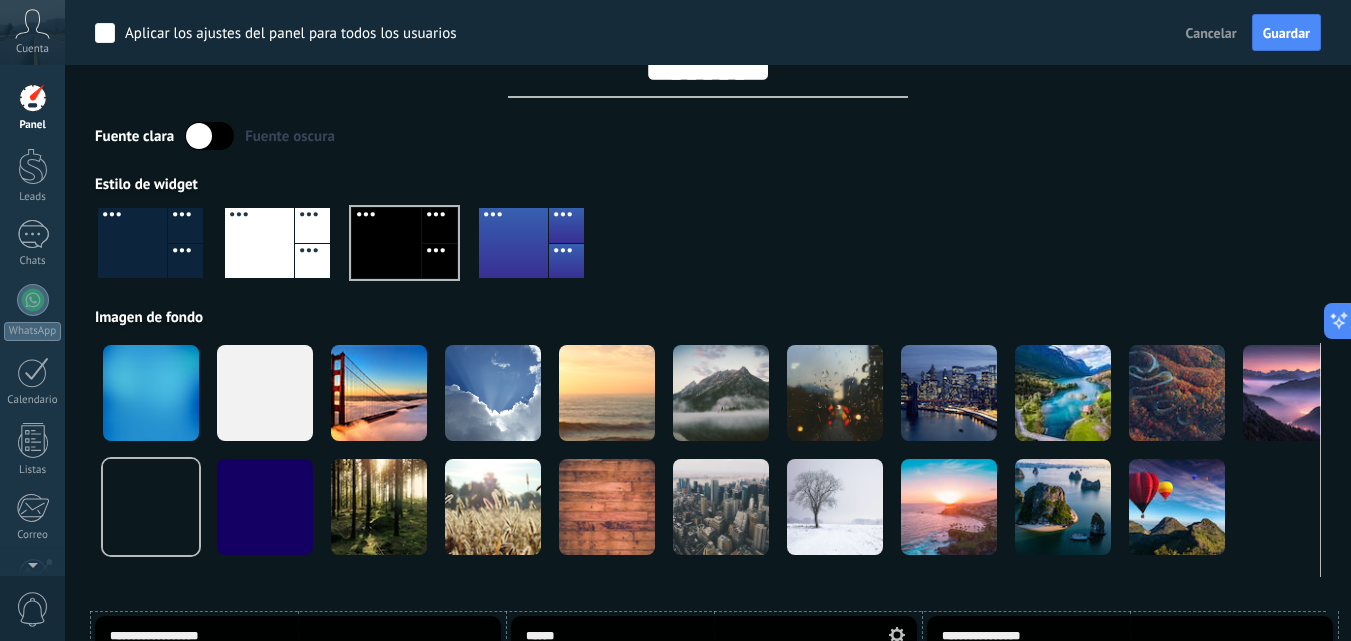 scroll, scrollTop: 100, scrollLeft: 0, axis: vertical 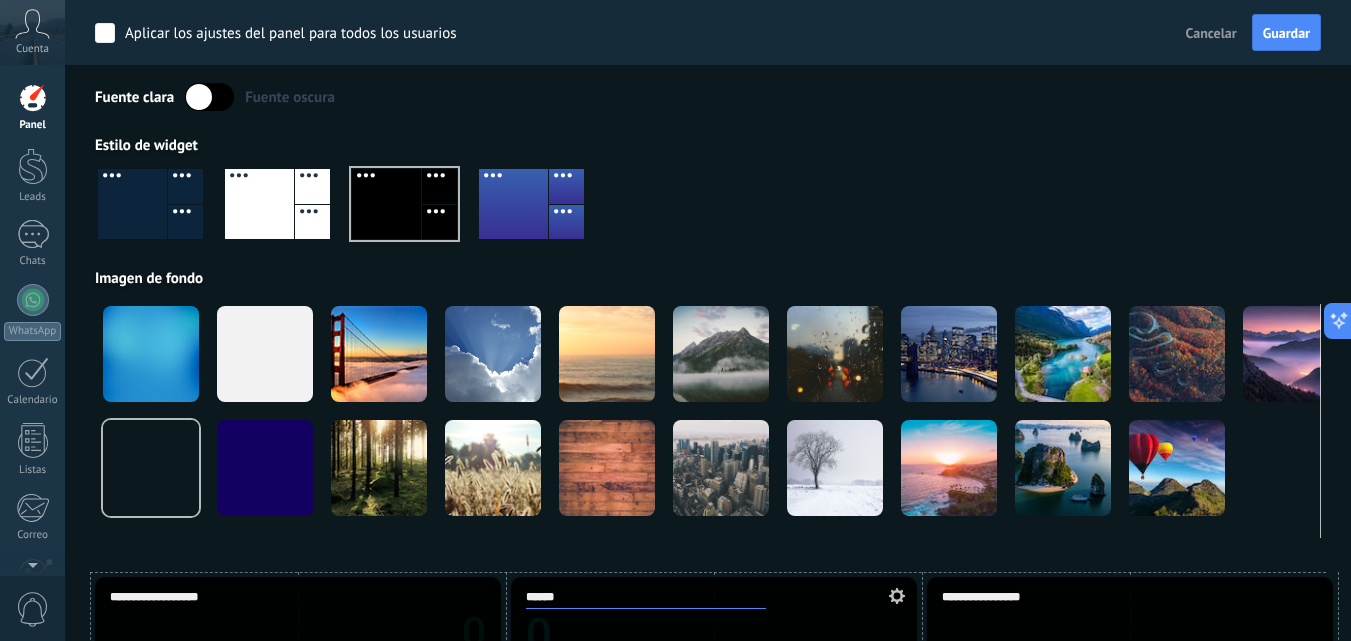 click at bounding box center [132, 204] 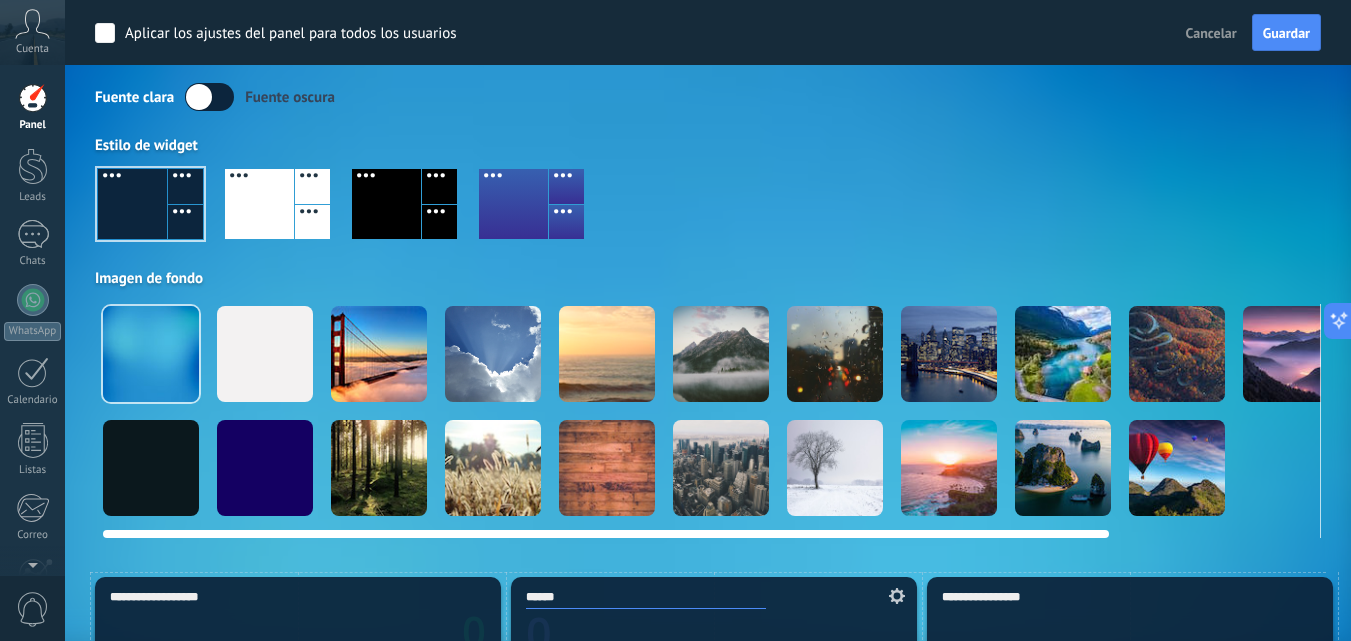 click at bounding box center (151, 468) 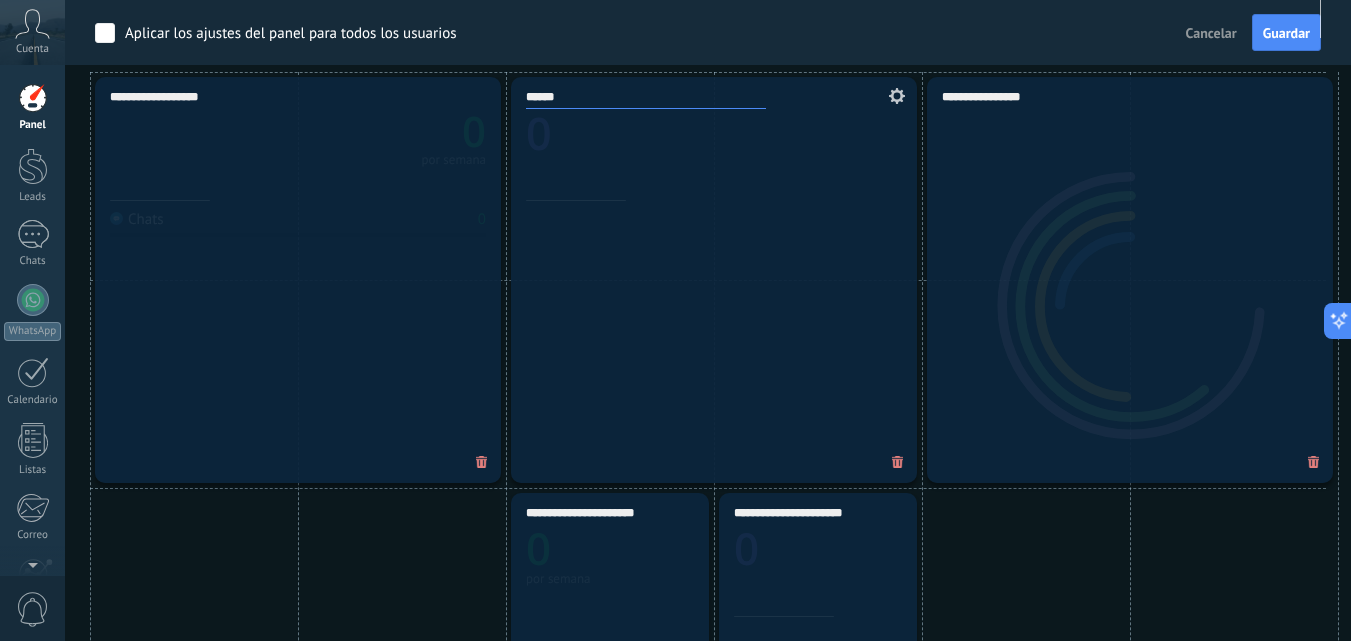 scroll, scrollTop: 700, scrollLeft: 0, axis: vertical 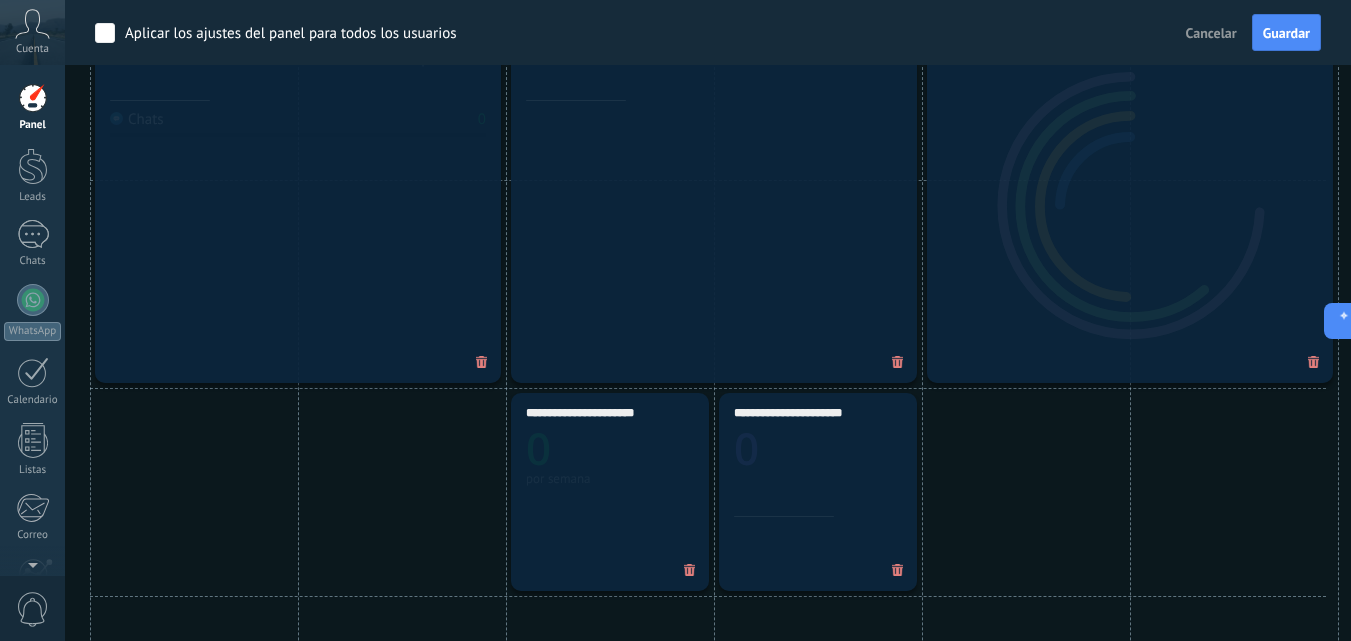 click at bounding box center [690, 570] 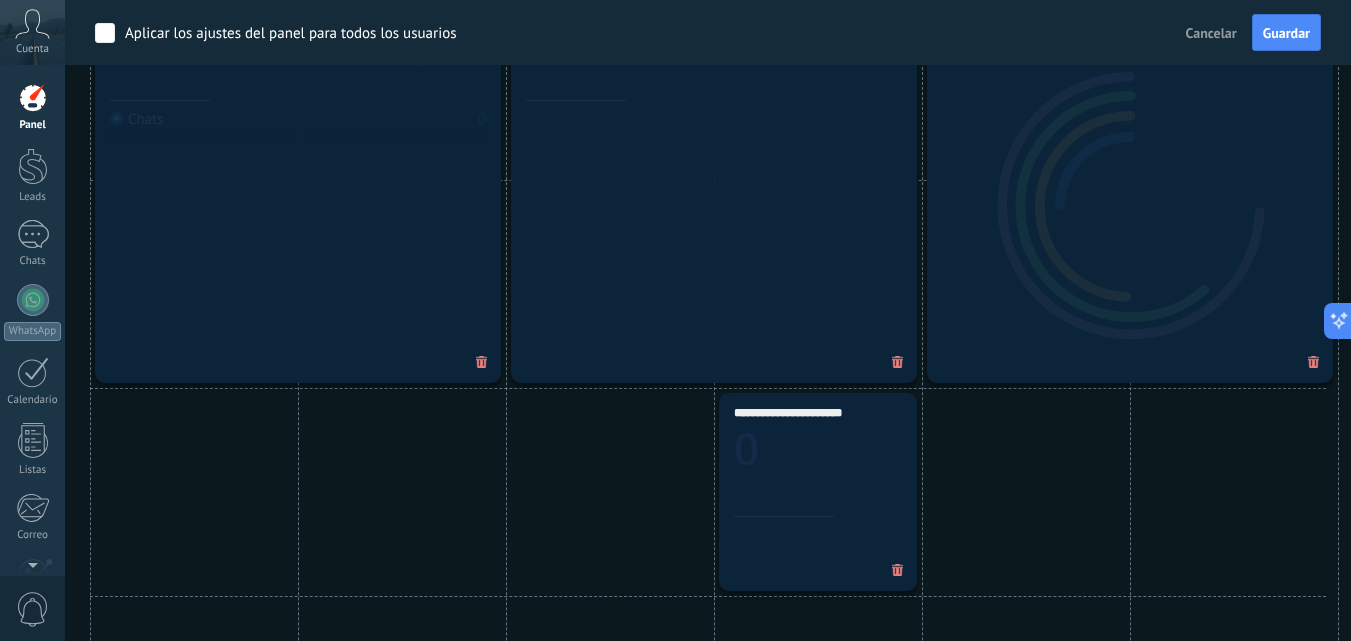 click at bounding box center [898, 570] 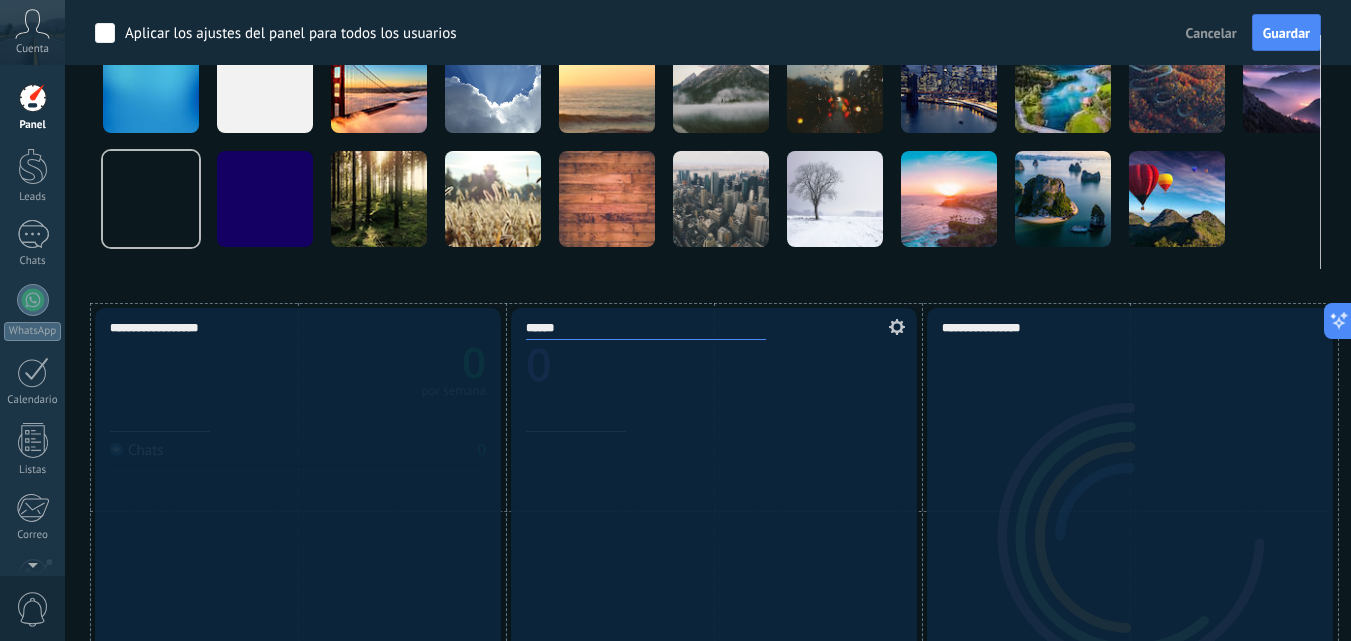 scroll, scrollTop: 300, scrollLeft: 0, axis: vertical 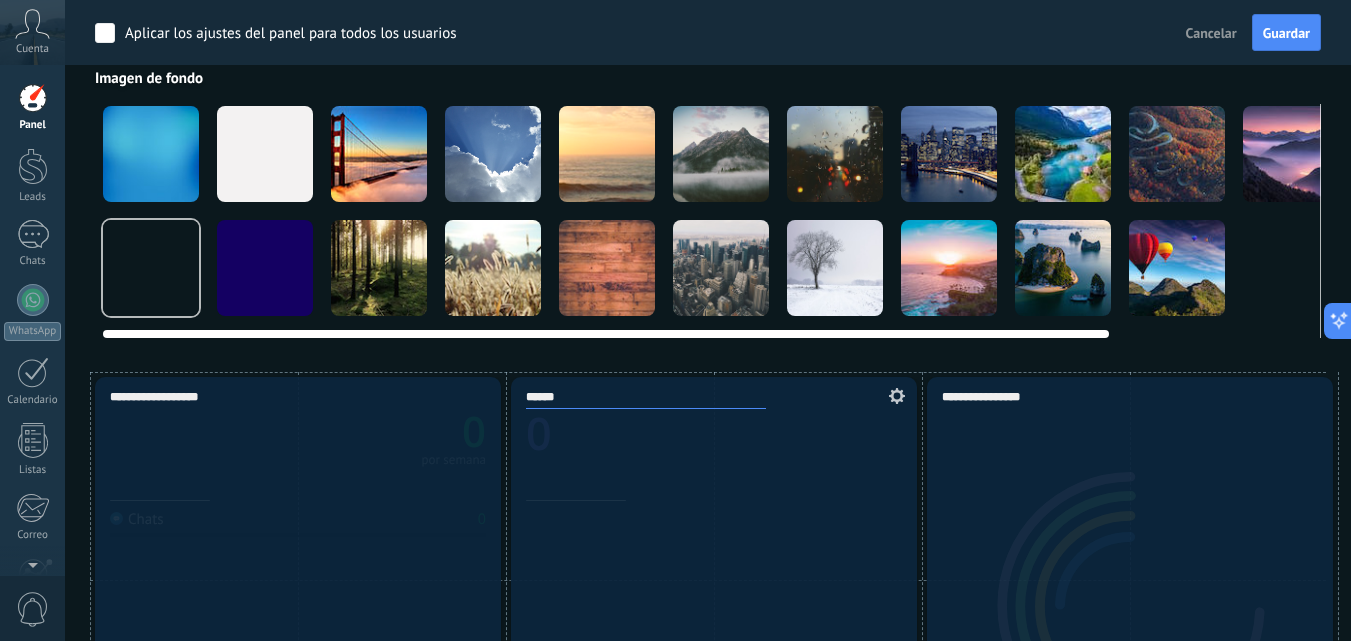 click at bounding box center (151, 154) 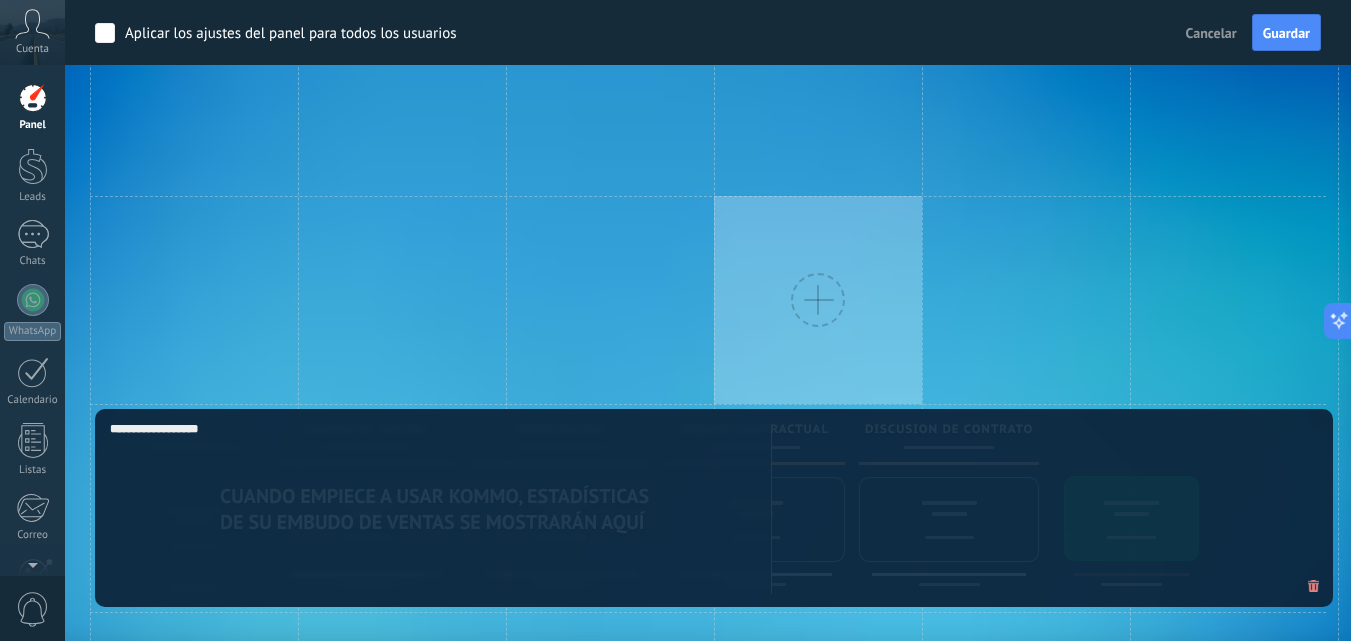 scroll, scrollTop: 1200, scrollLeft: 0, axis: vertical 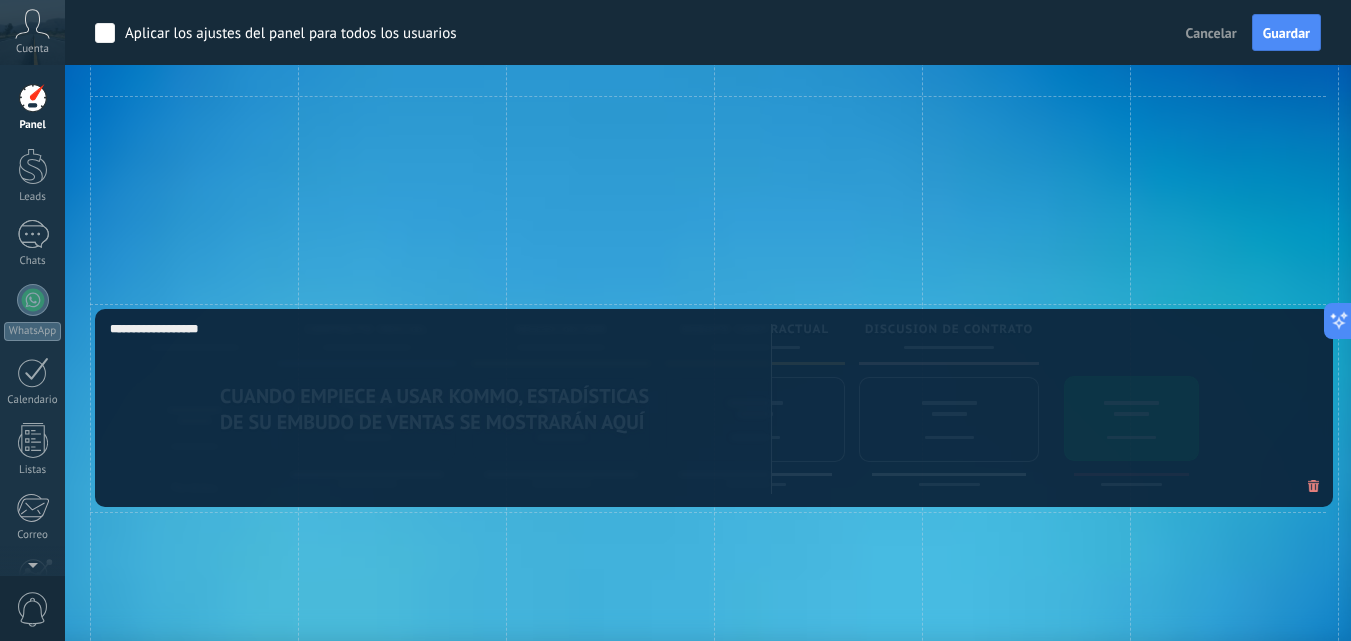 click on "**********" at bounding box center (714, 408) 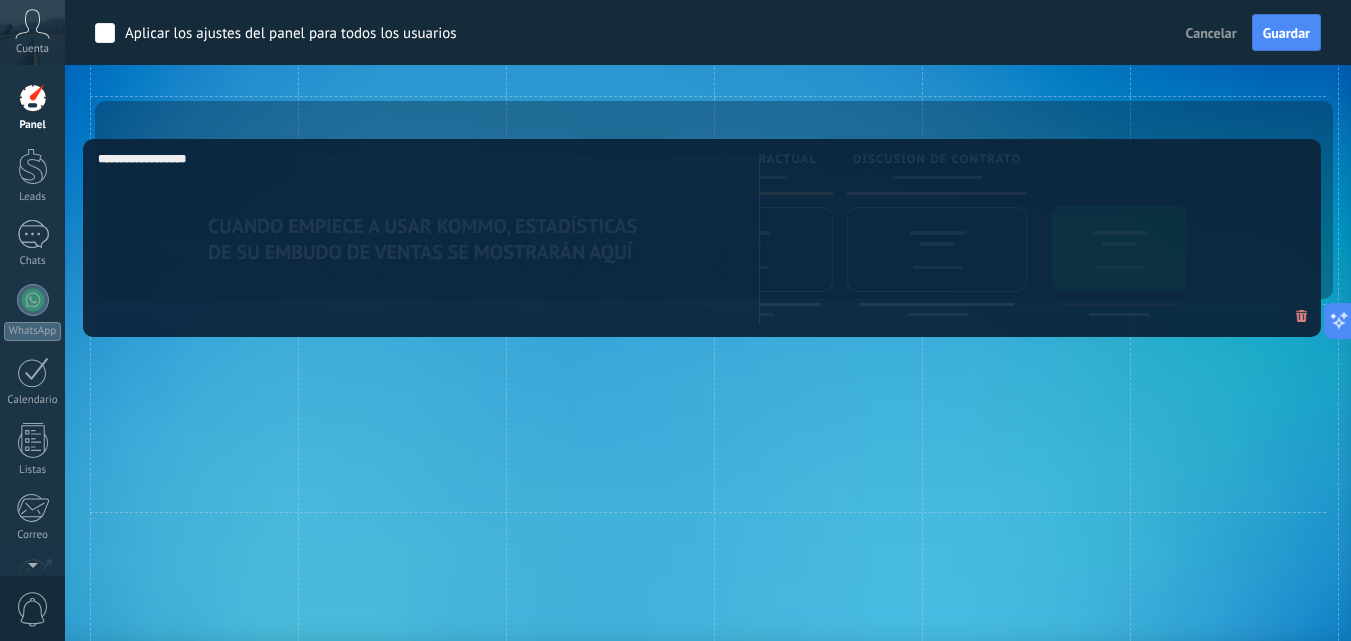drag, startPoint x: 884, startPoint y: 392, endPoint x: 904, endPoint y: 222, distance: 171.17242 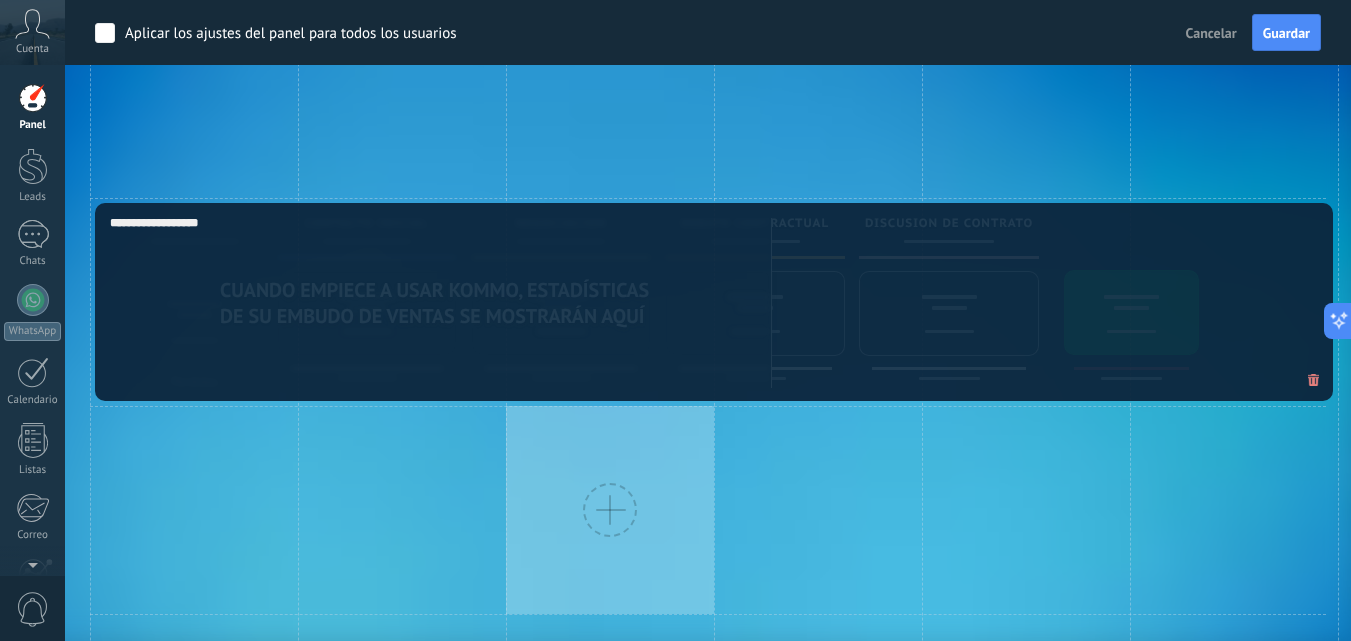 scroll, scrollTop: 1100, scrollLeft: 0, axis: vertical 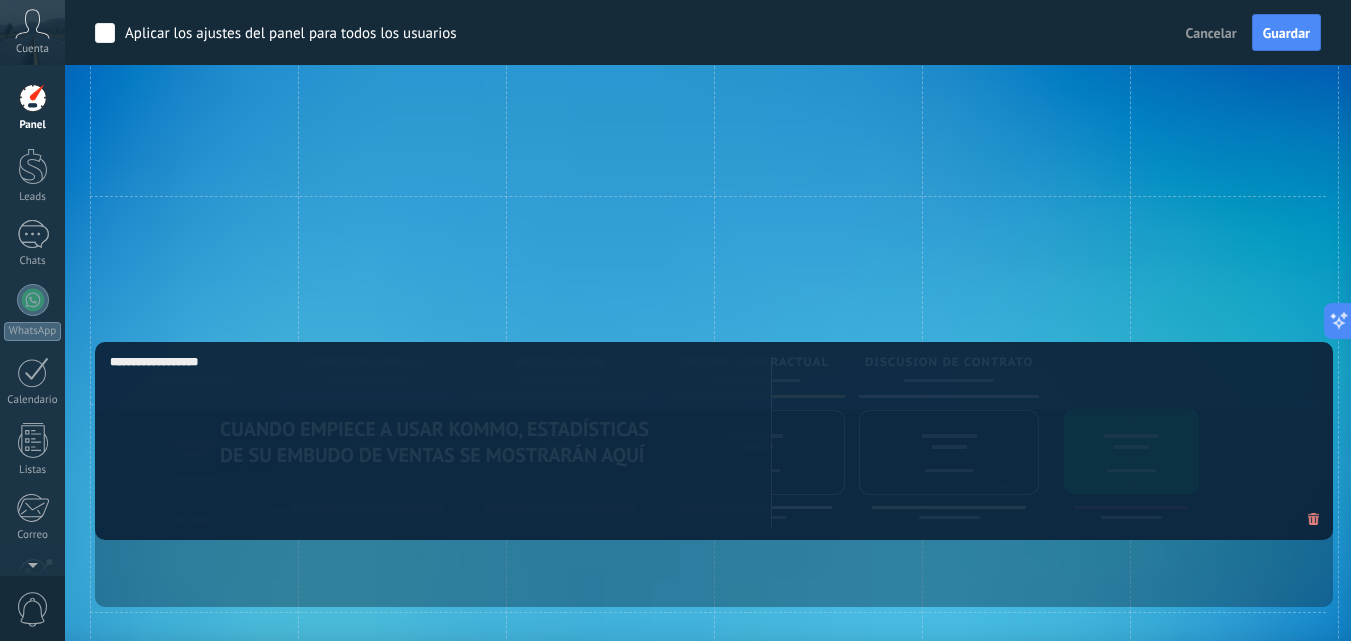 drag, startPoint x: 670, startPoint y: 328, endPoint x: 652, endPoint y: 474, distance: 147.10541 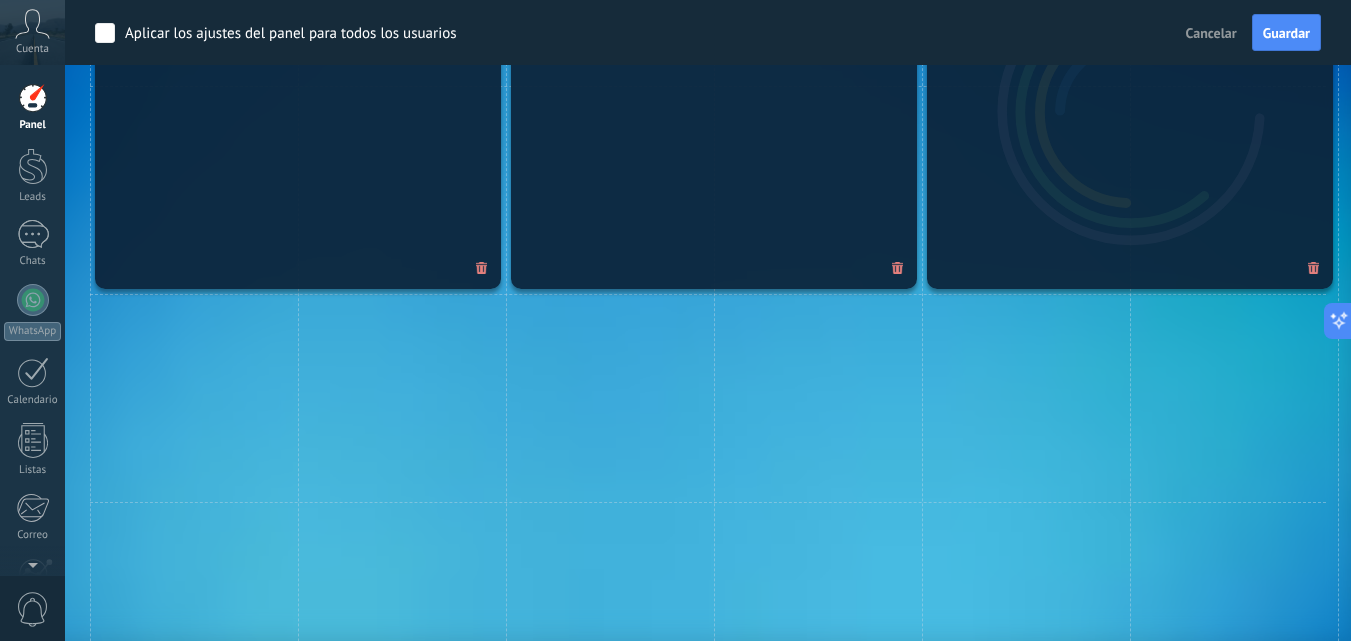 scroll, scrollTop: 800, scrollLeft: 0, axis: vertical 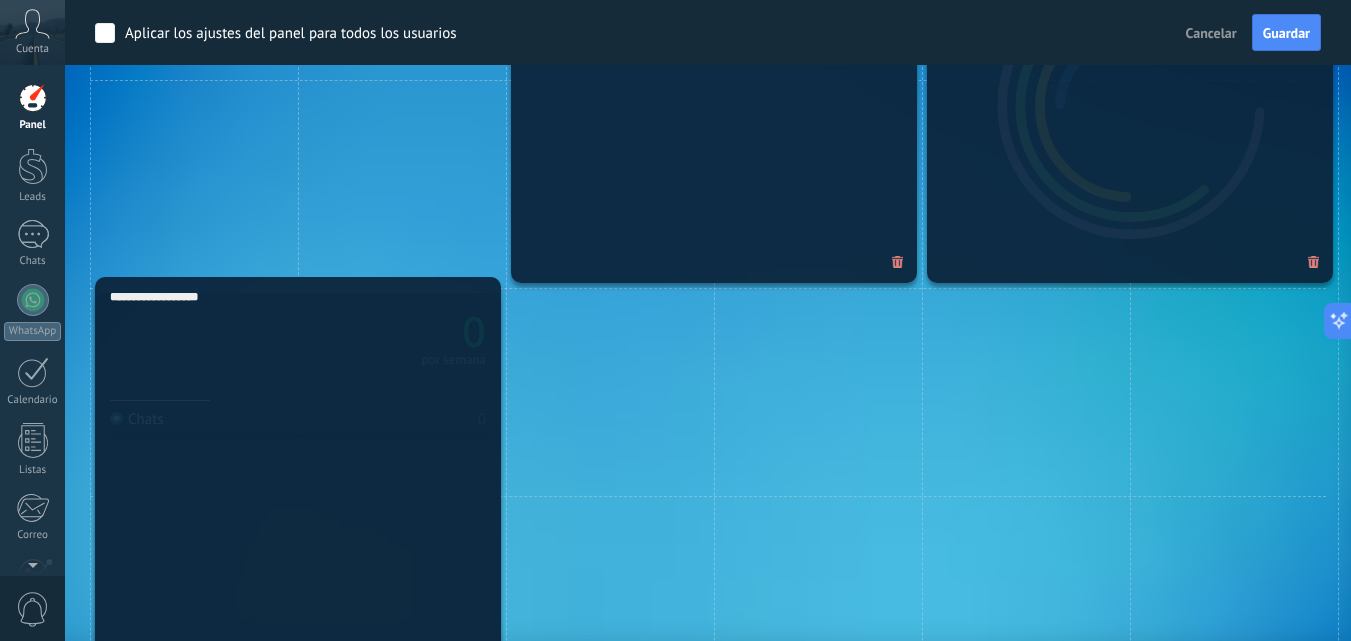 drag, startPoint x: 402, startPoint y: 147, endPoint x: 397, endPoint y: 543, distance: 396.03156 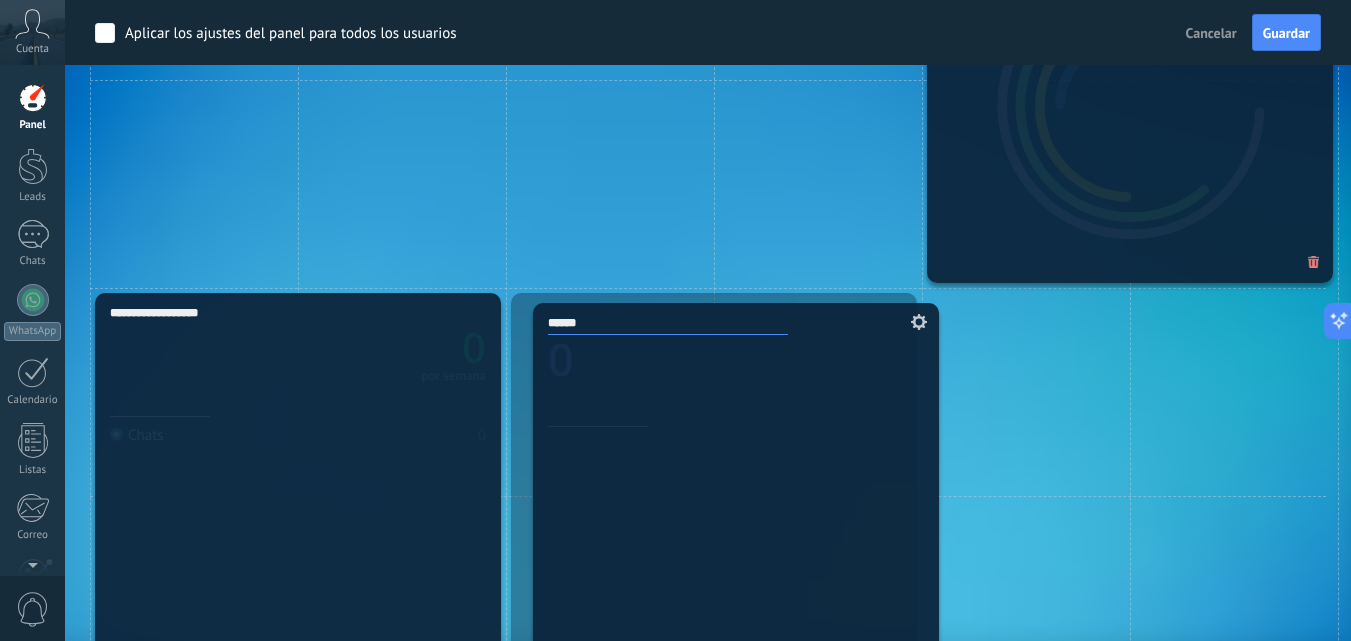 drag, startPoint x: 689, startPoint y: 166, endPoint x: 710, endPoint y: 587, distance: 421.52344 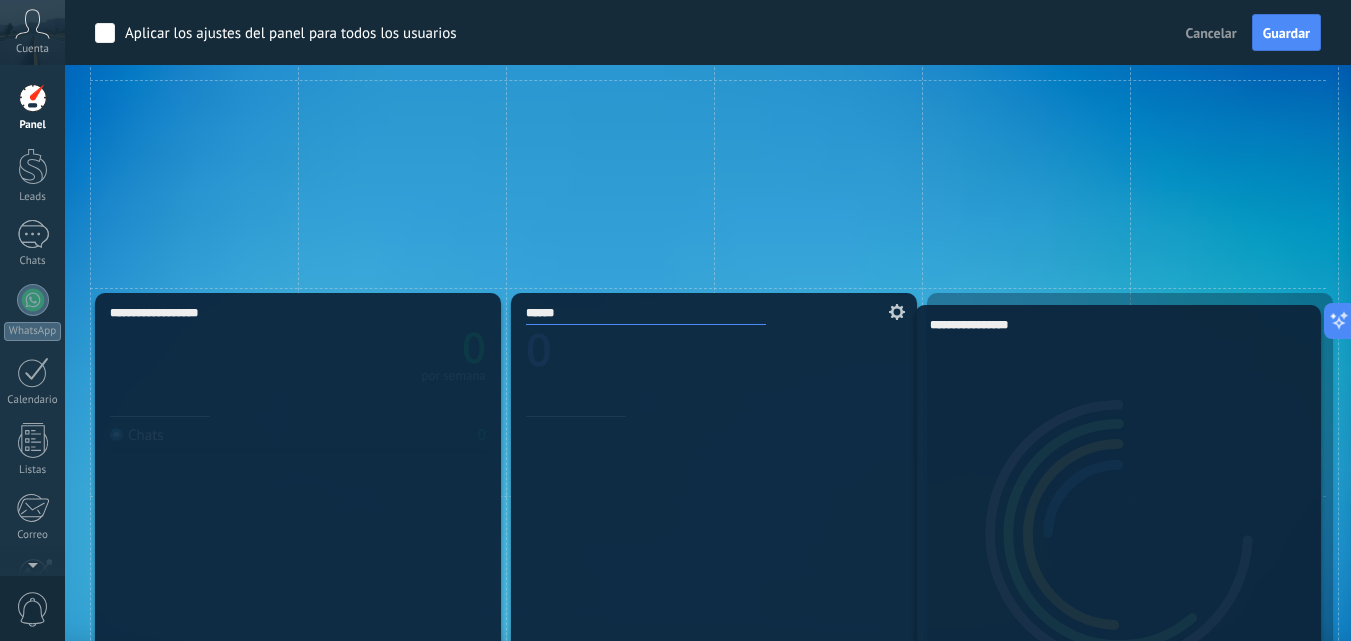 drag, startPoint x: 1069, startPoint y: 183, endPoint x: 1106, endPoint y: 611, distance: 429.5963 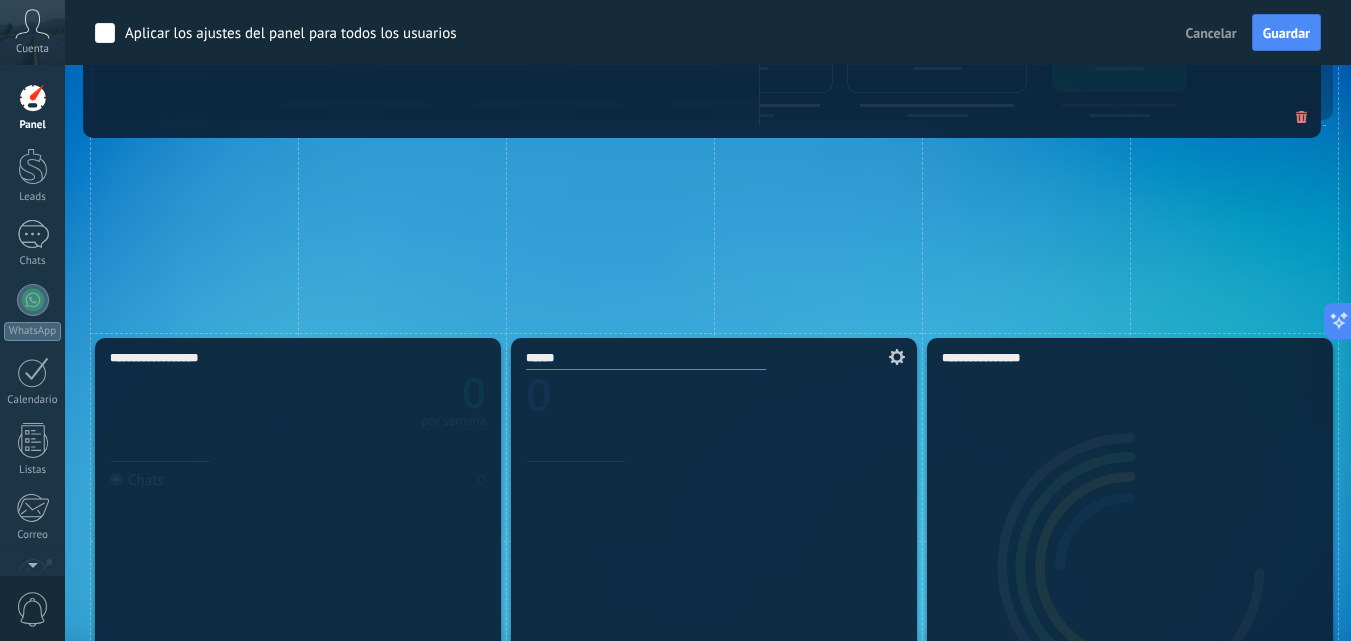 scroll, scrollTop: 699, scrollLeft: 0, axis: vertical 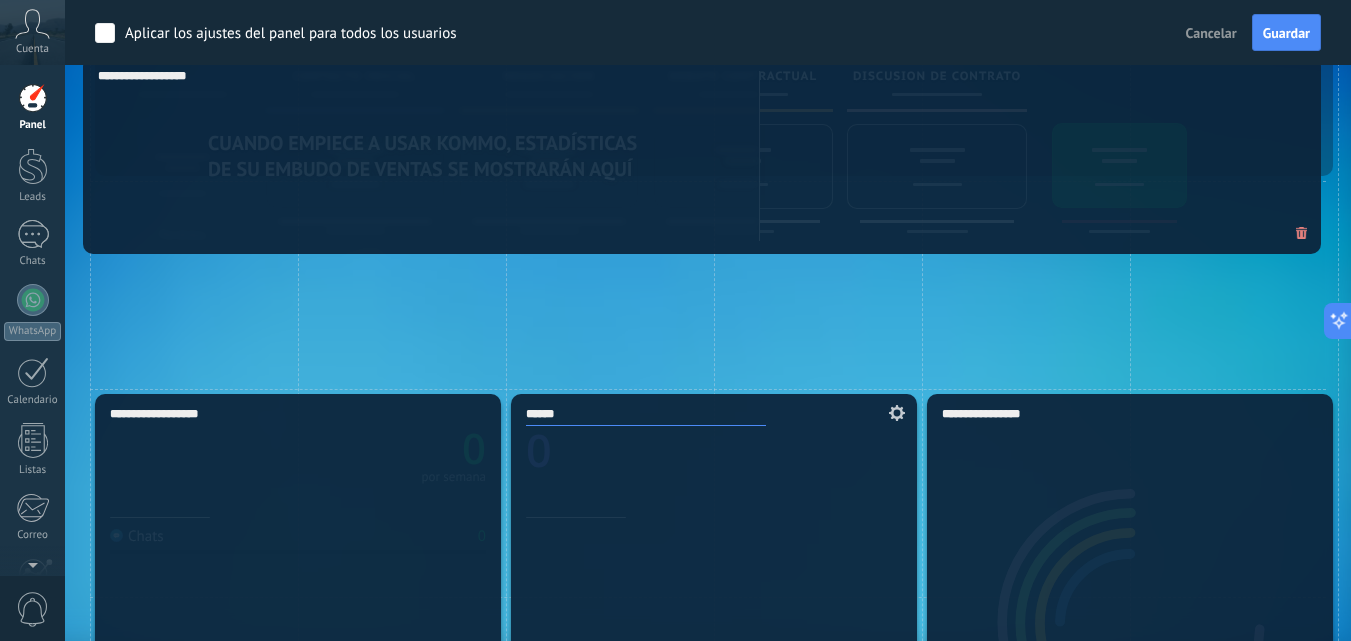drag, startPoint x: 726, startPoint y: 402, endPoint x: 735, endPoint y: 149, distance: 253.16003 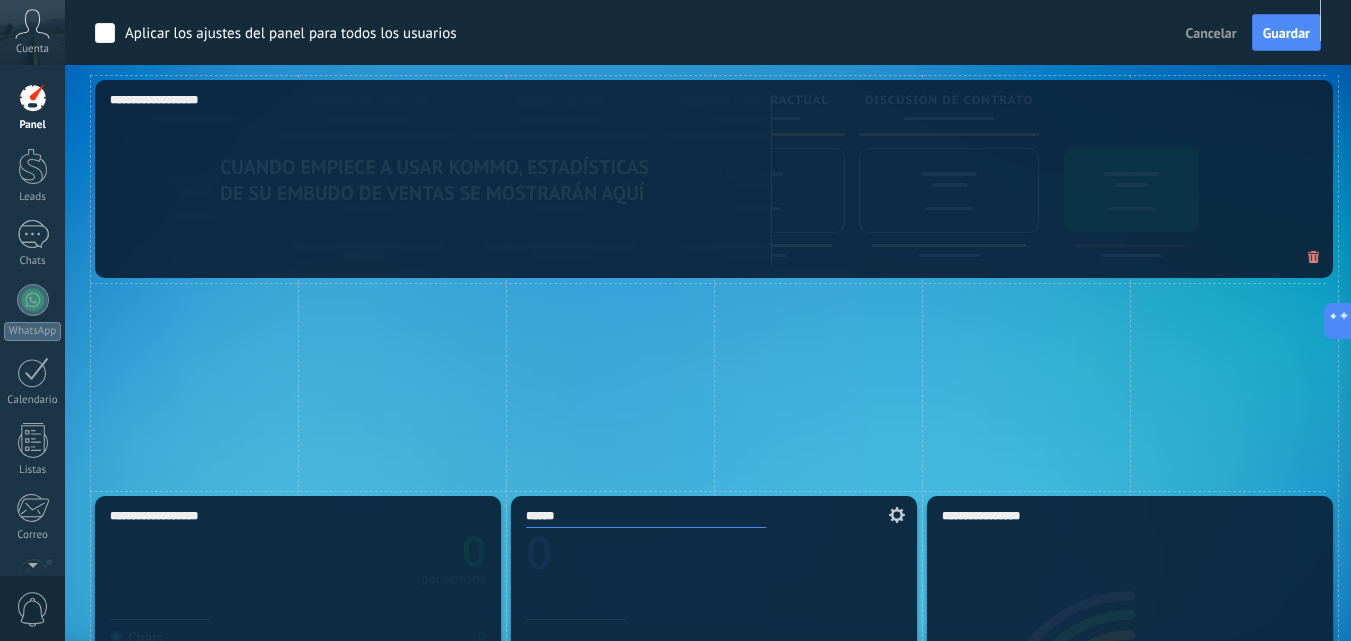 scroll, scrollTop: 599, scrollLeft: 0, axis: vertical 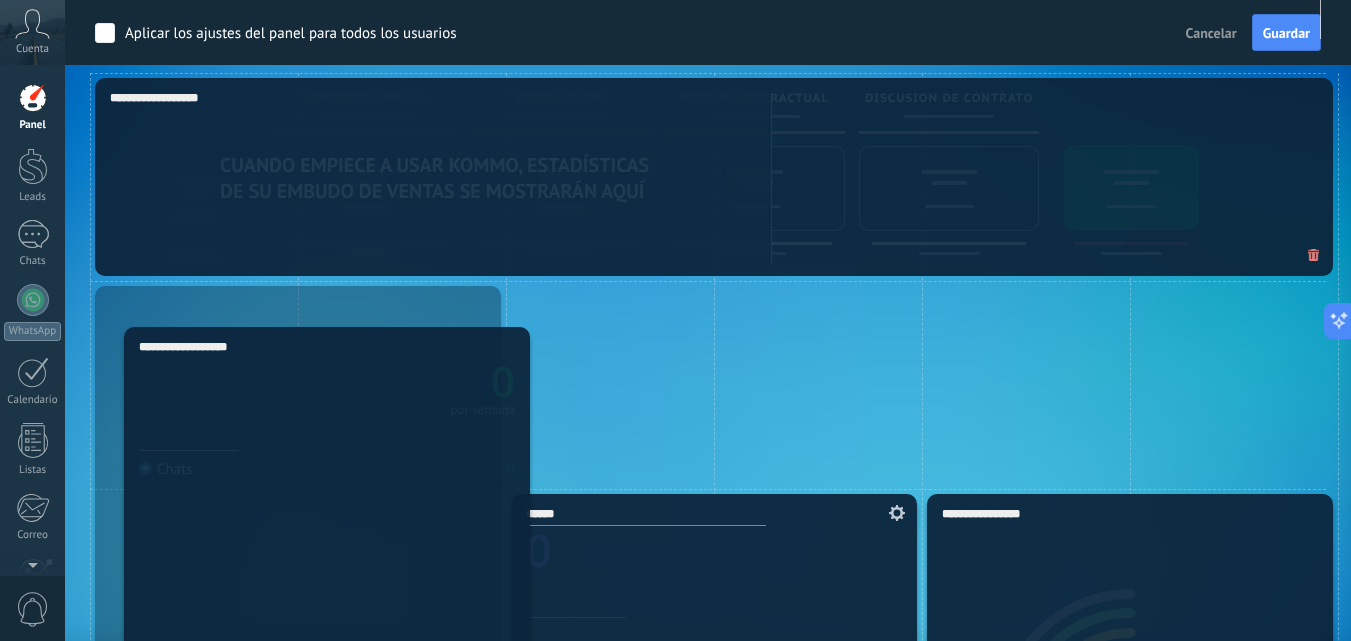 drag, startPoint x: 408, startPoint y: 557, endPoint x: 437, endPoint y: 388, distance: 171.47011 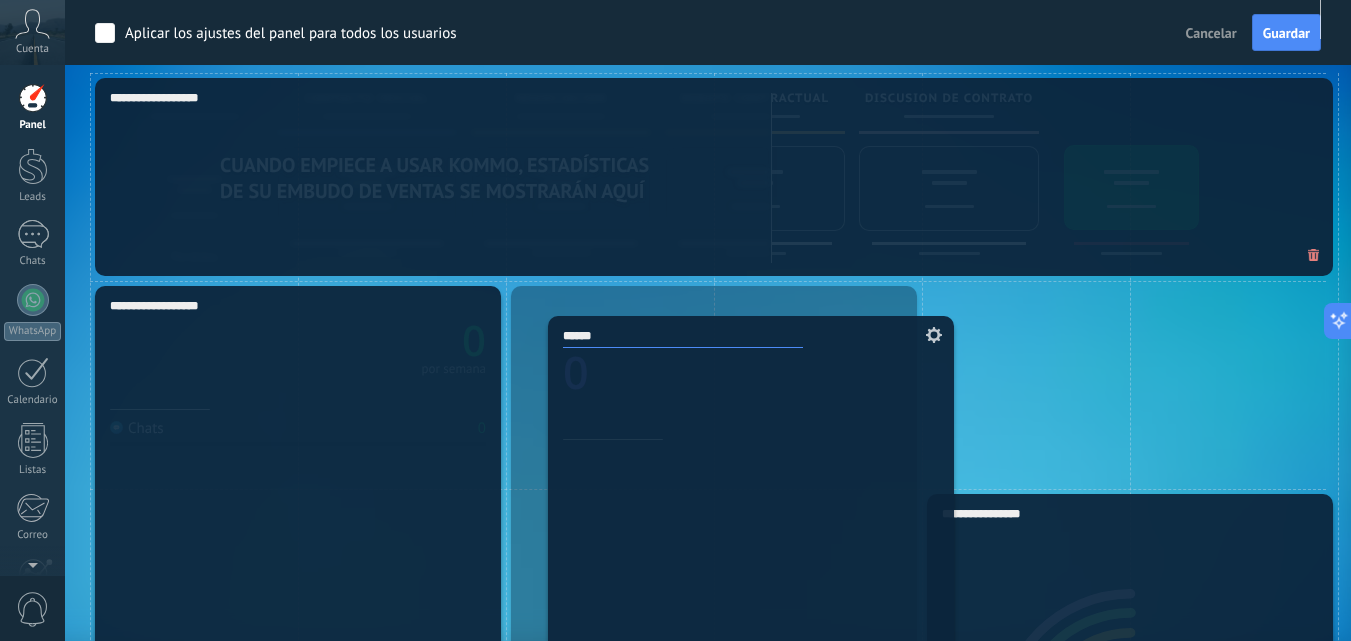 drag, startPoint x: 734, startPoint y: 554, endPoint x: 764, endPoint y: 366, distance: 190.37857 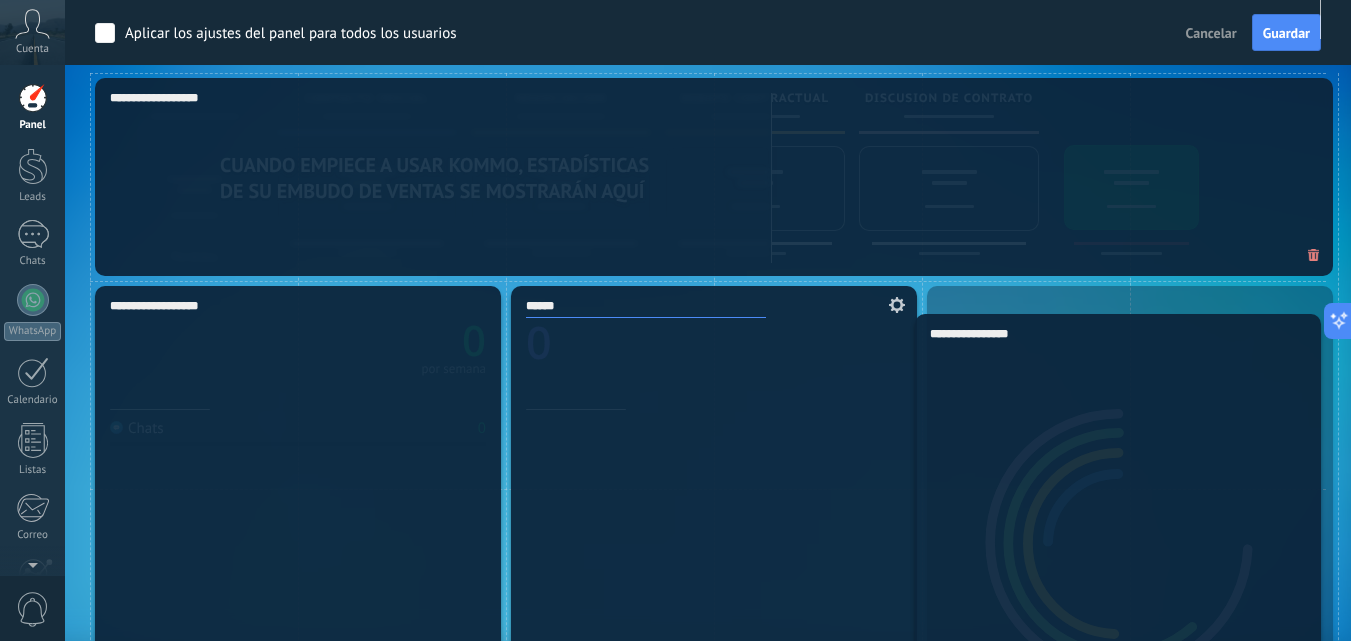 drag, startPoint x: 1137, startPoint y: 547, endPoint x: 1143, endPoint y: 367, distance: 180.09998 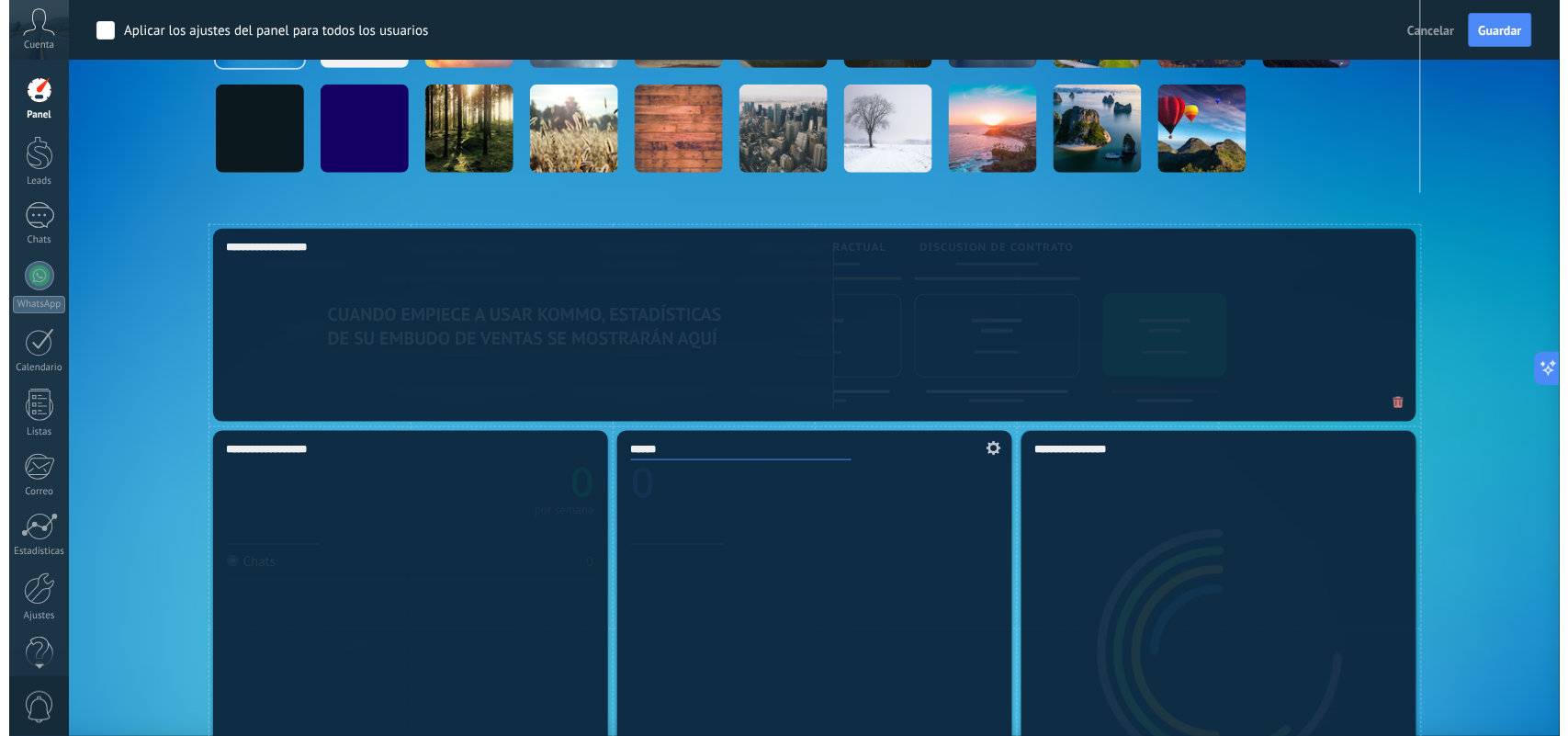 scroll, scrollTop: 435, scrollLeft: 0, axis: vertical 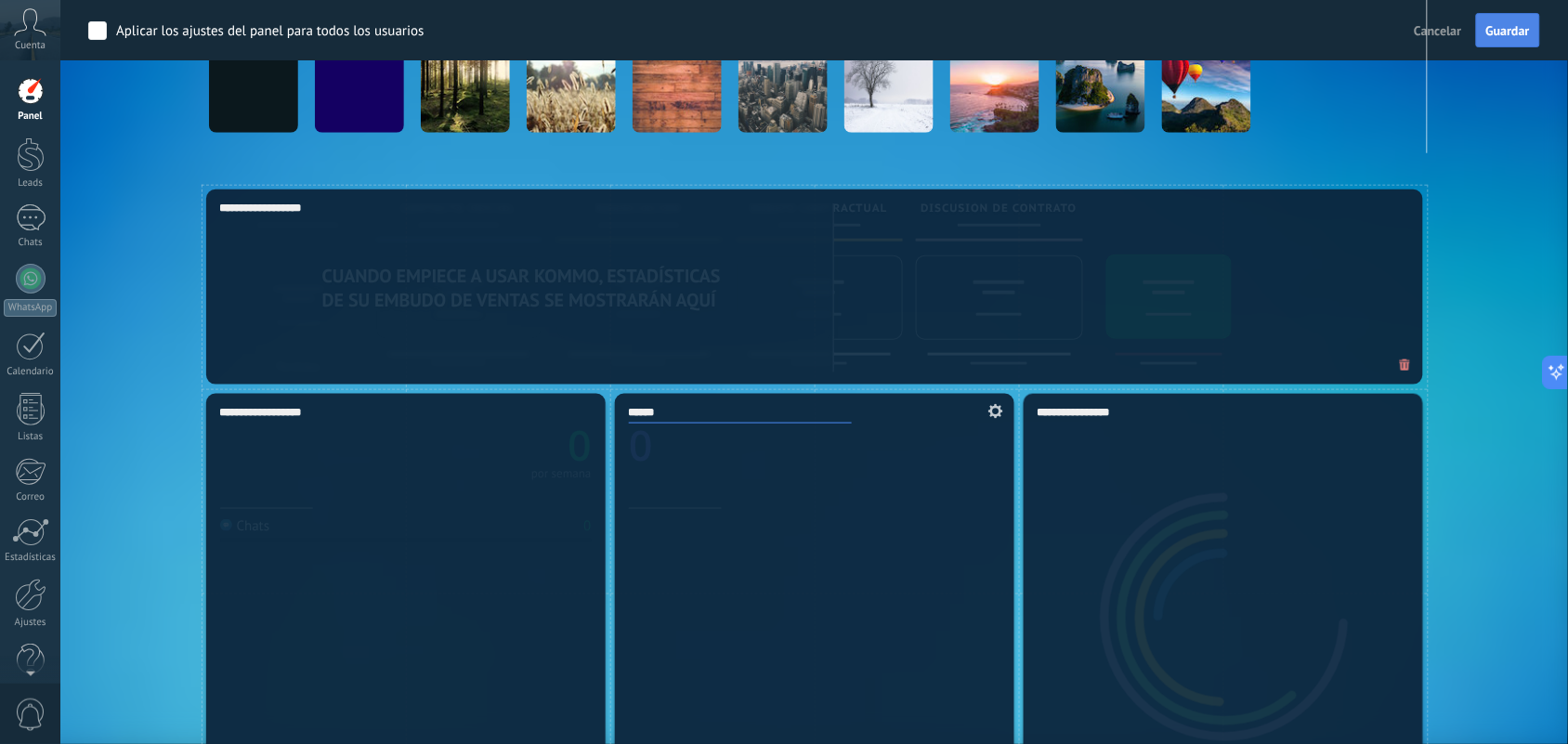 click on "Guardar" at bounding box center [1508, 31] 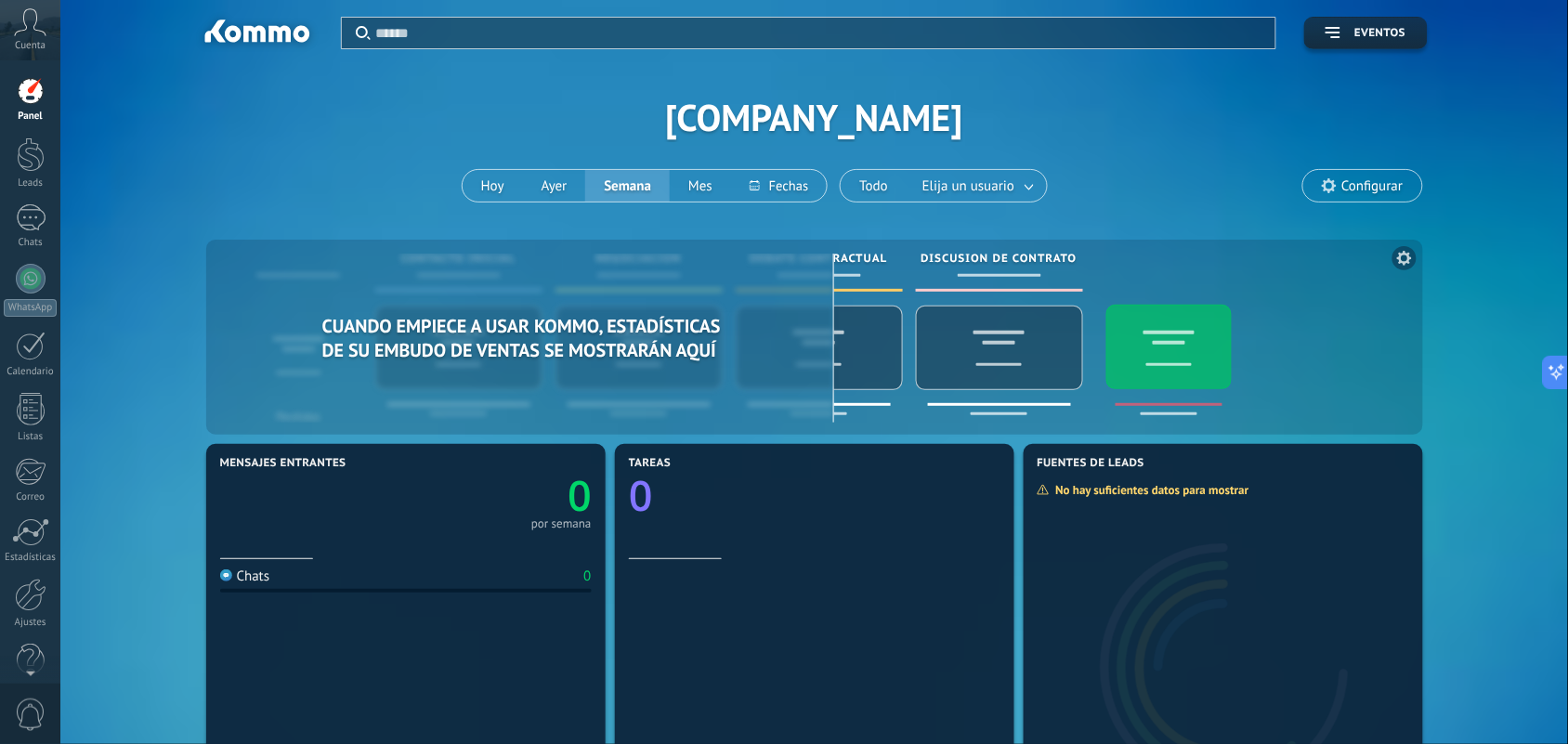 scroll, scrollTop: 0, scrollLeft: 0, axis: both 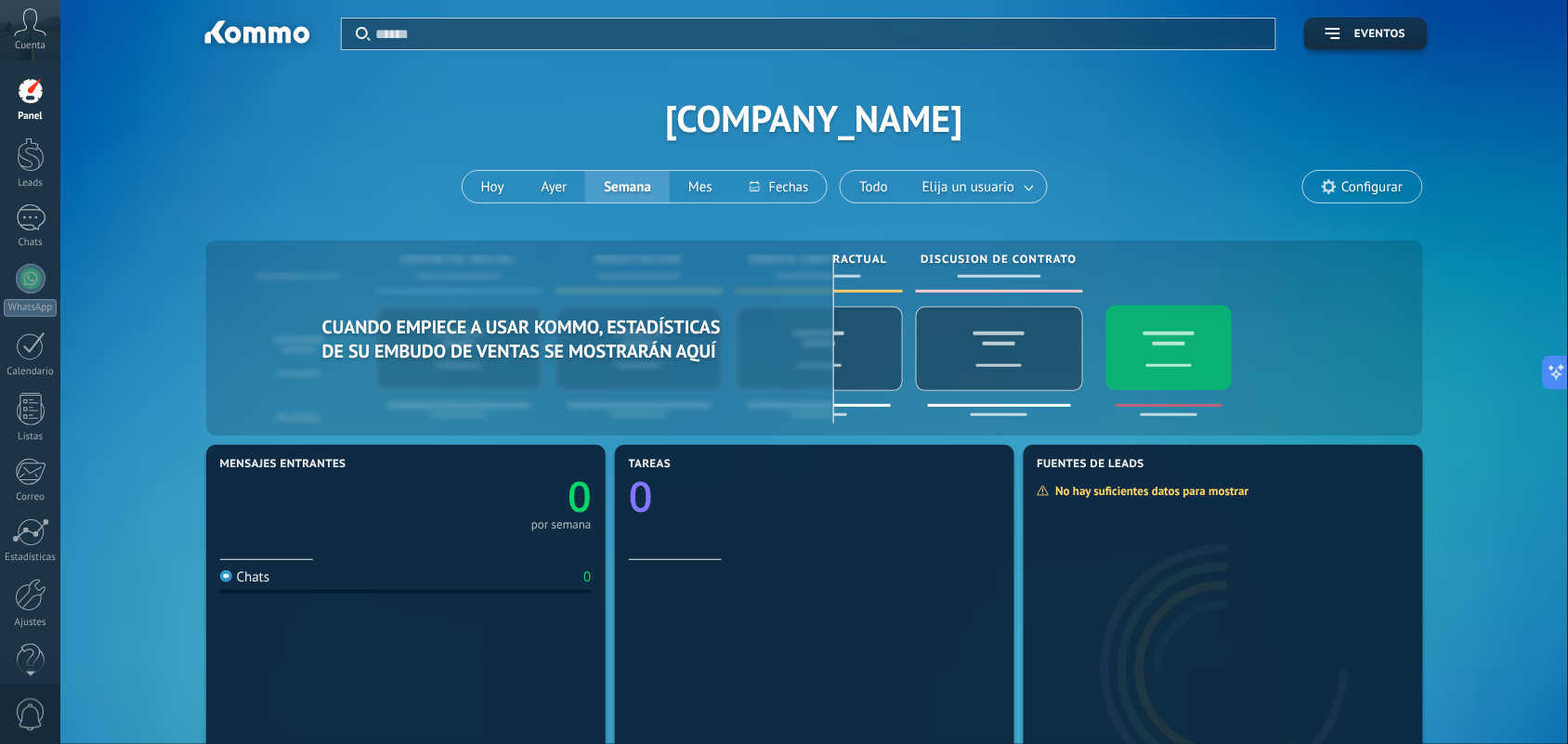 click on "Aplicar Eventos [COMPANY_NAME] Hoy Ayer Semana Mes Todo Elija un usuario Configurar" at bounding box center (814, 118) 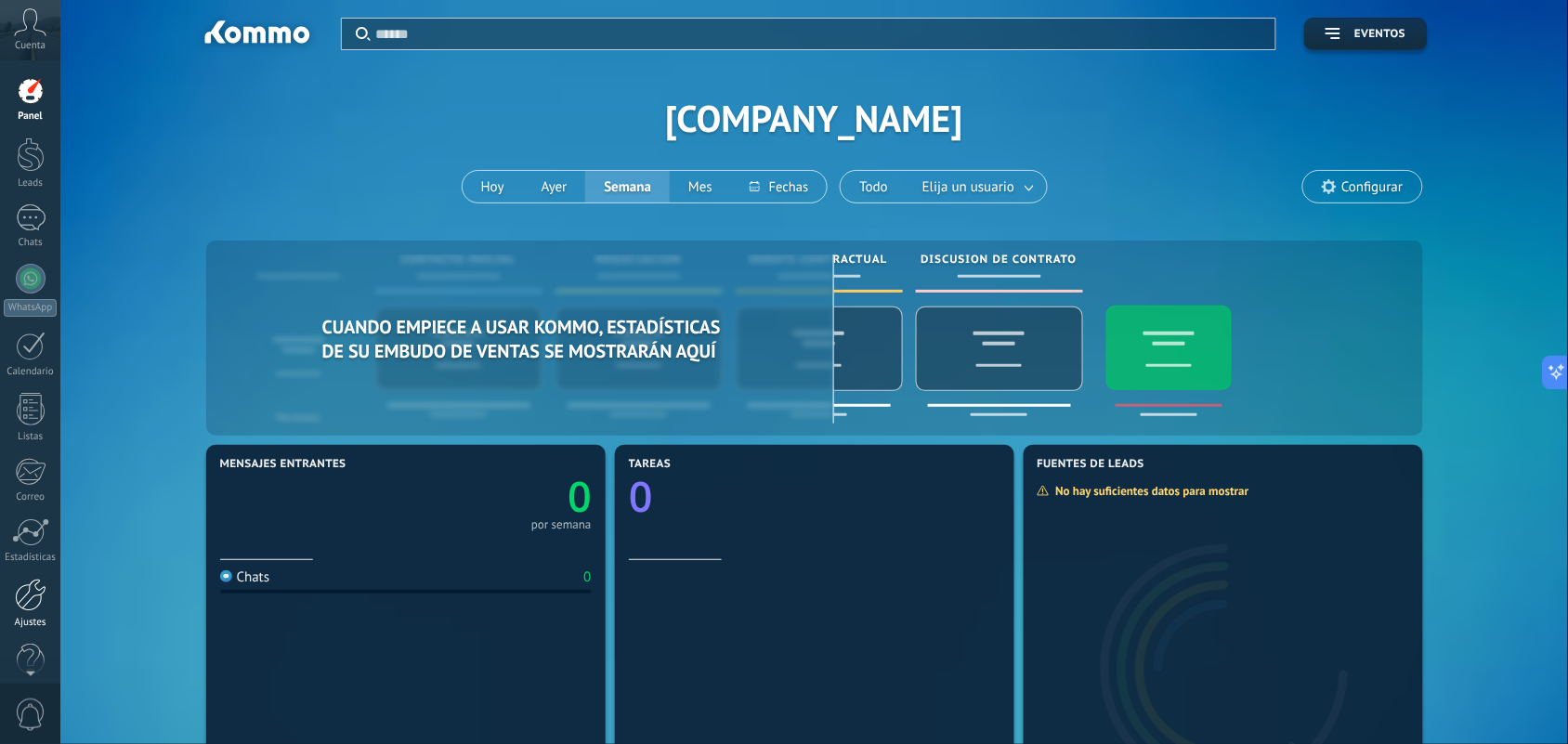 click at bounding box center (31, 594) 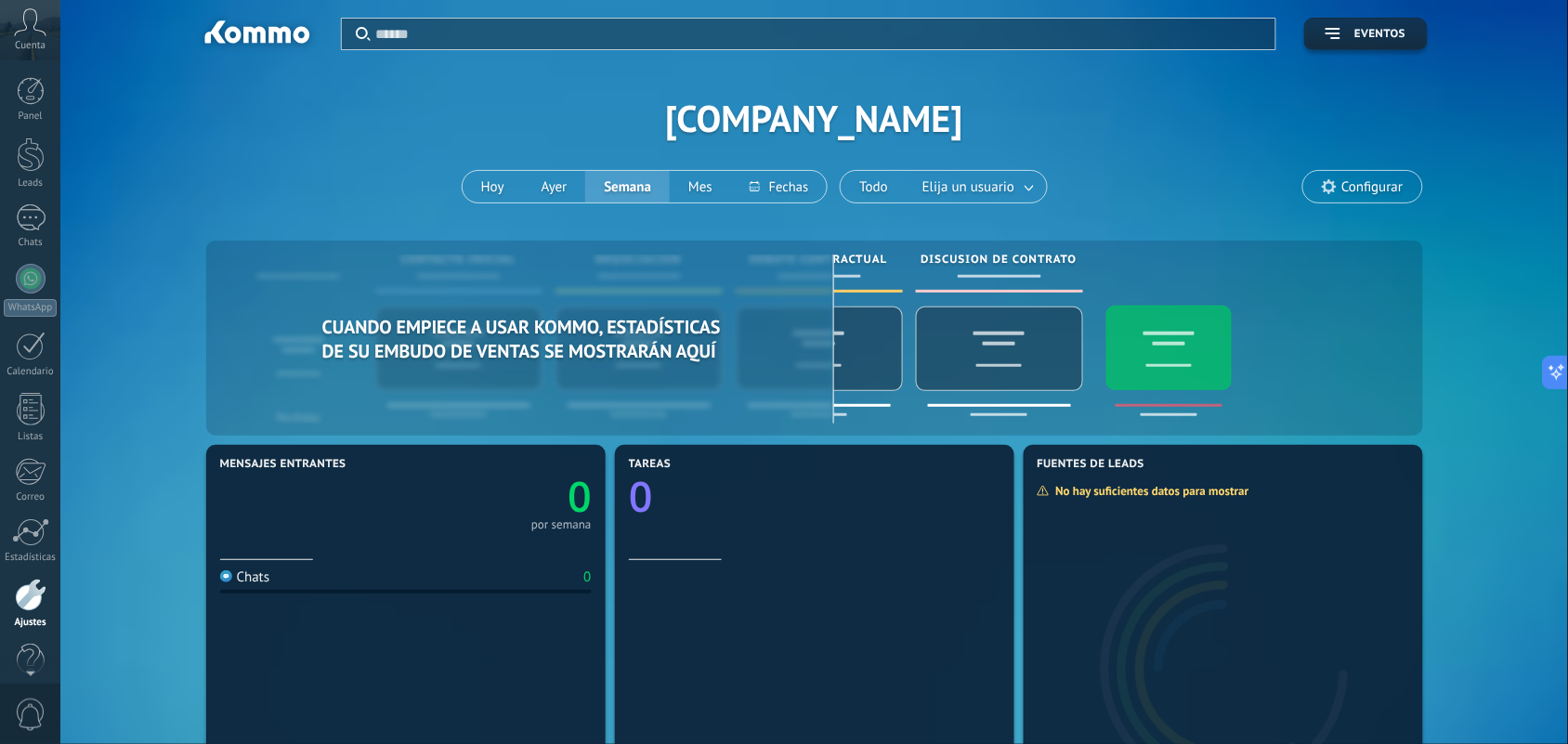 scroll, scrollTop: 29, scrollLeft: 0, axis: vertical 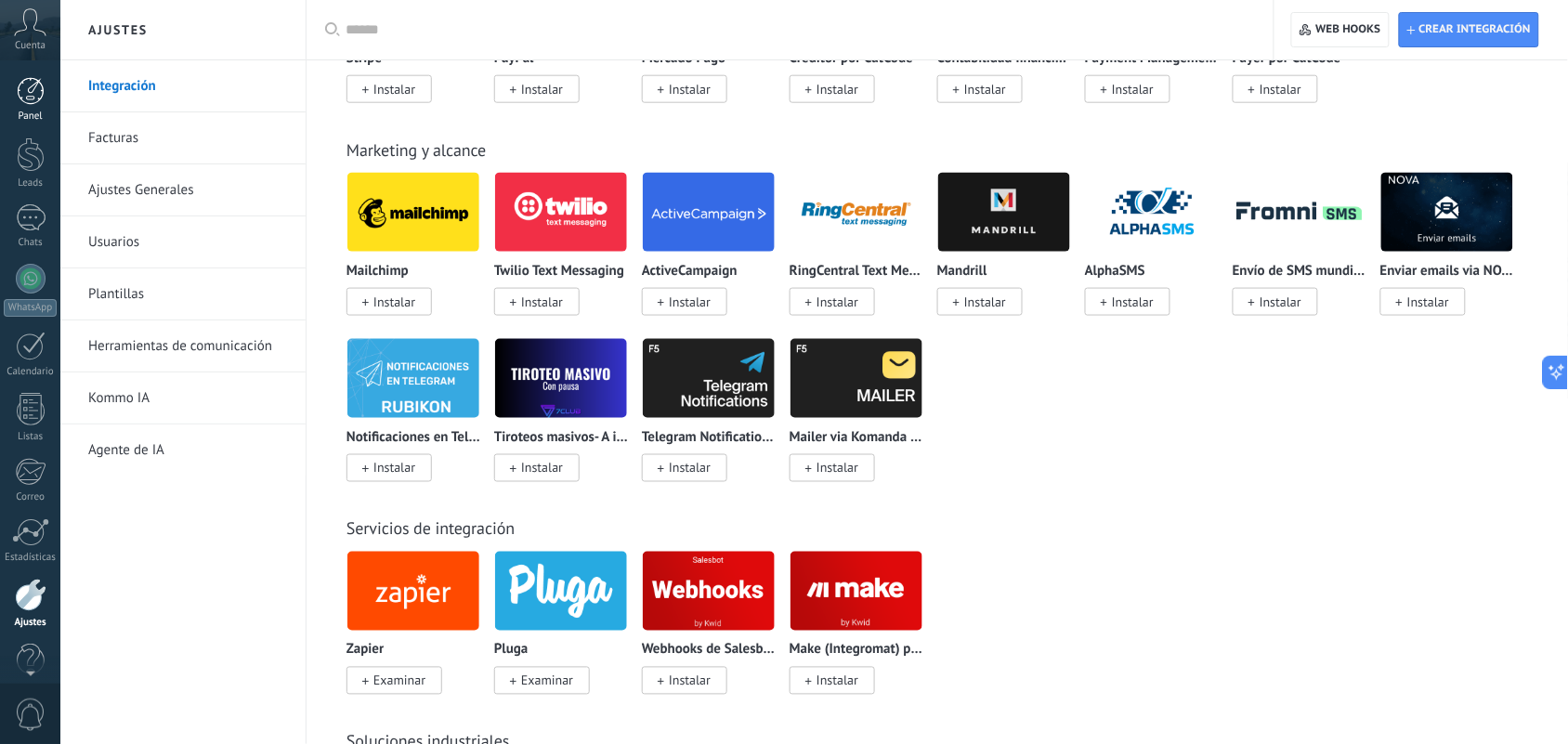 click on "©  2025  derechos reservados |  Términos de uso
Soporte técnico
auto claro oscuro
Cuenta
[FIRST] [LAST]
ID de cuenta
[NUMBER]
perfil
salir" at bounding box center (30, 372) 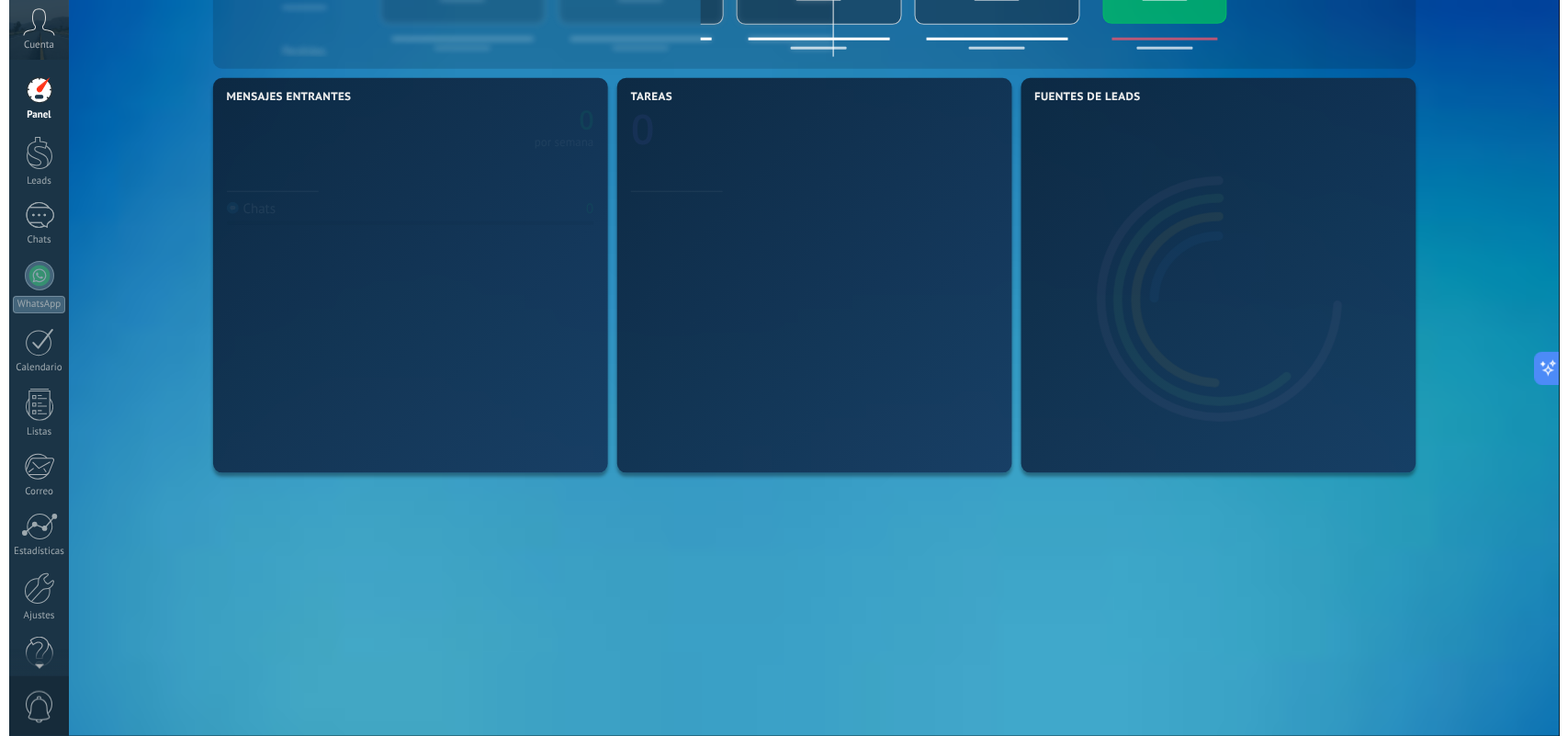 scroll, scrollTop: 0, scrollLeft: 0, axis: both 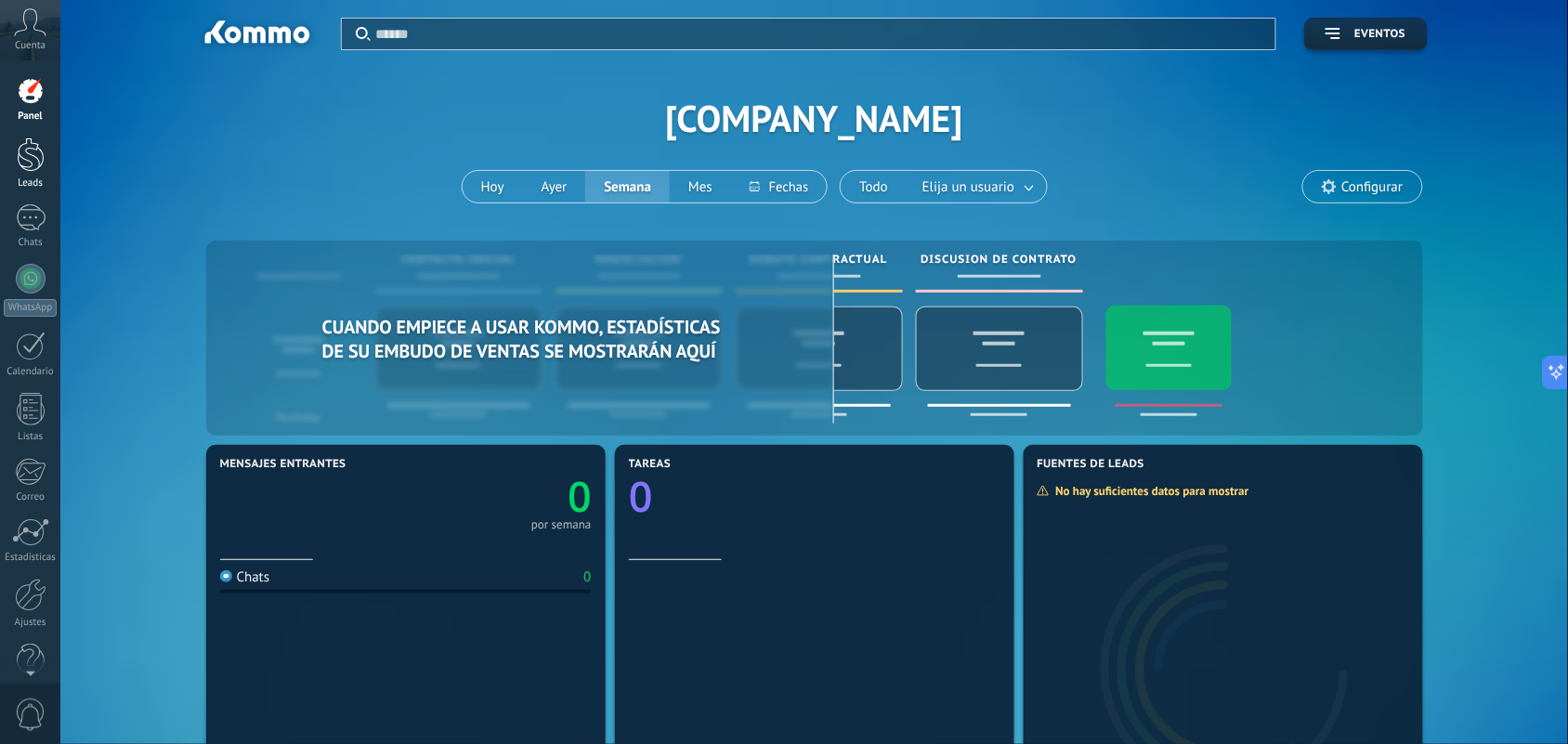 click at bounding box center [31, 154] 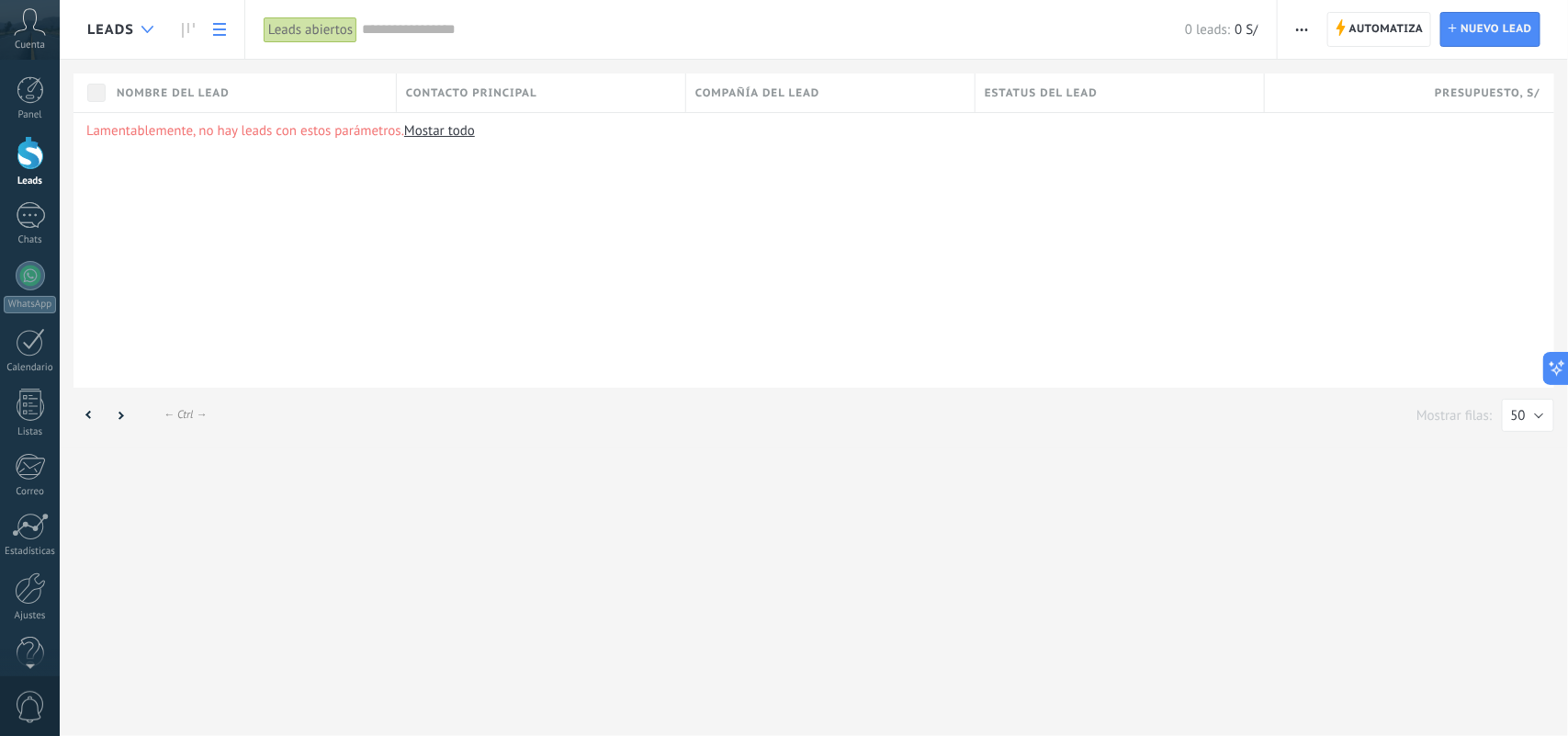 click 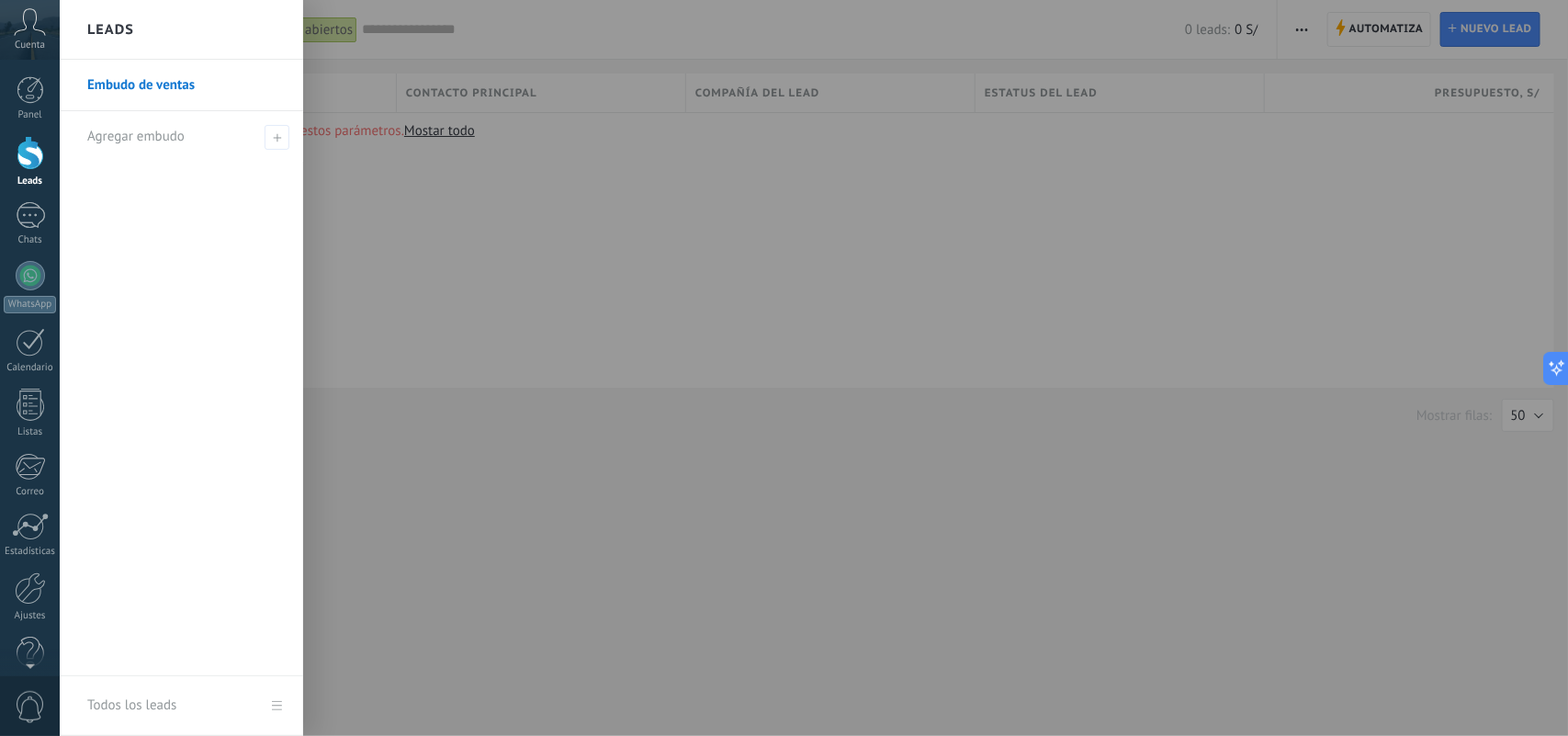 click on "Embudo de ventas" at bounding box center [186, 85] 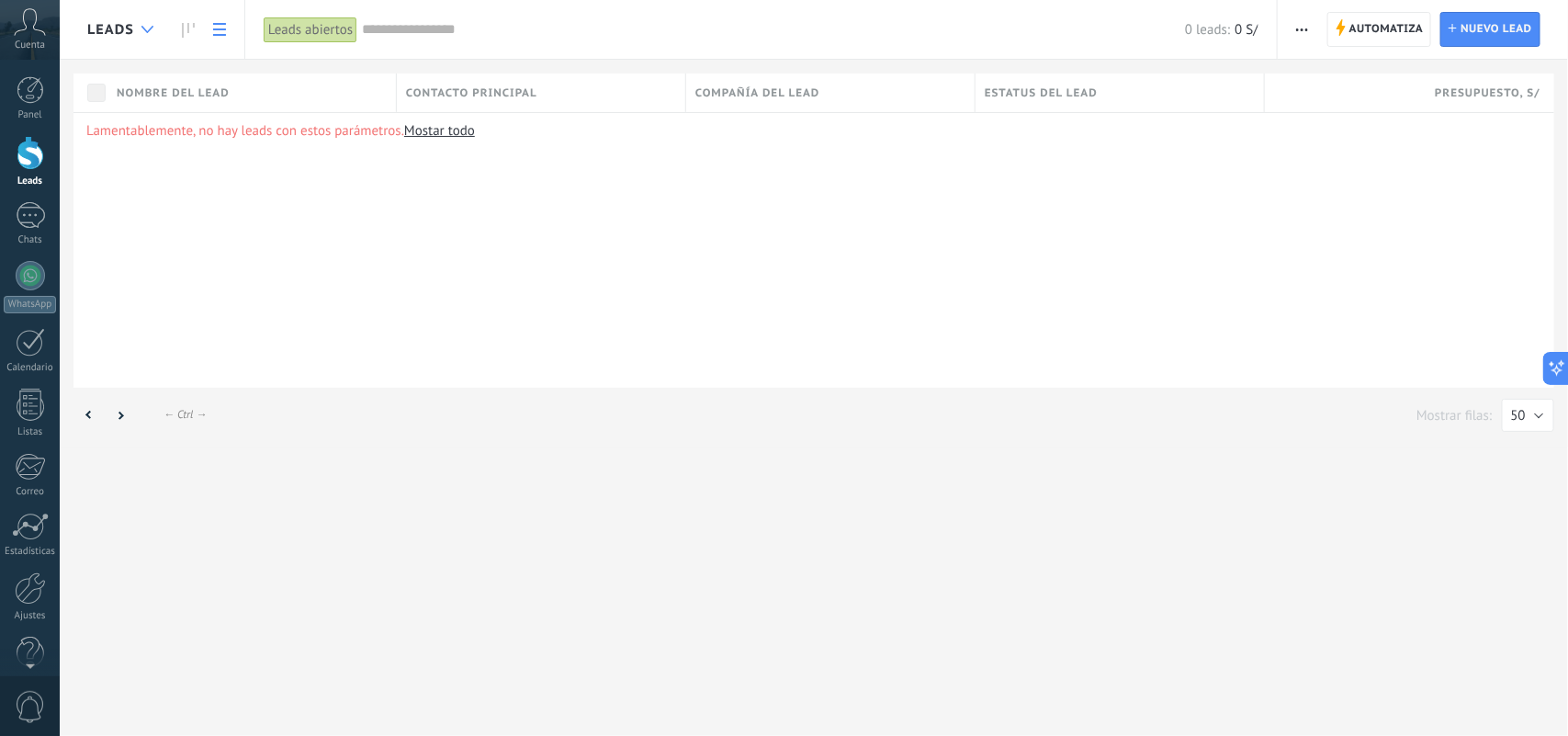 click 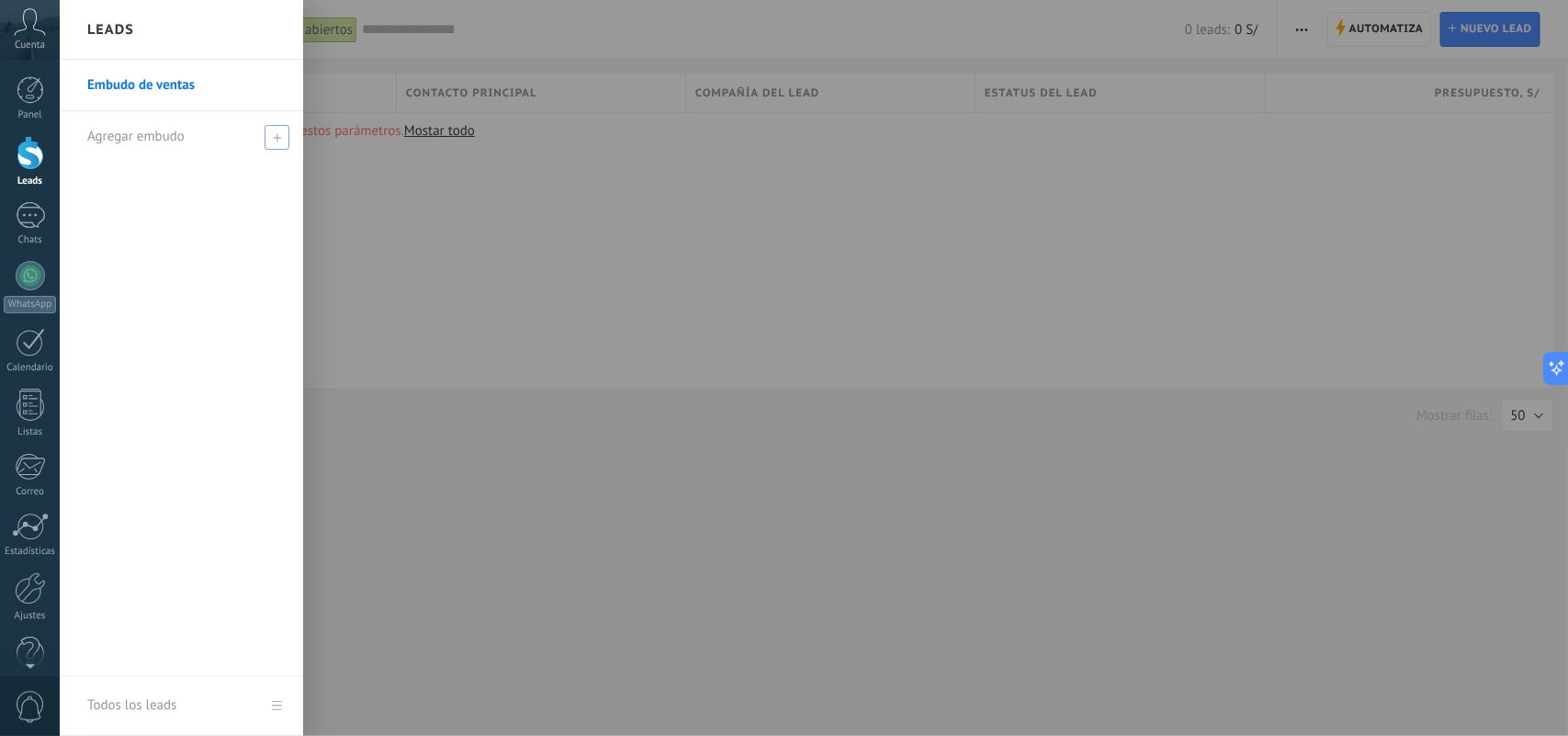 click on "Agregar embudo" at bounding box center [136, 136] 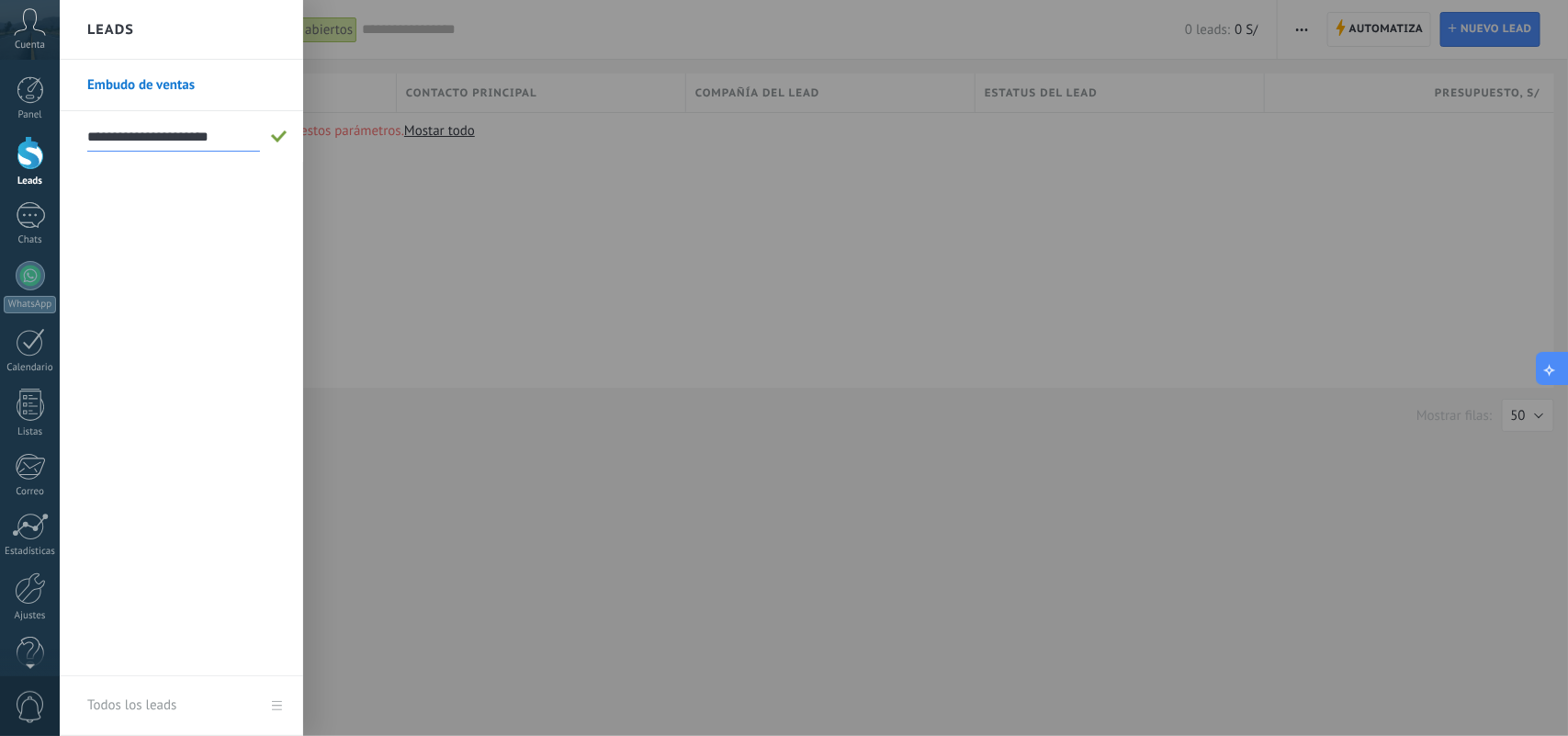 type on "**********" 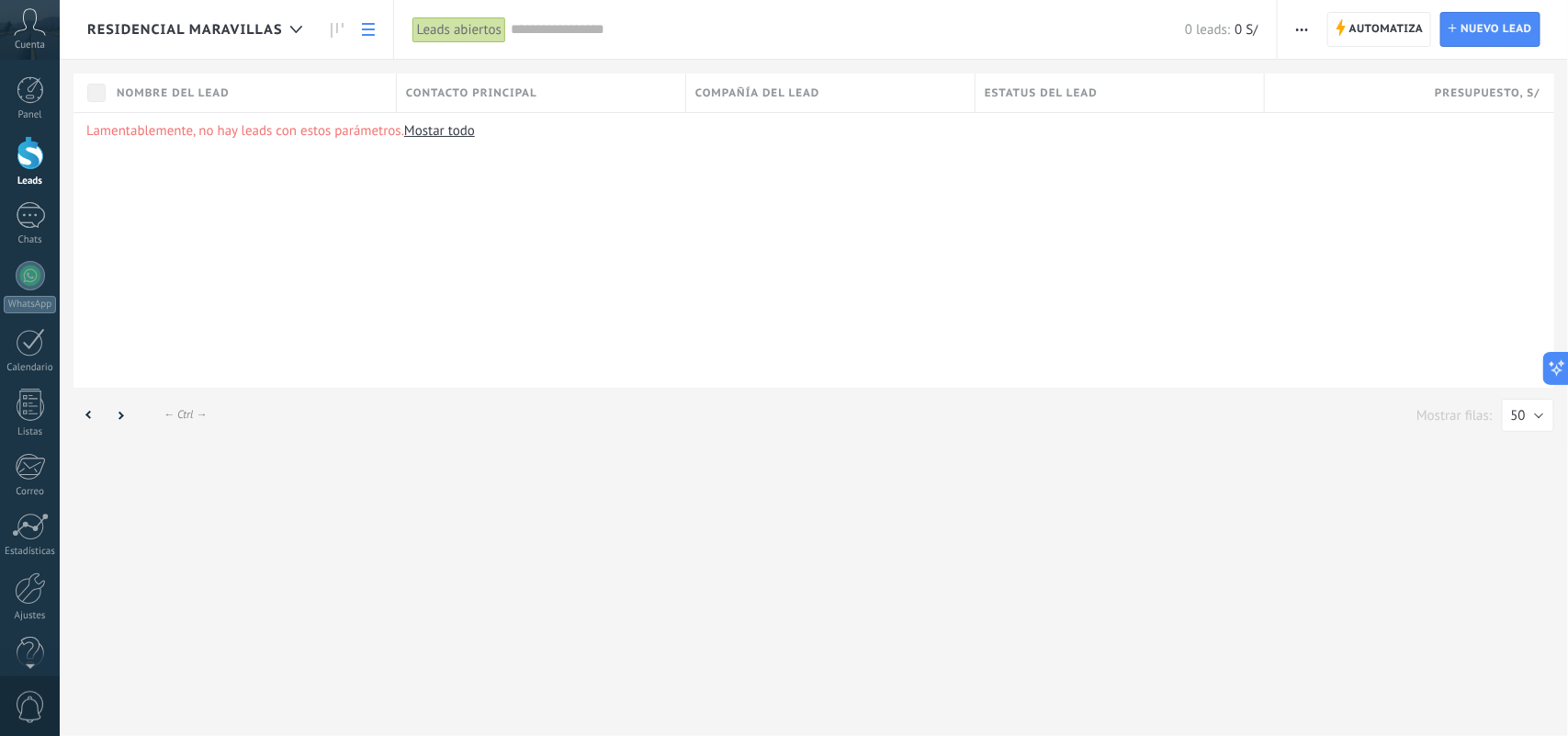 click on "Nombre del lead" at bounding box center (173, 93) 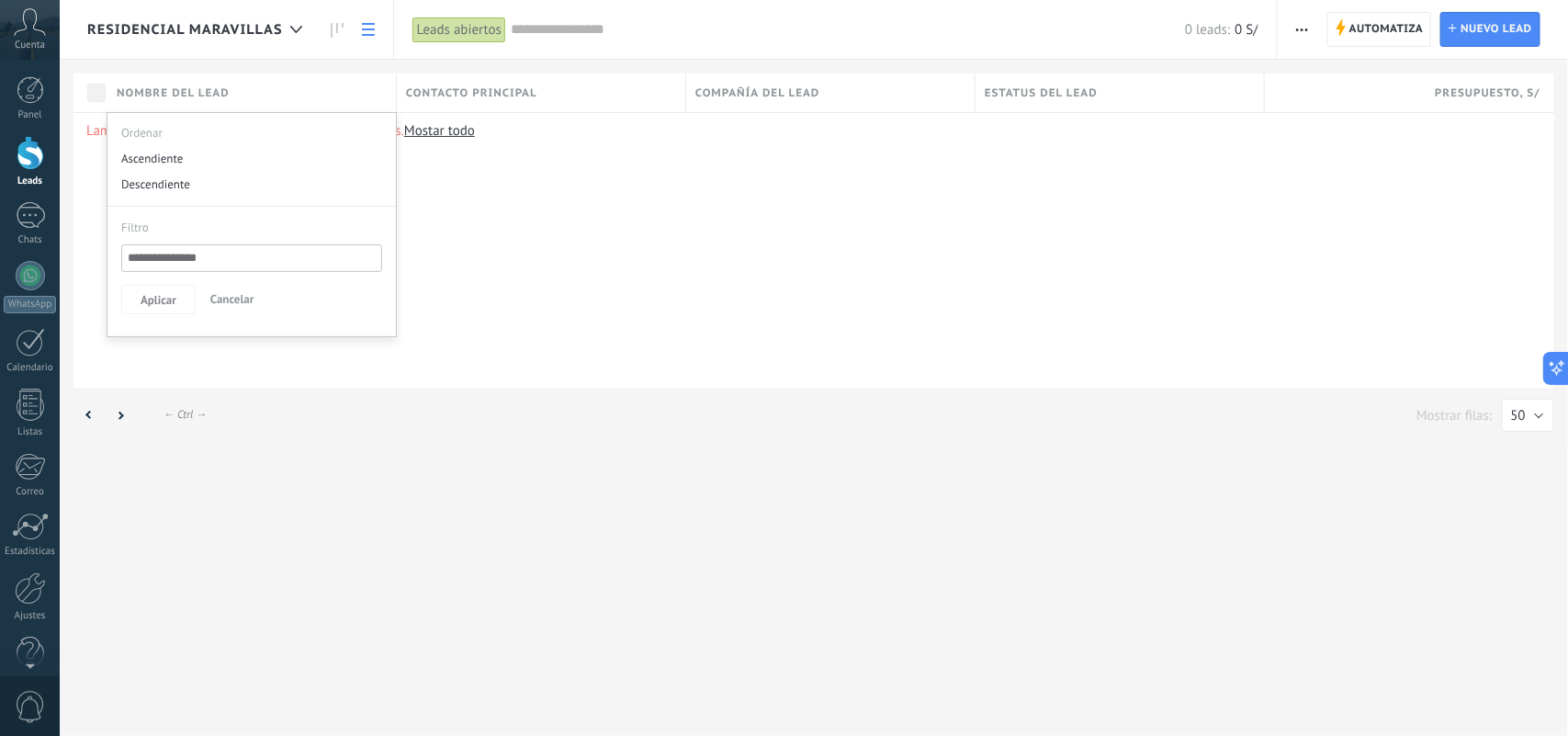 click on "Lamentablemente, no hay leads con estos parámetros.  Mostar todo" at bounding box center [814, 250] 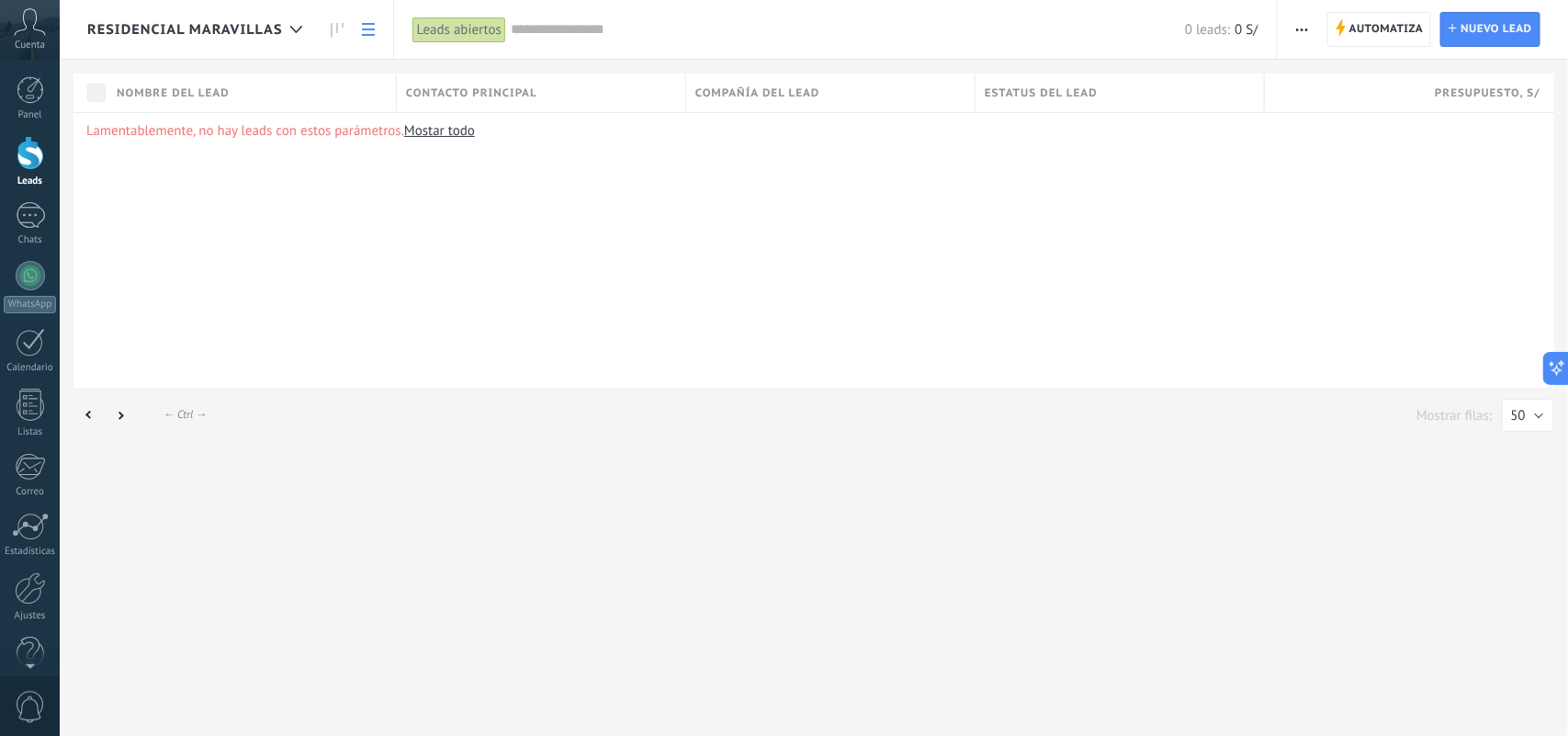click on "Contacto principal" at bounding box center (471, 93) 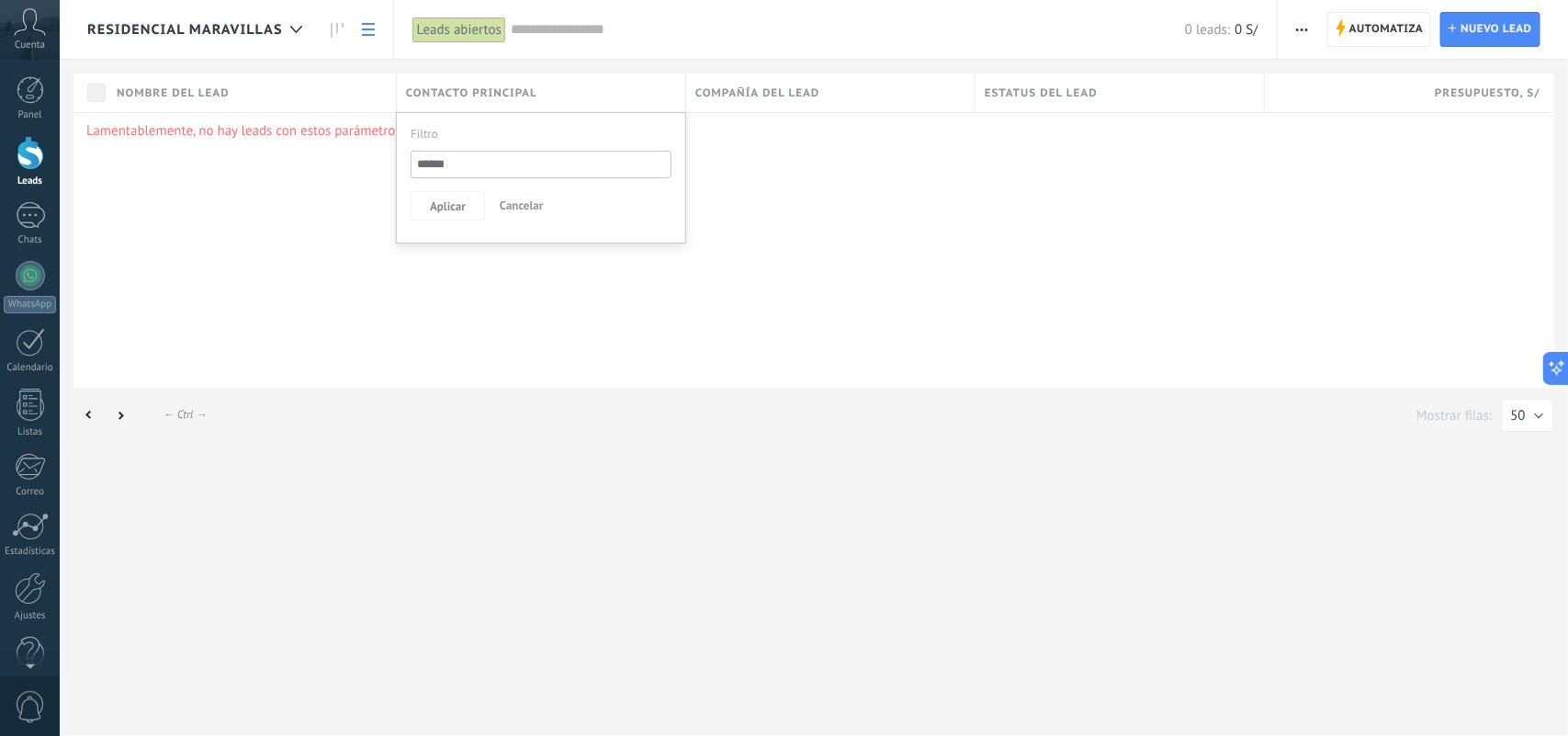click on "Lamentablemente, no hay leads con estos parámetros.  Mostar todo" at bounding box center [814, 250] 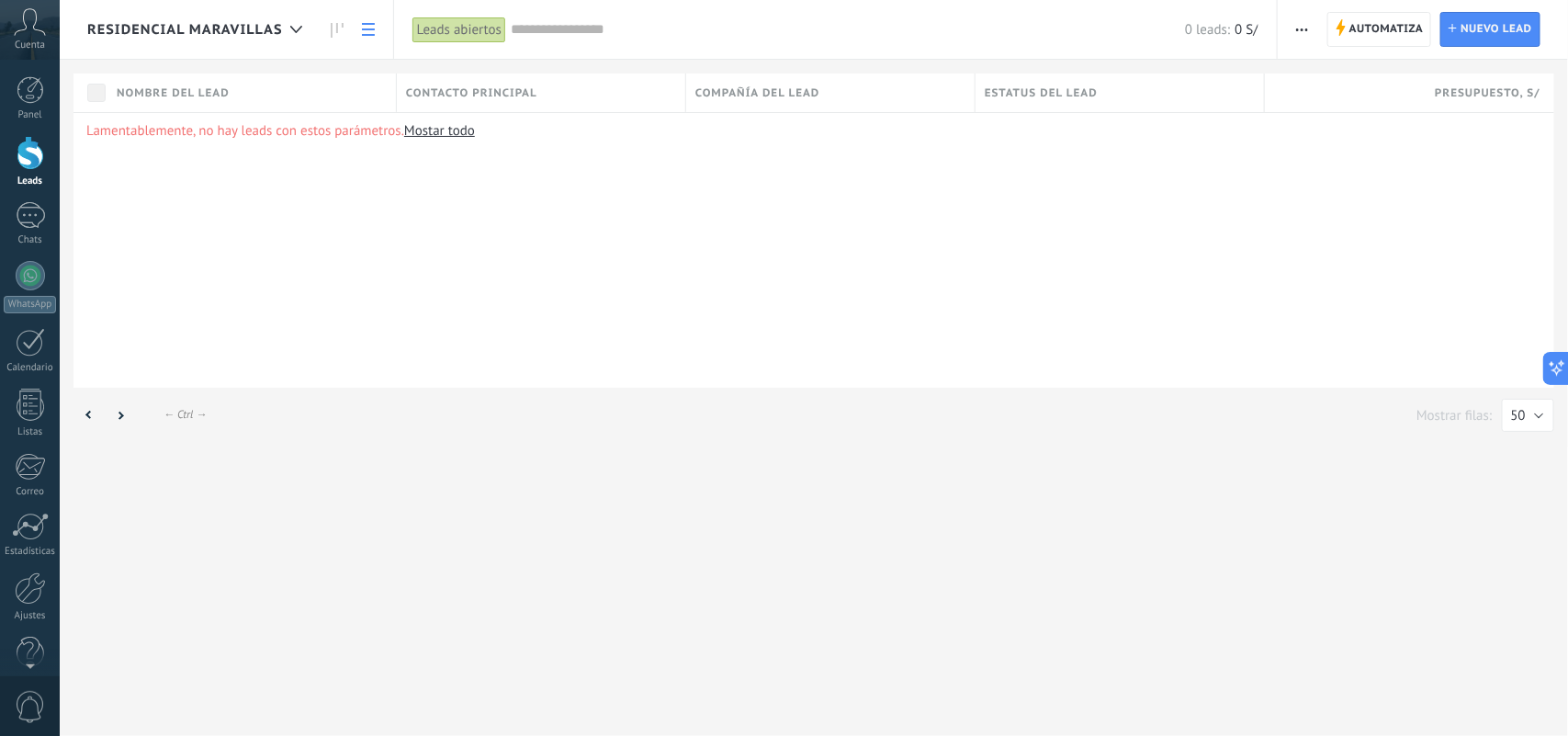 click on "Compañía del lead" at bounding box center (758, 93) 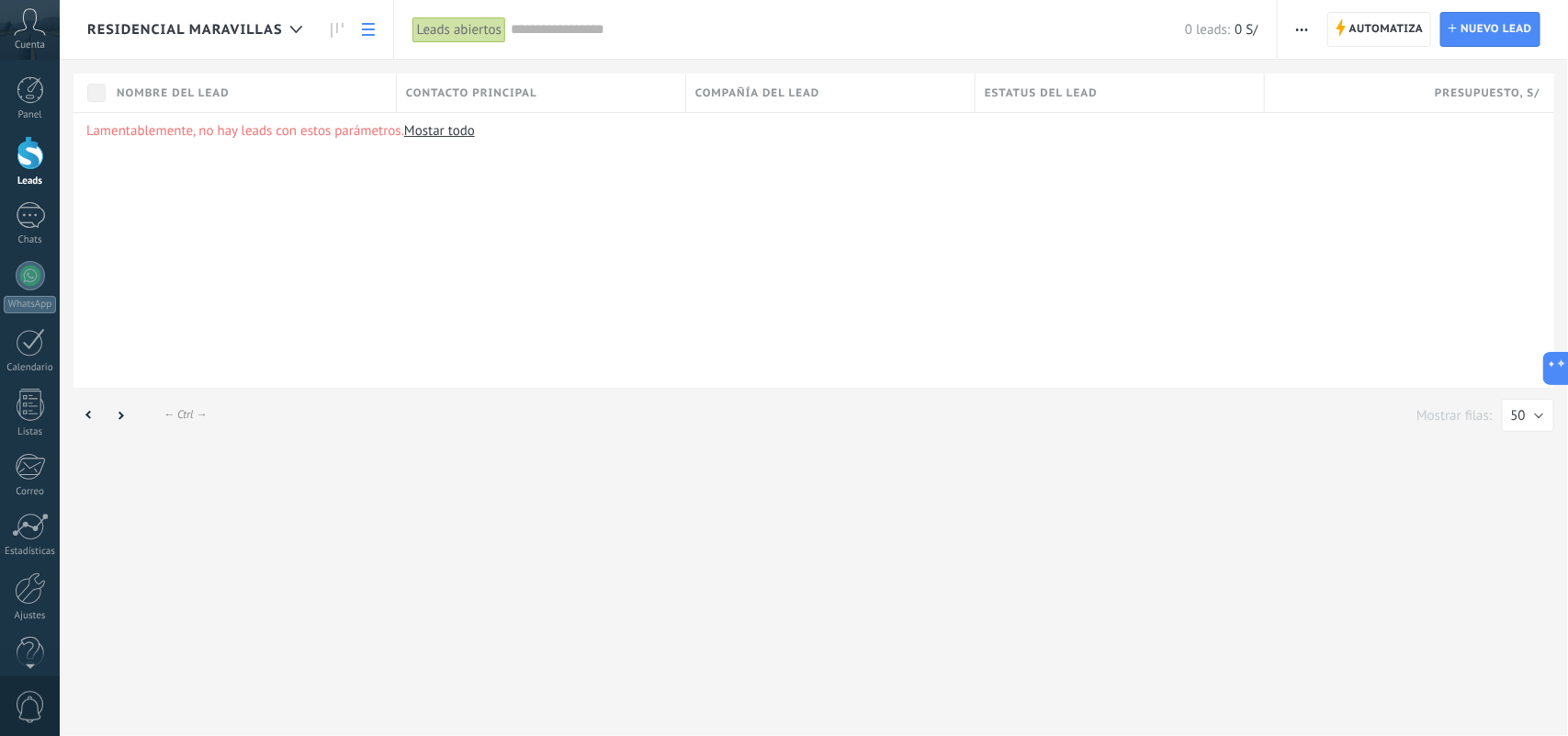 click on "Estatus del lead" at bounding box center (1041, 93) 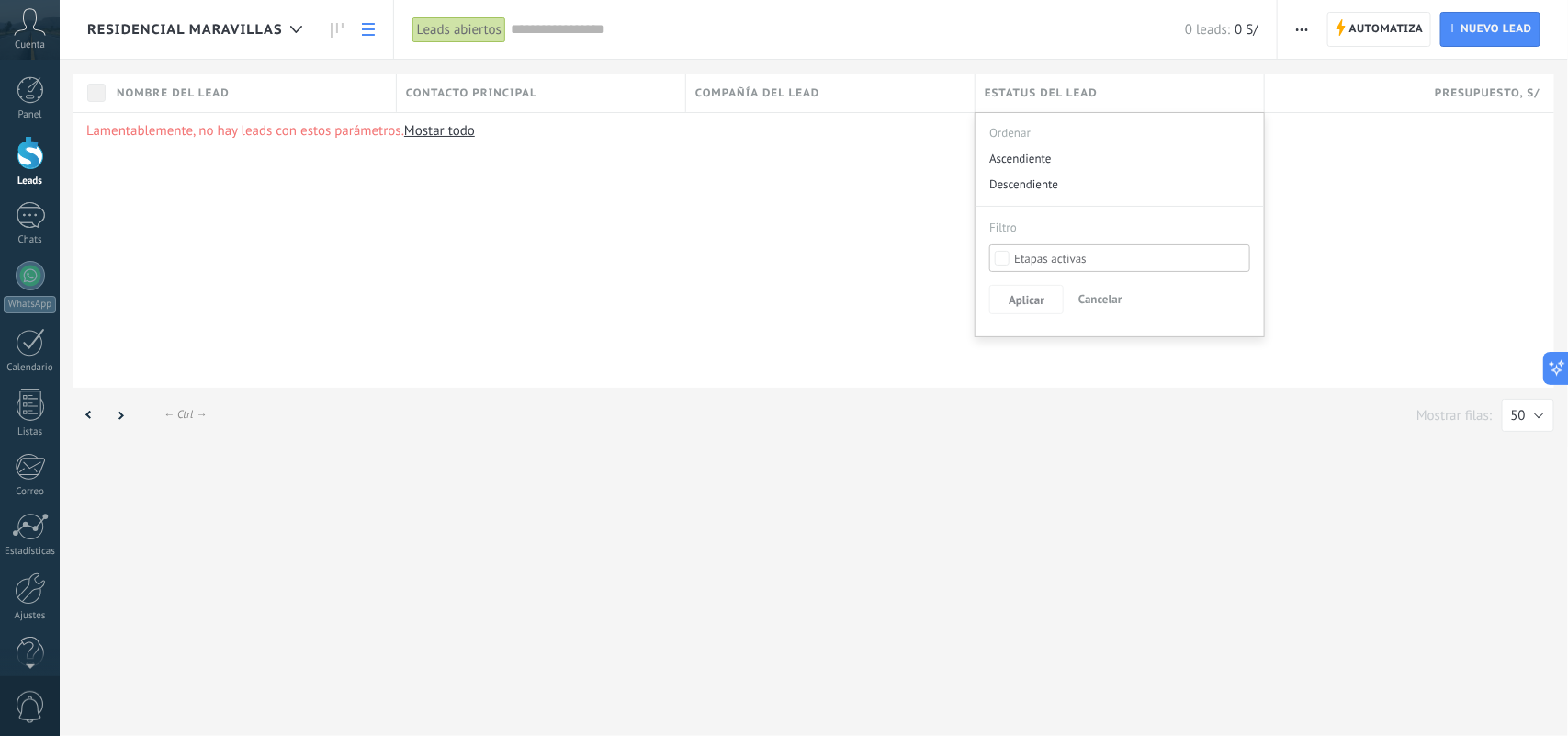 click on "Compañía del lead" at bounding box center (758, 93) 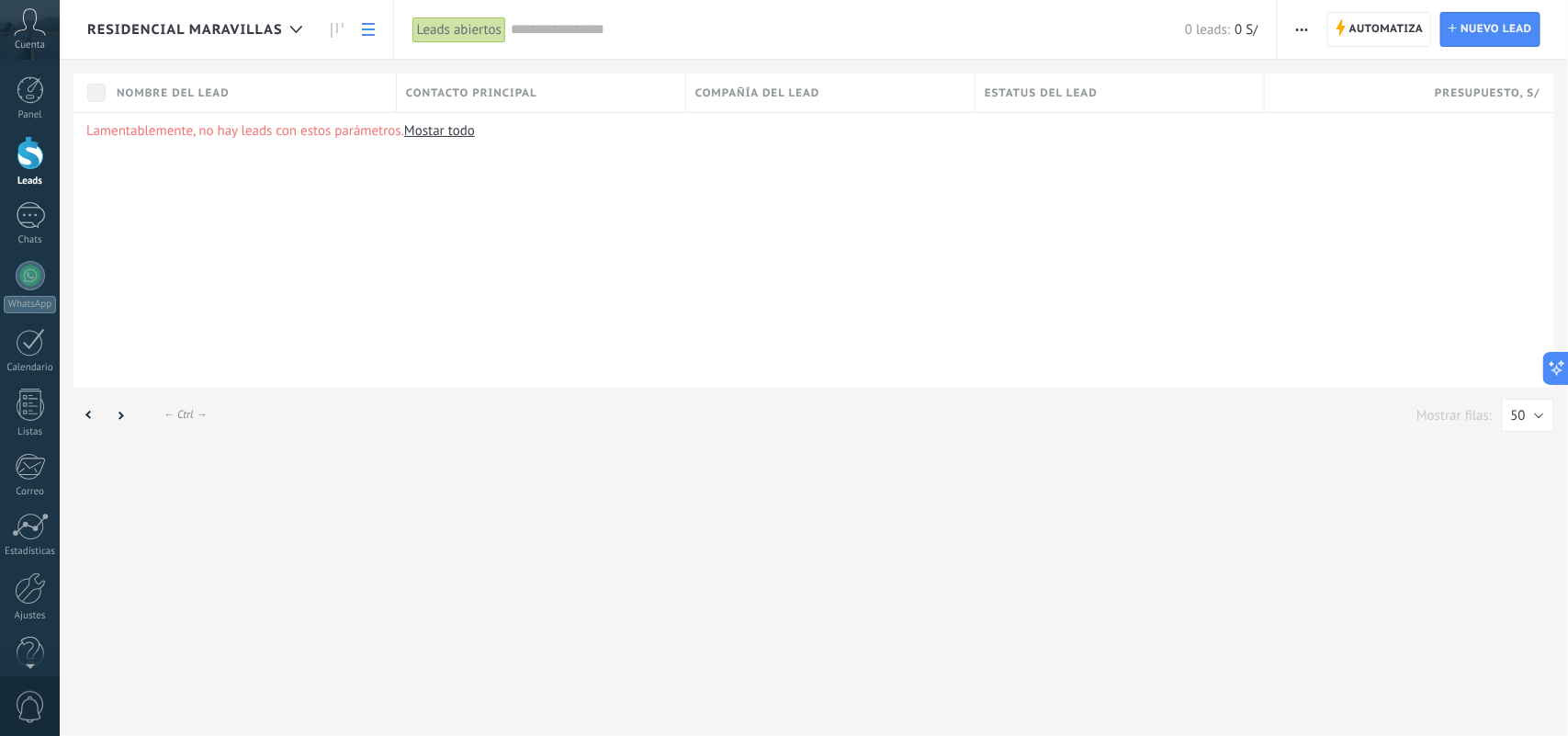 click on "Compañía del lead" at bounding box center [758, 93] 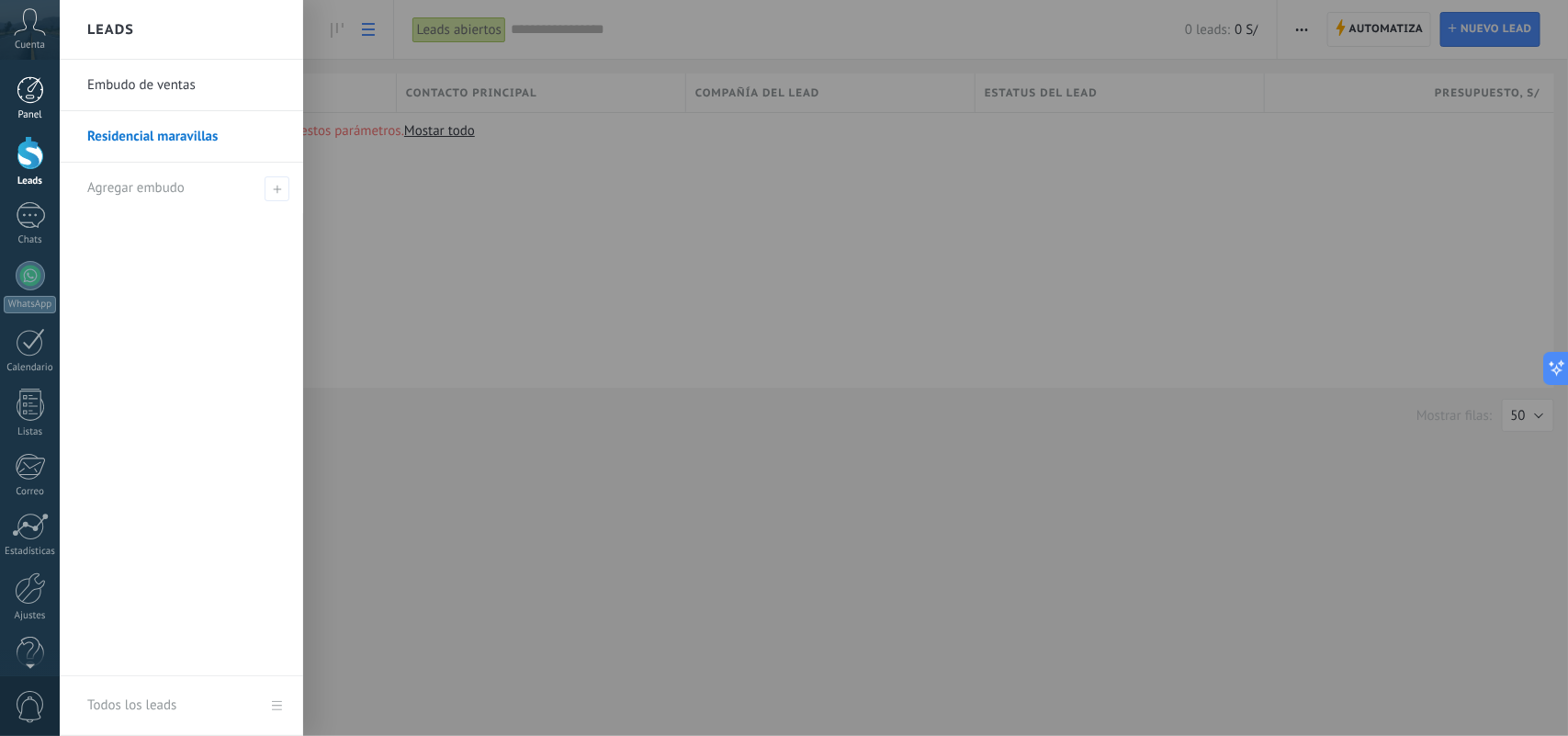 click at bounding box center (30, 90) 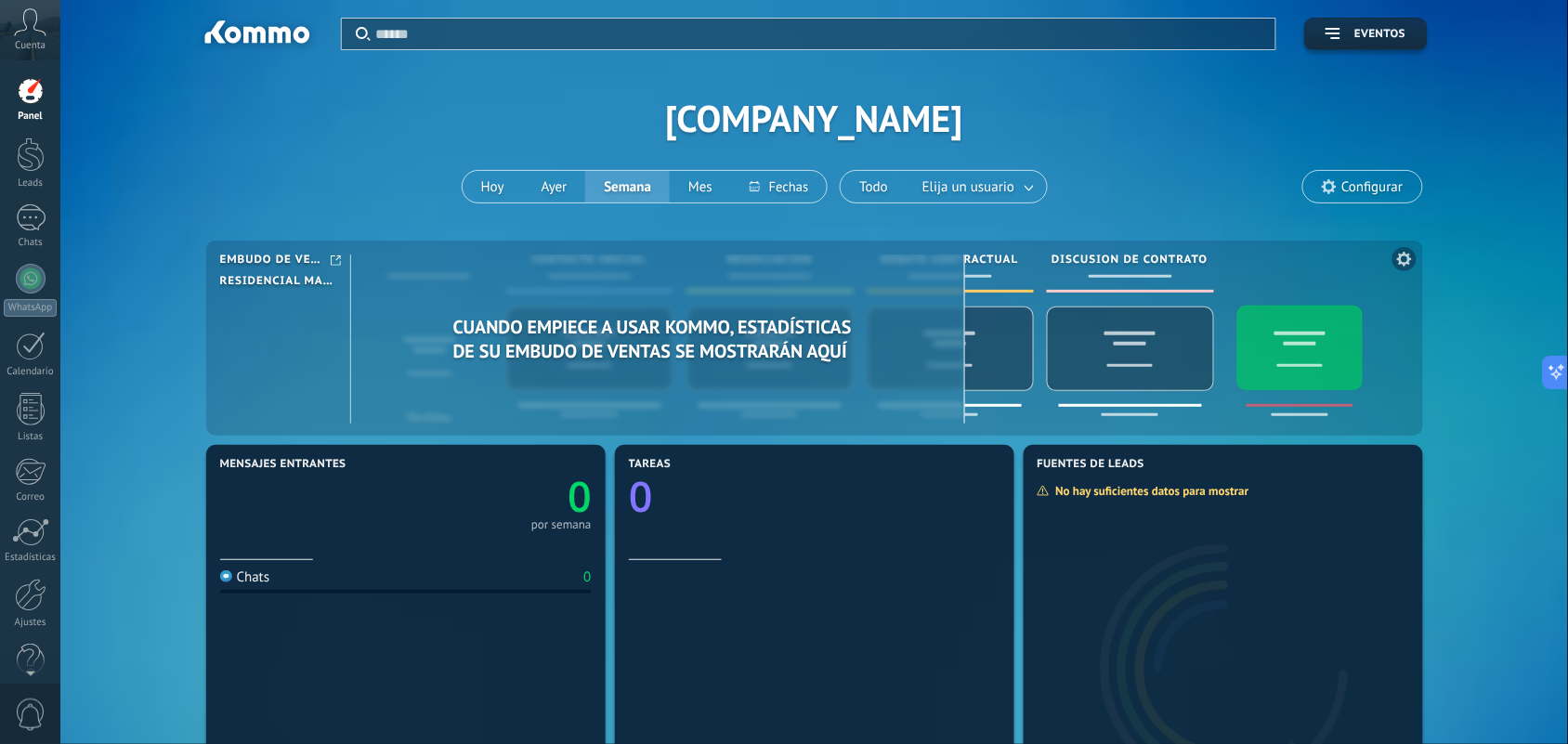 click on "Residencial maravillas" at bounding box center [278, 281] 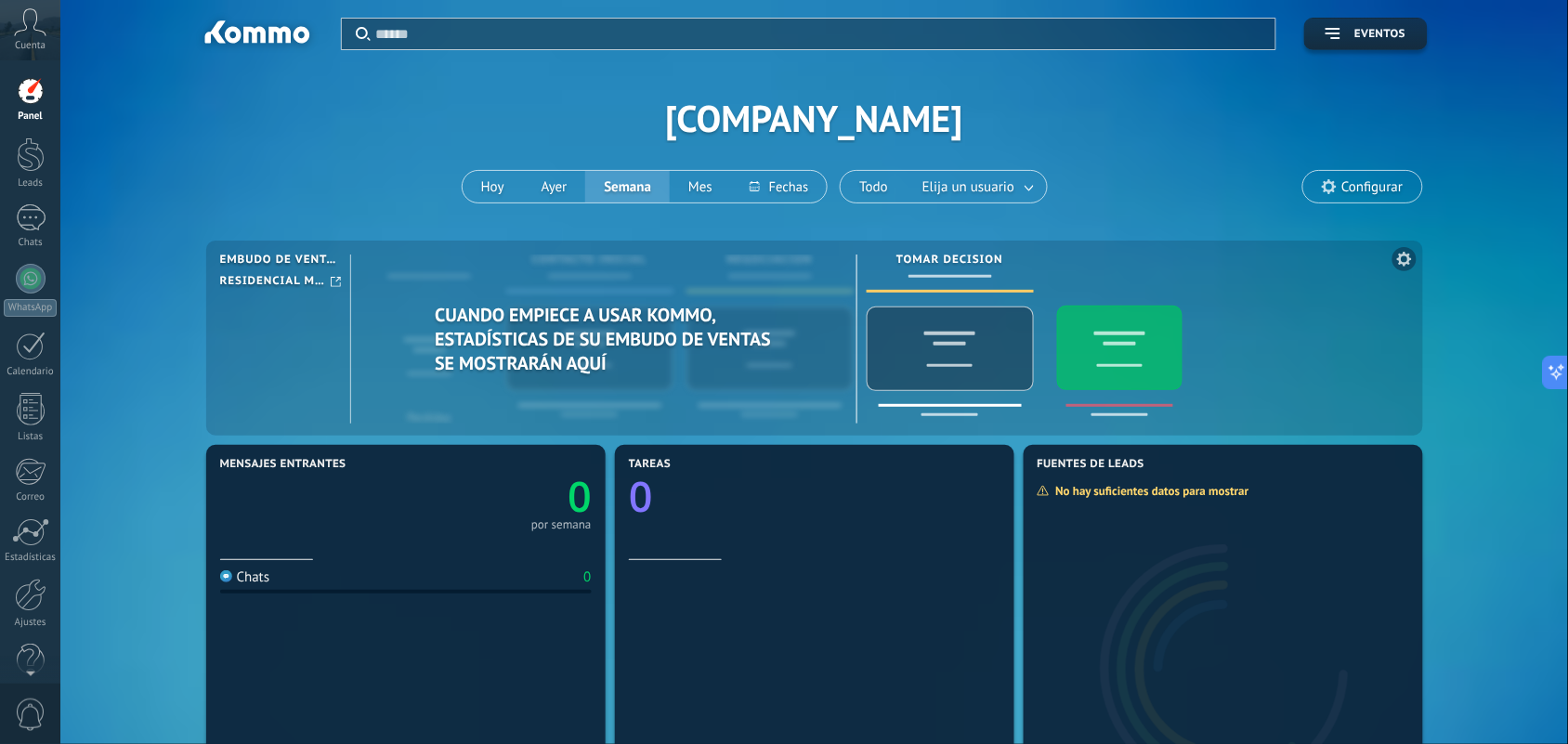 click on "Embudo de ventas" at bounding box center (278, 260) 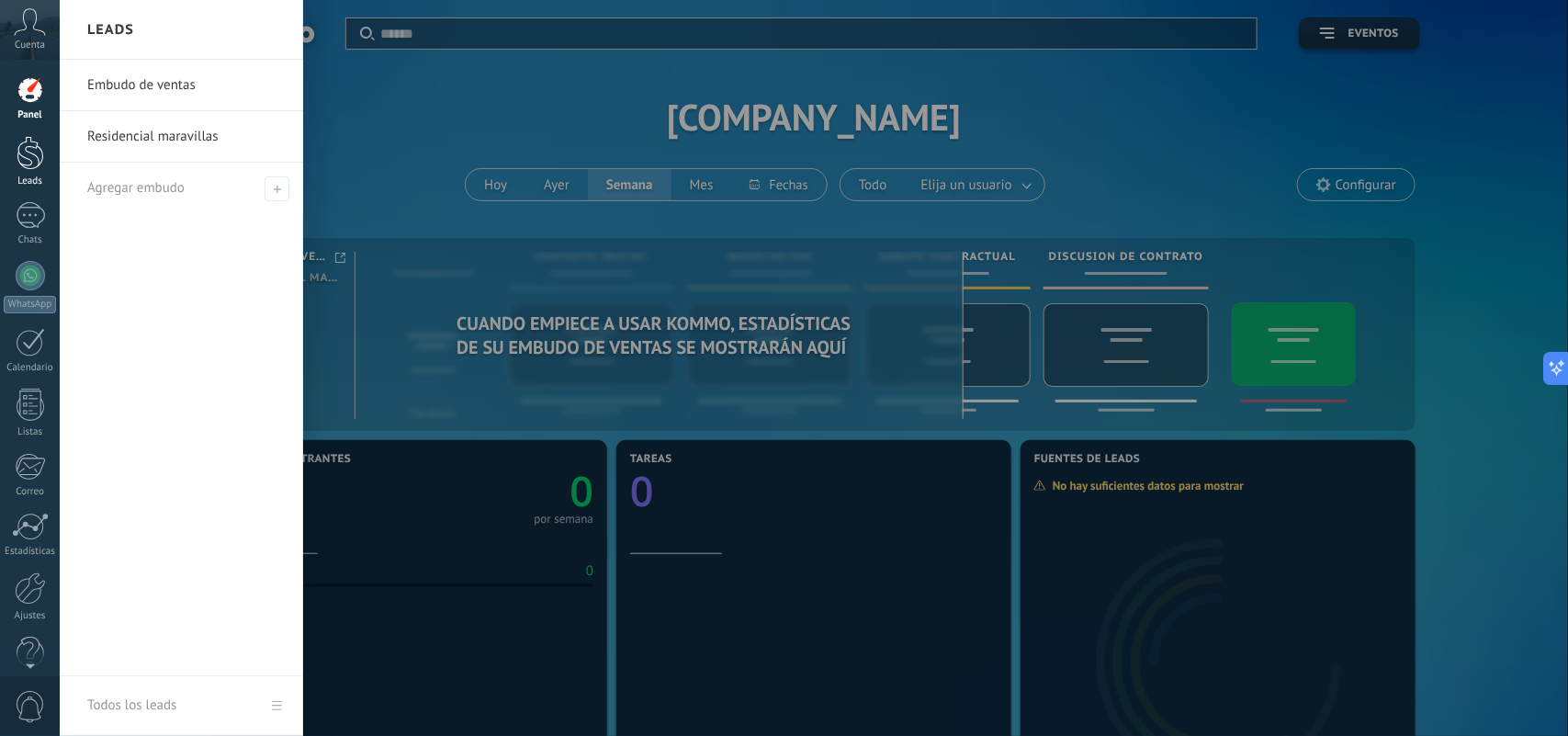 click at bounding box center (30, 153) 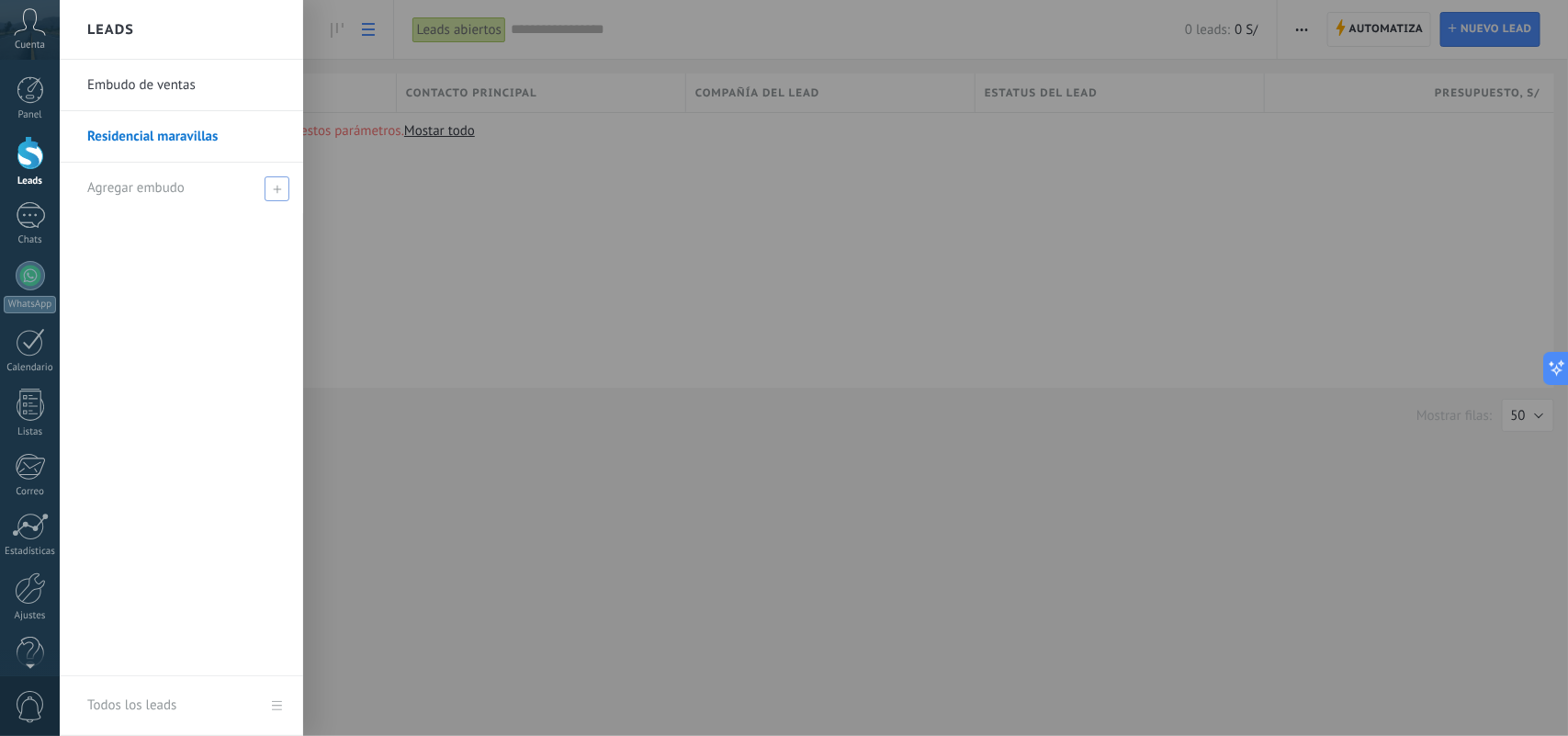 click on "Agregar embudo" at bounding box center (186, 187) 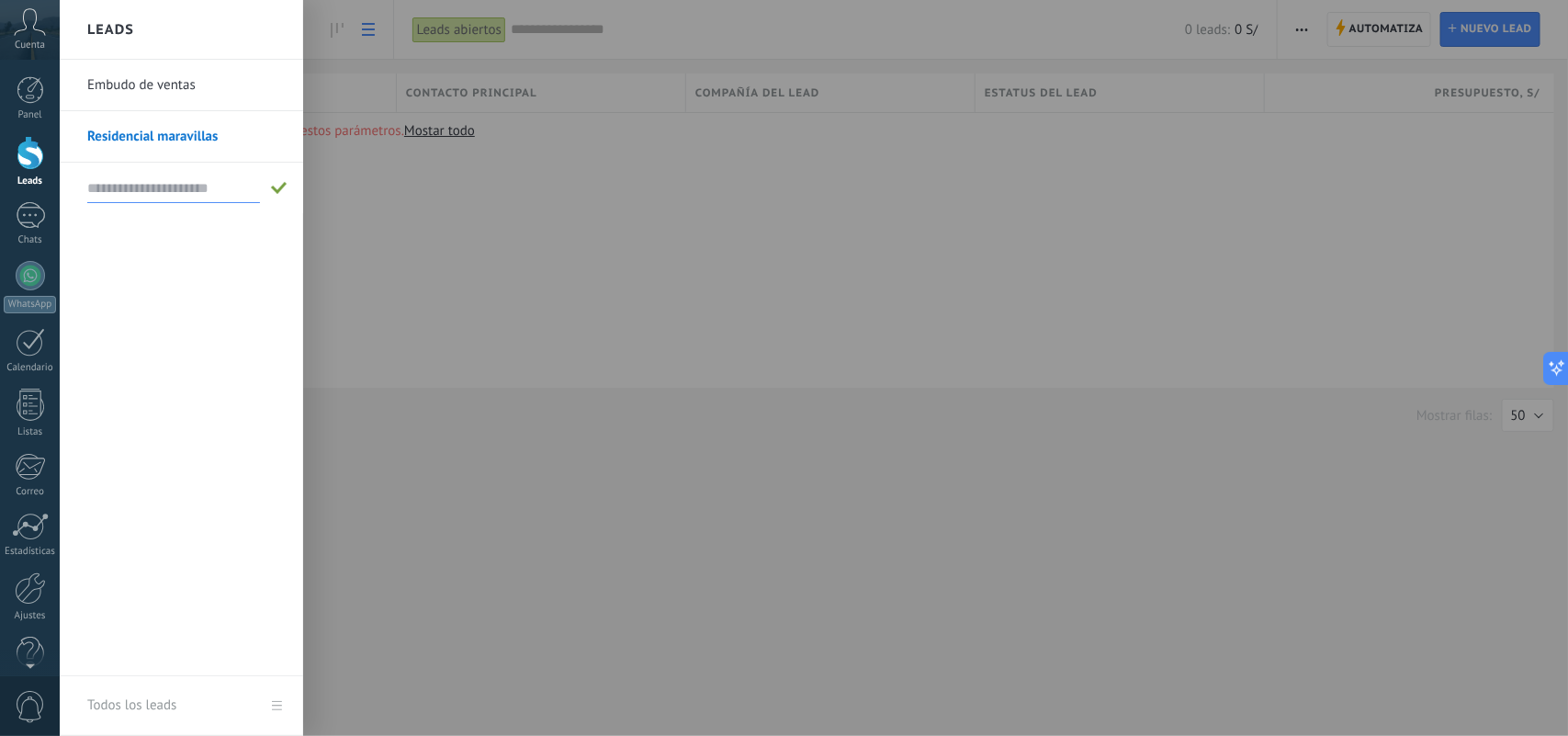 click at bounding box center [174, 188] 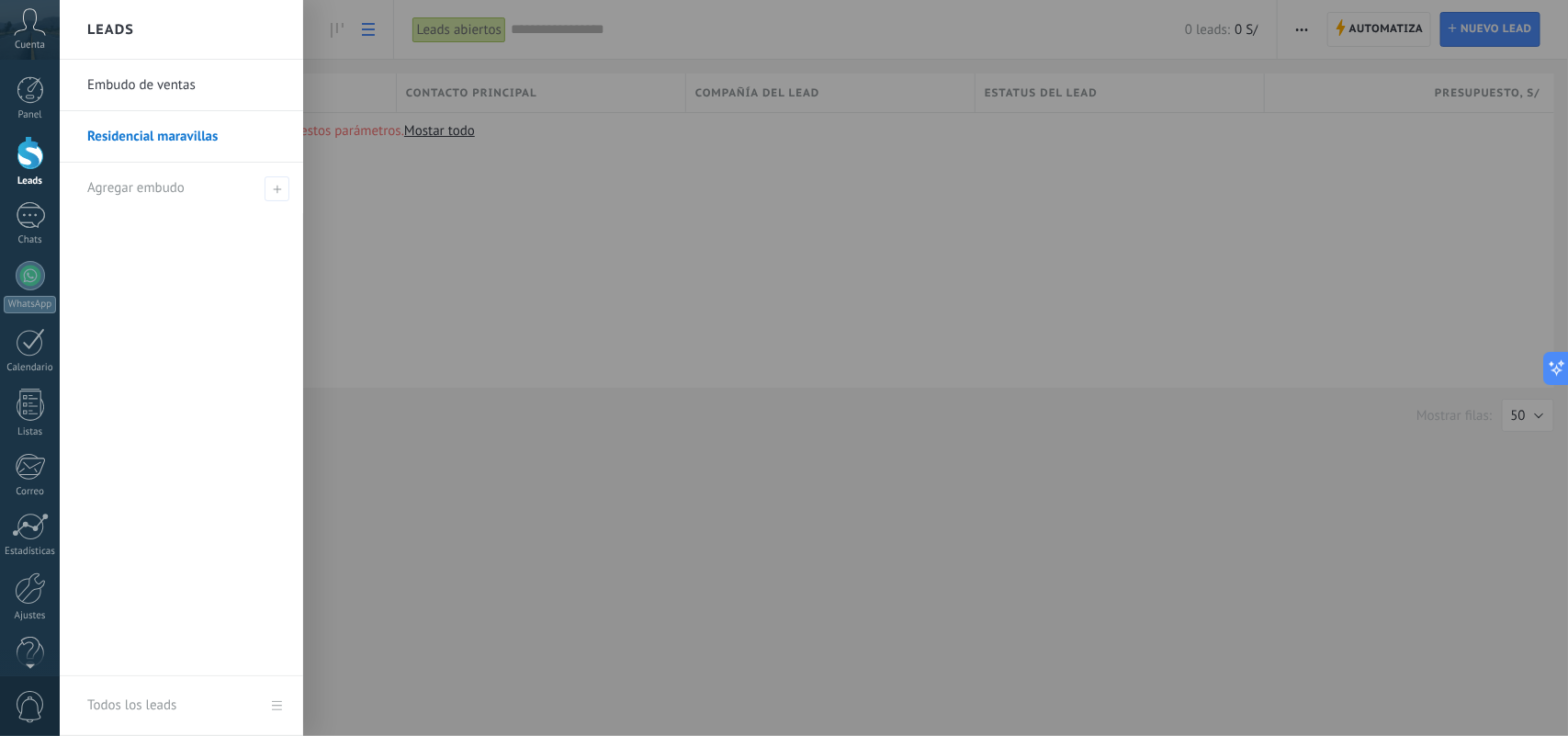 click at bounding box center [30, 153] 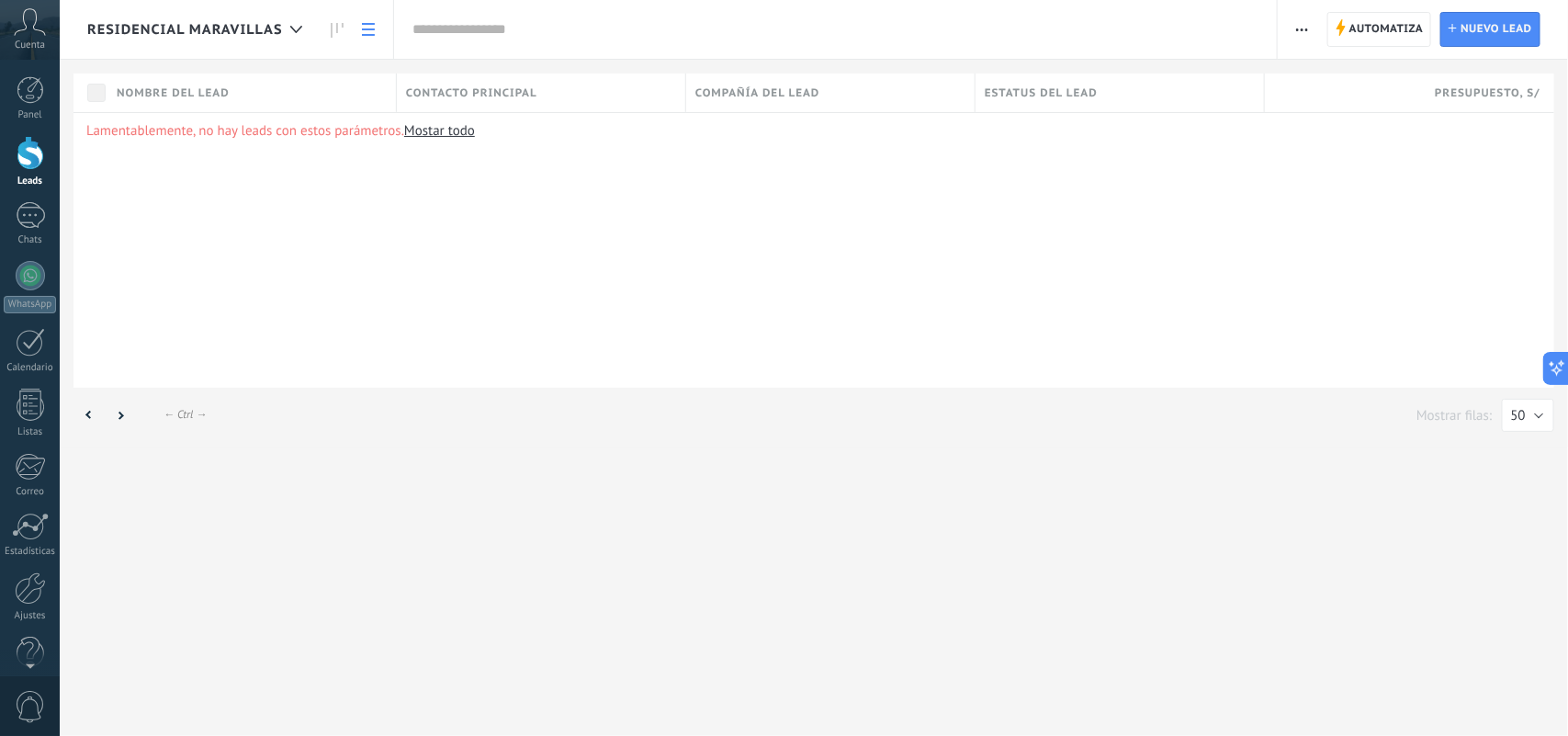 click at bounding box center (30, 153) 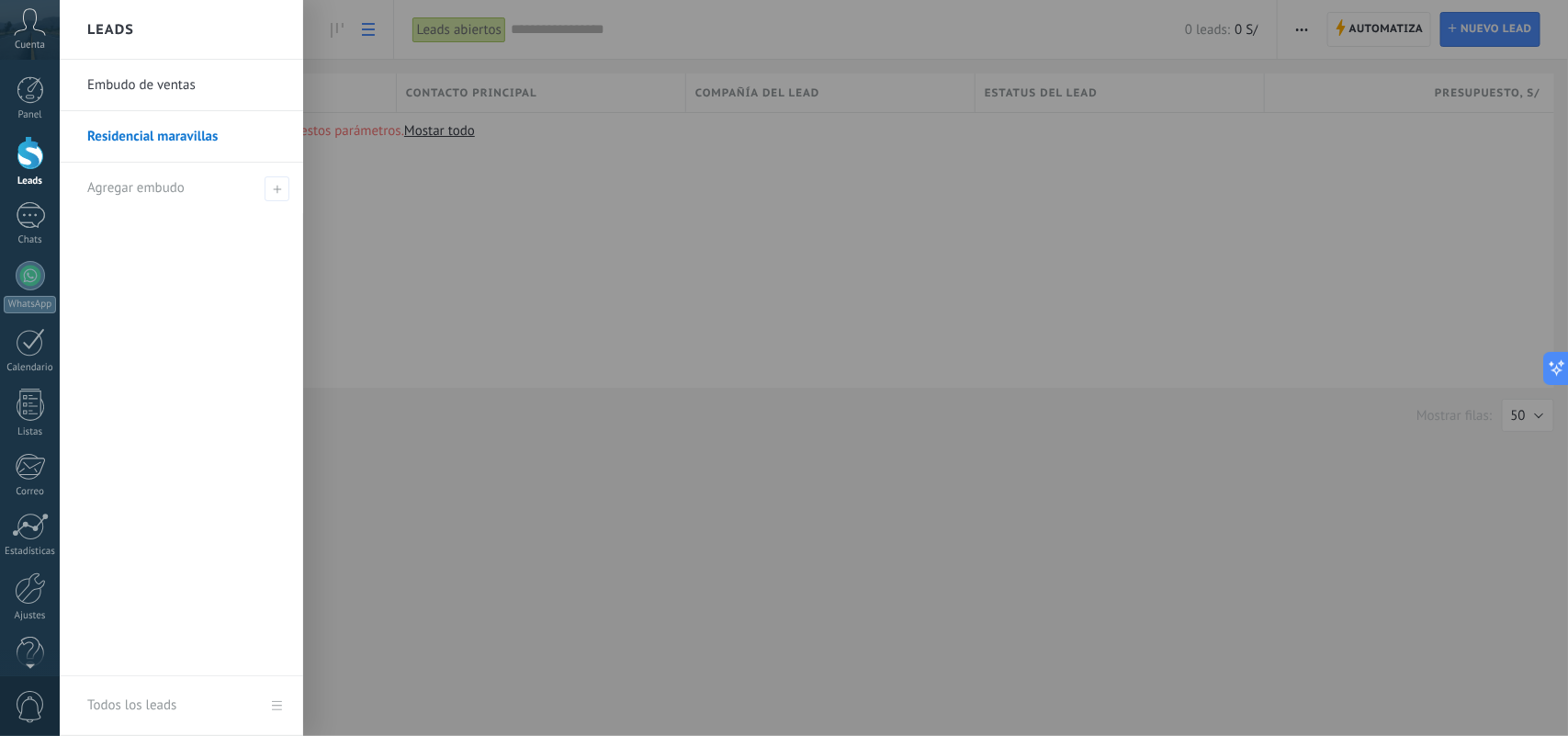 click on "Embudo de ventas" at bounding box center [186, 85] 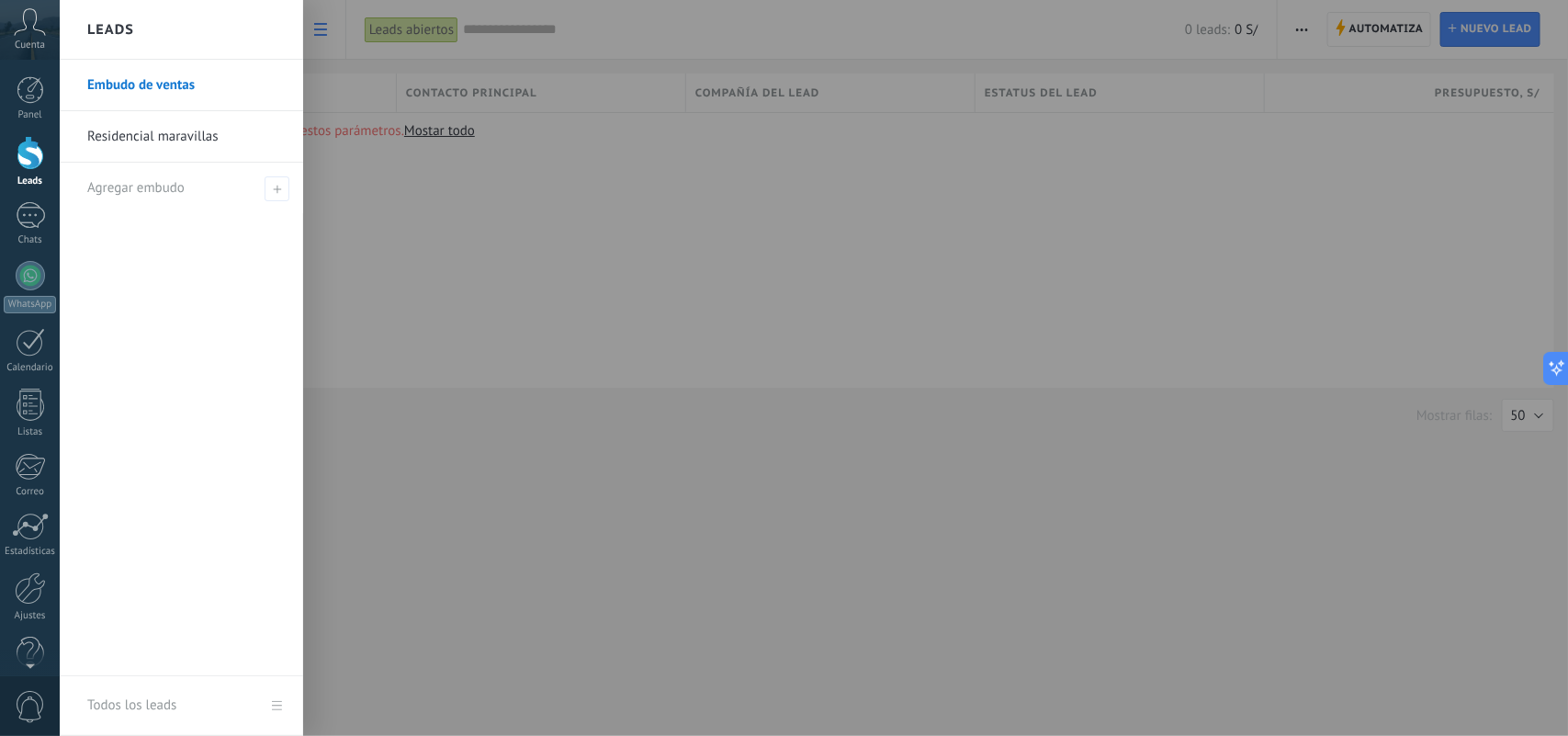 click on "Residencial maravillas" at bounding box center [186, 137] 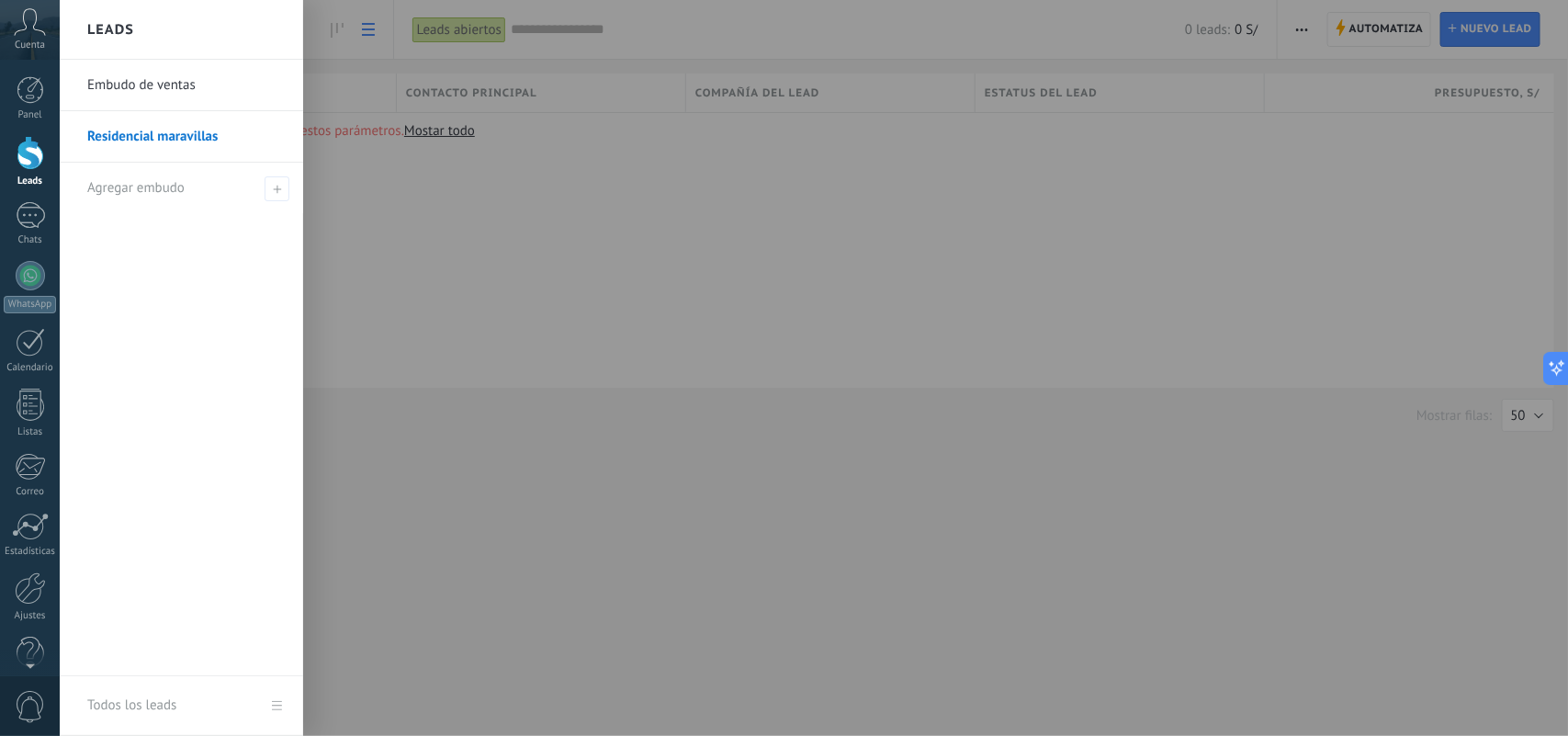 click on "Residencial maravillas" at bounding box center [186, 137] 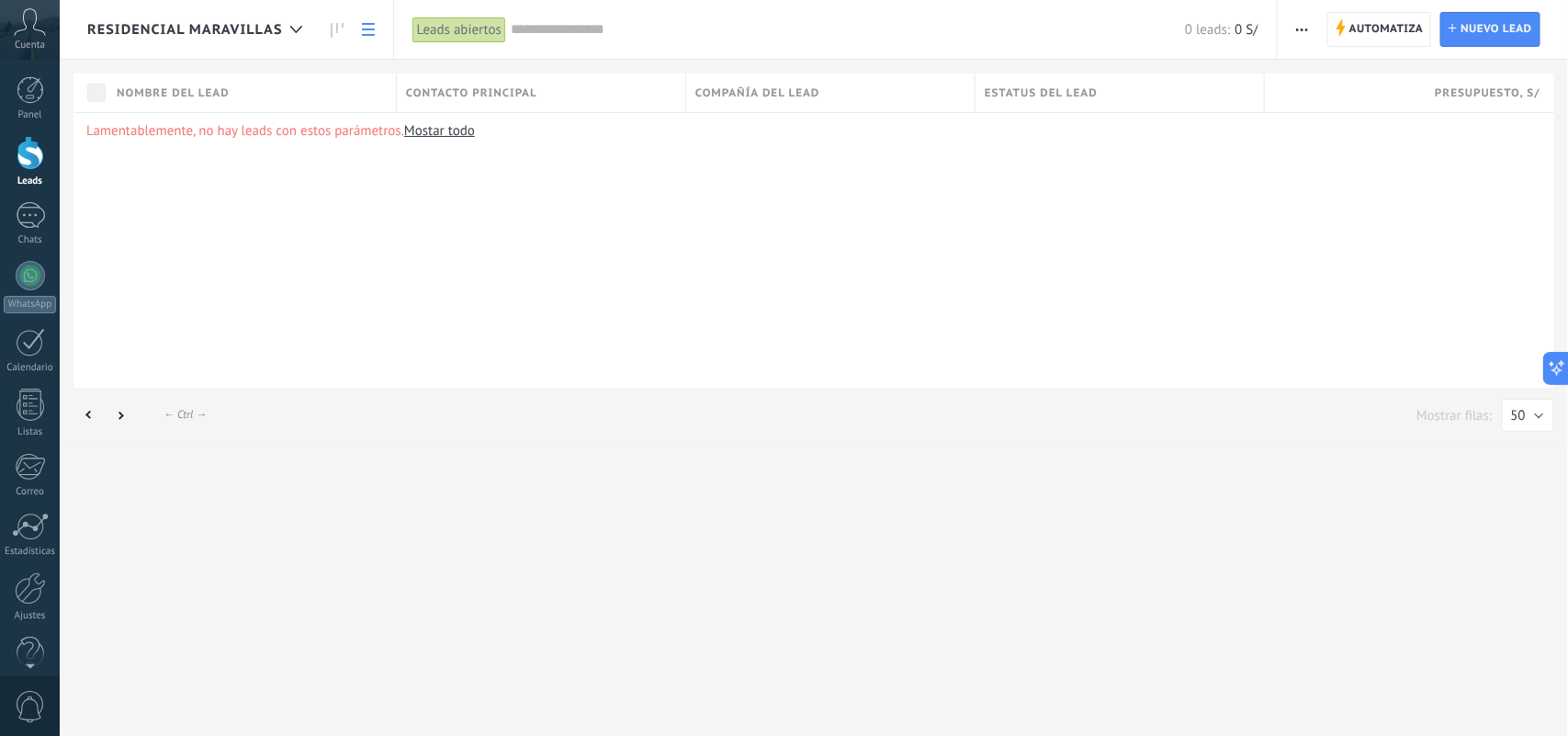 click on "Nombre del lead" at bounding box center [173, 93] 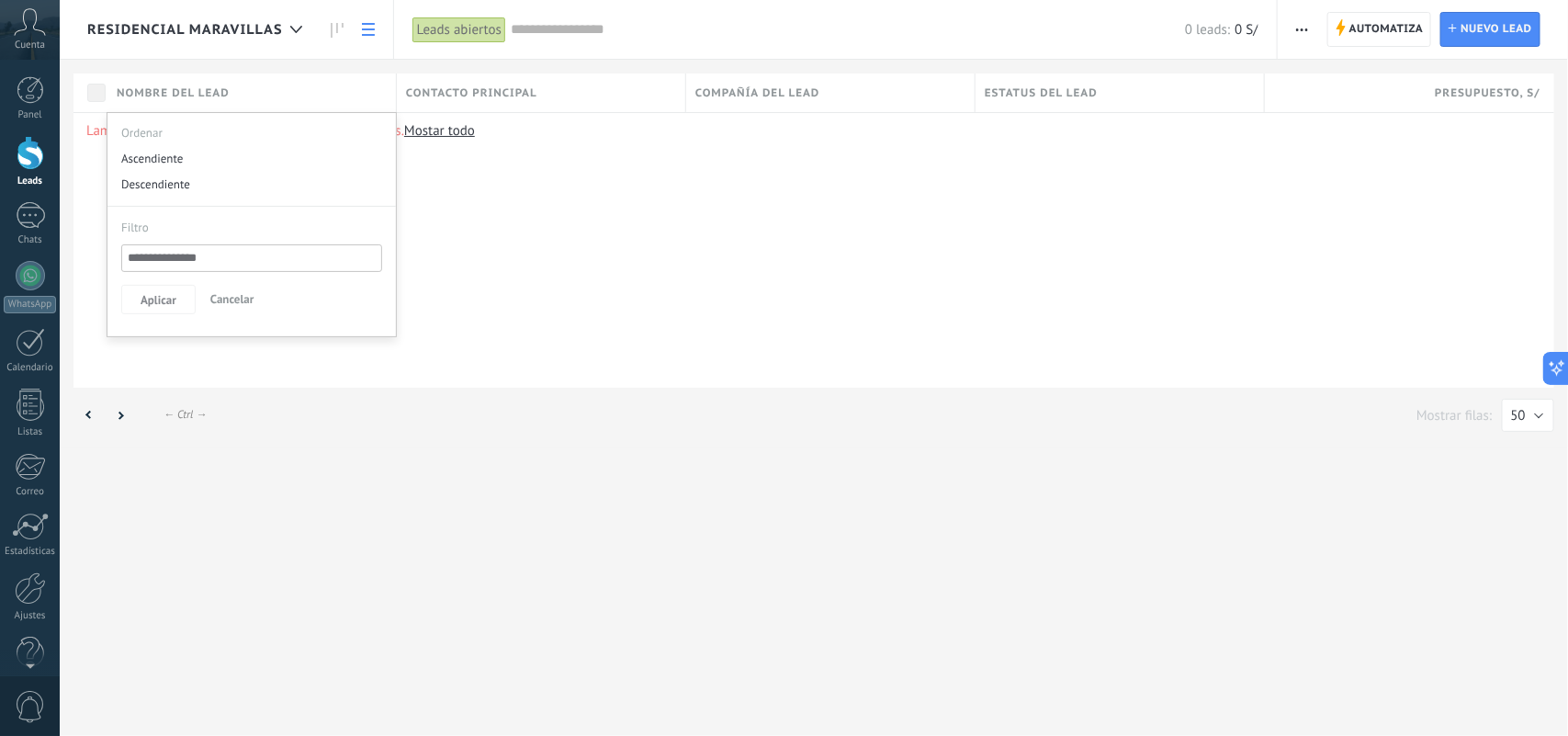 click at bounding box center (784, 29) 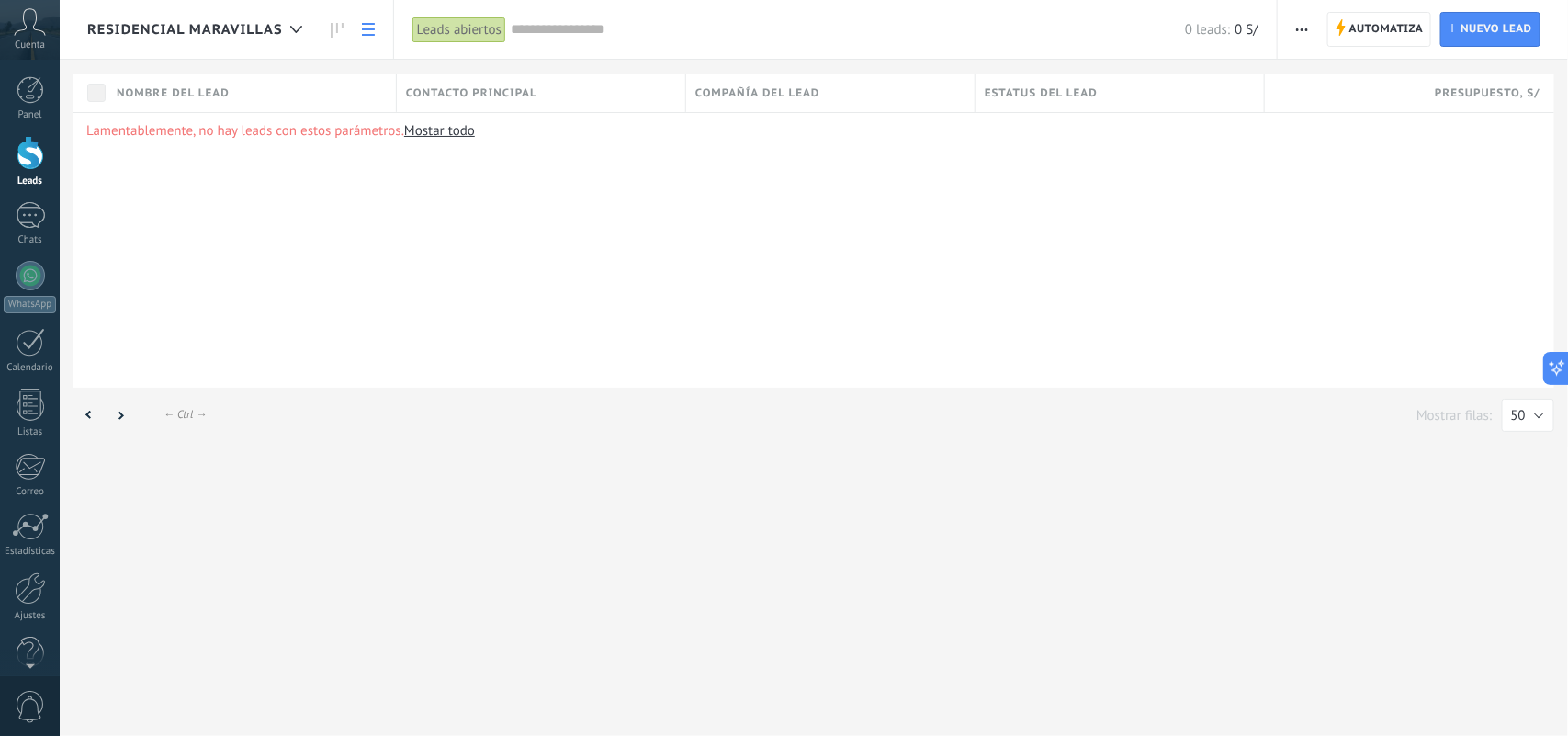 click at bounding box center [848, 29] 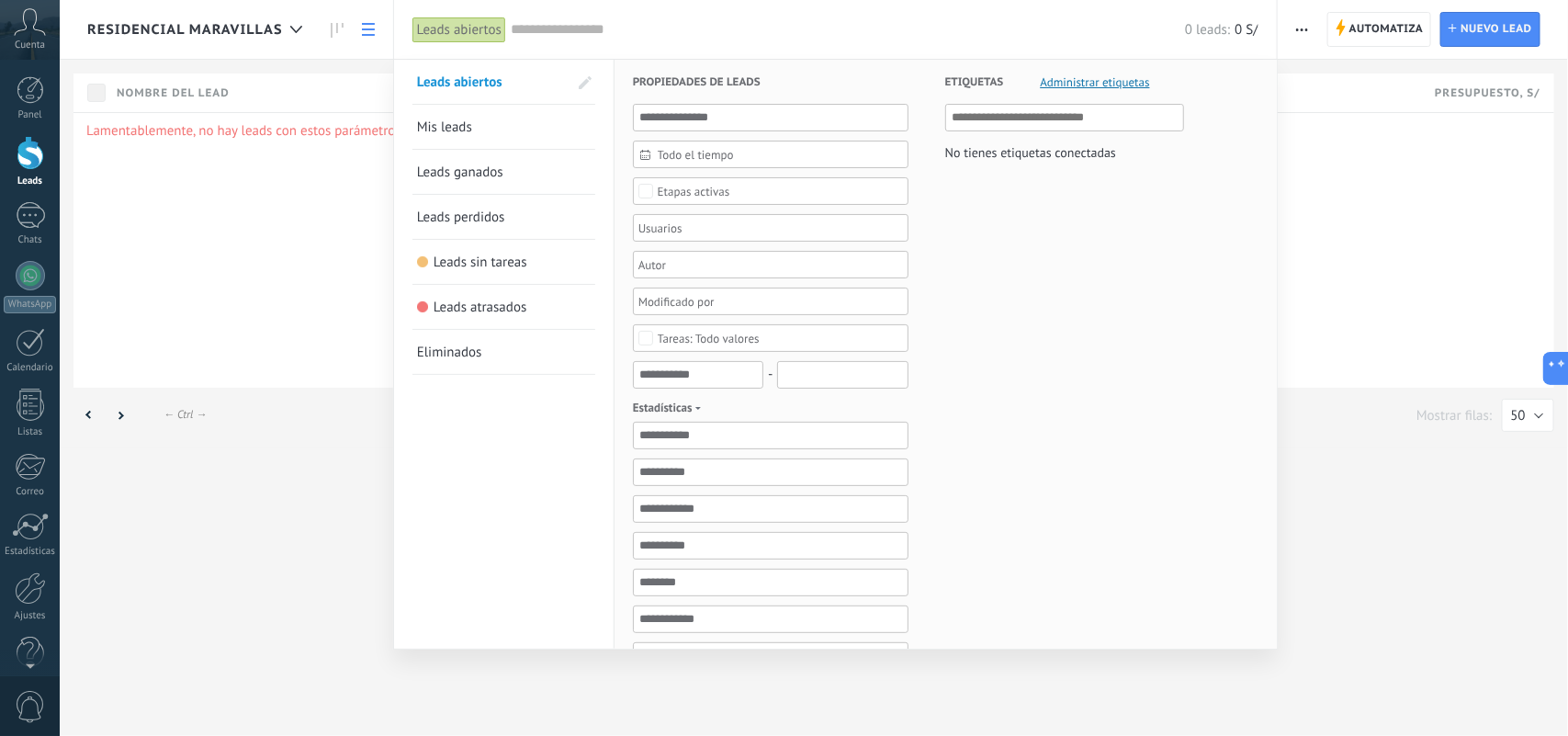 click at bounding box center (784, 368) 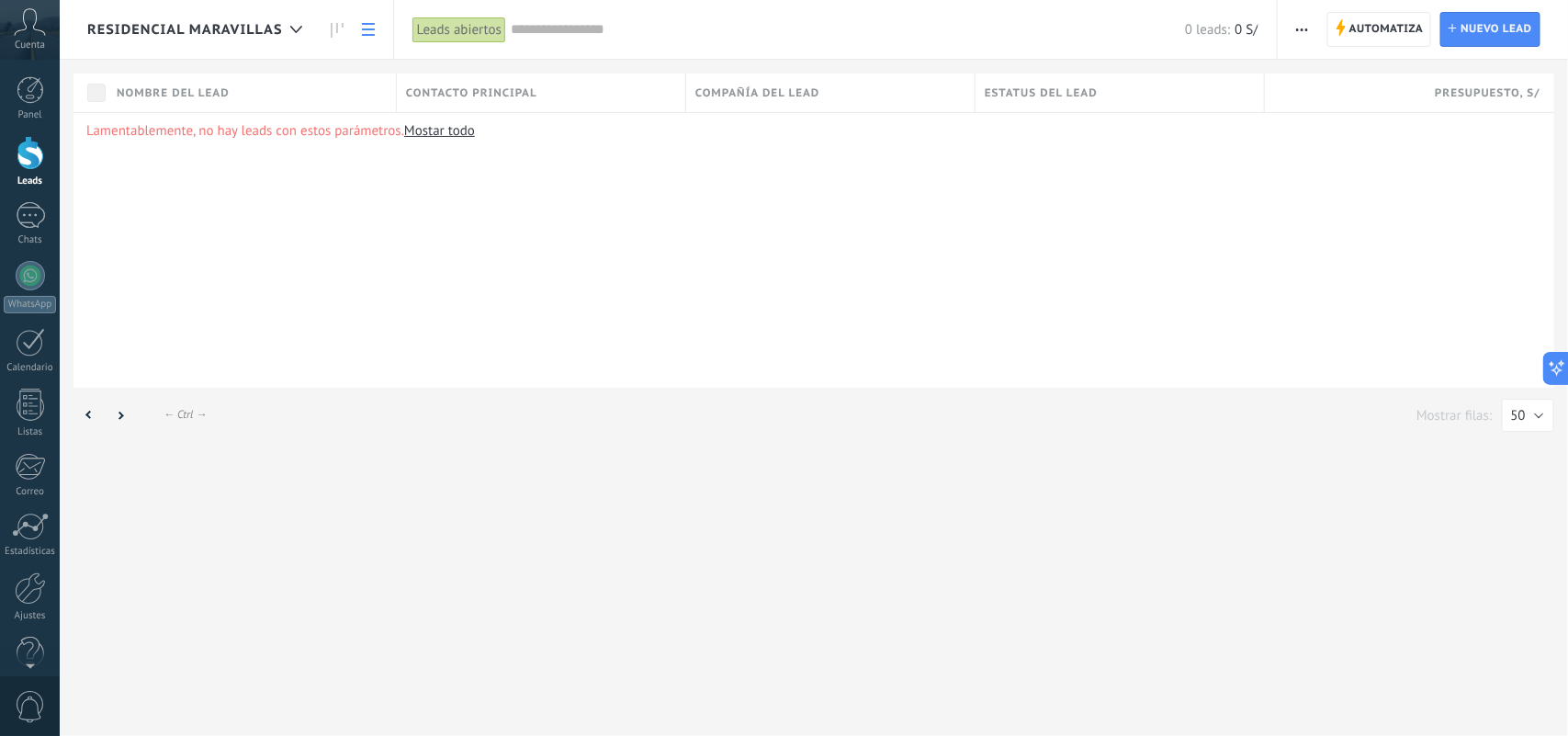 drag, startPoint x: 226, startPoint y: 26, endPoint x: 190, endPoint y: 28, distance: 36.055513 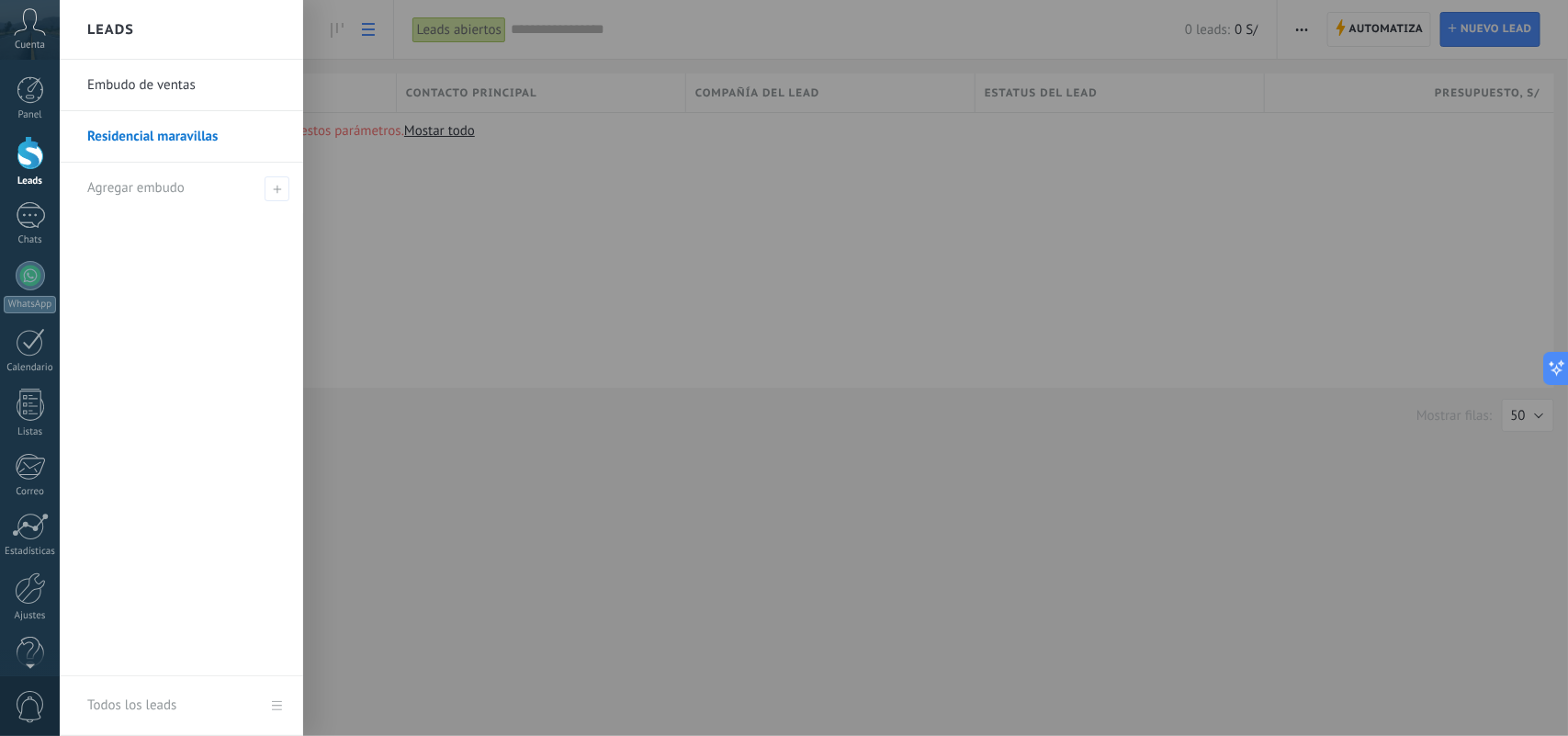 click on "Residencial maravillas" at bounding box center (186, 137) 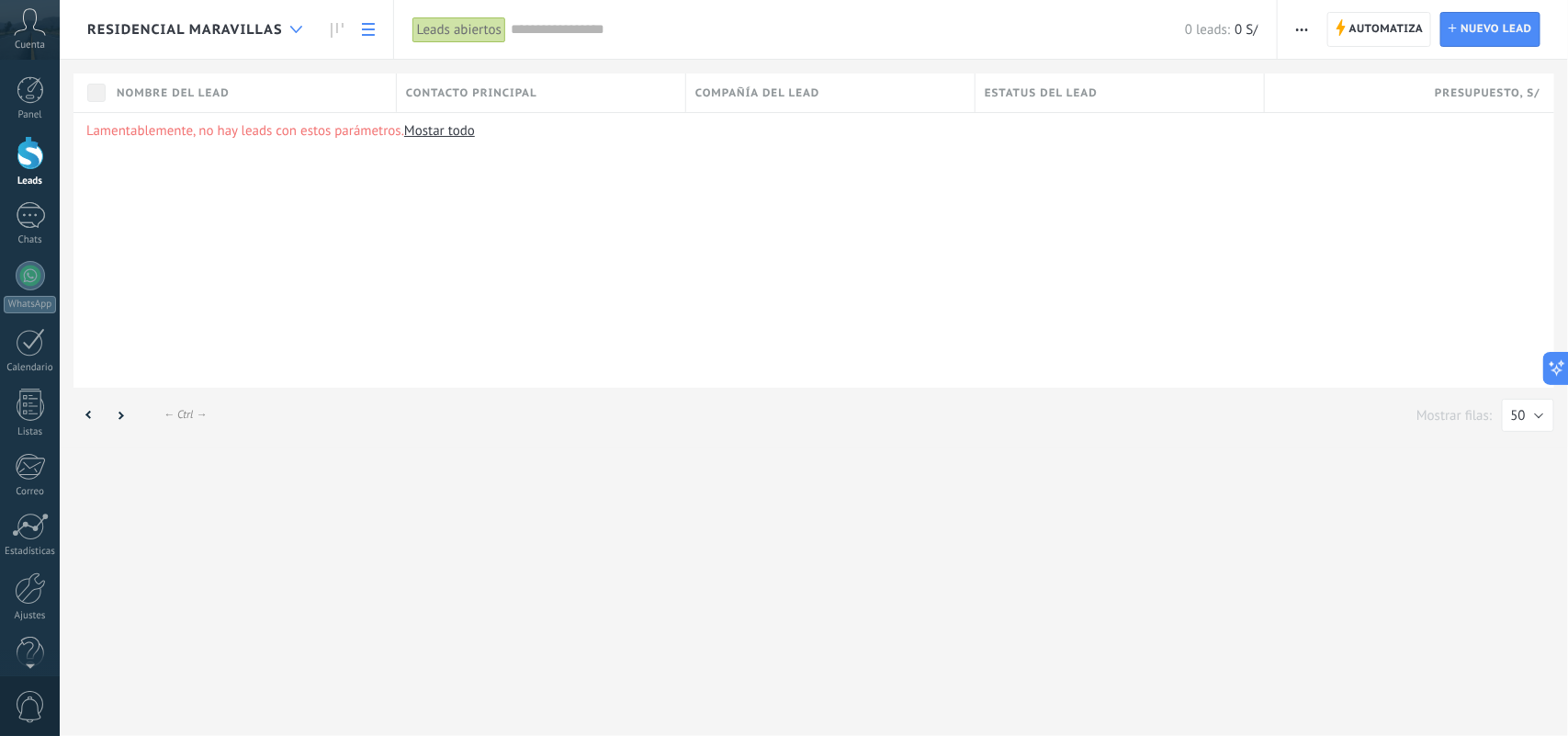 click at bounding box center (296, 29) 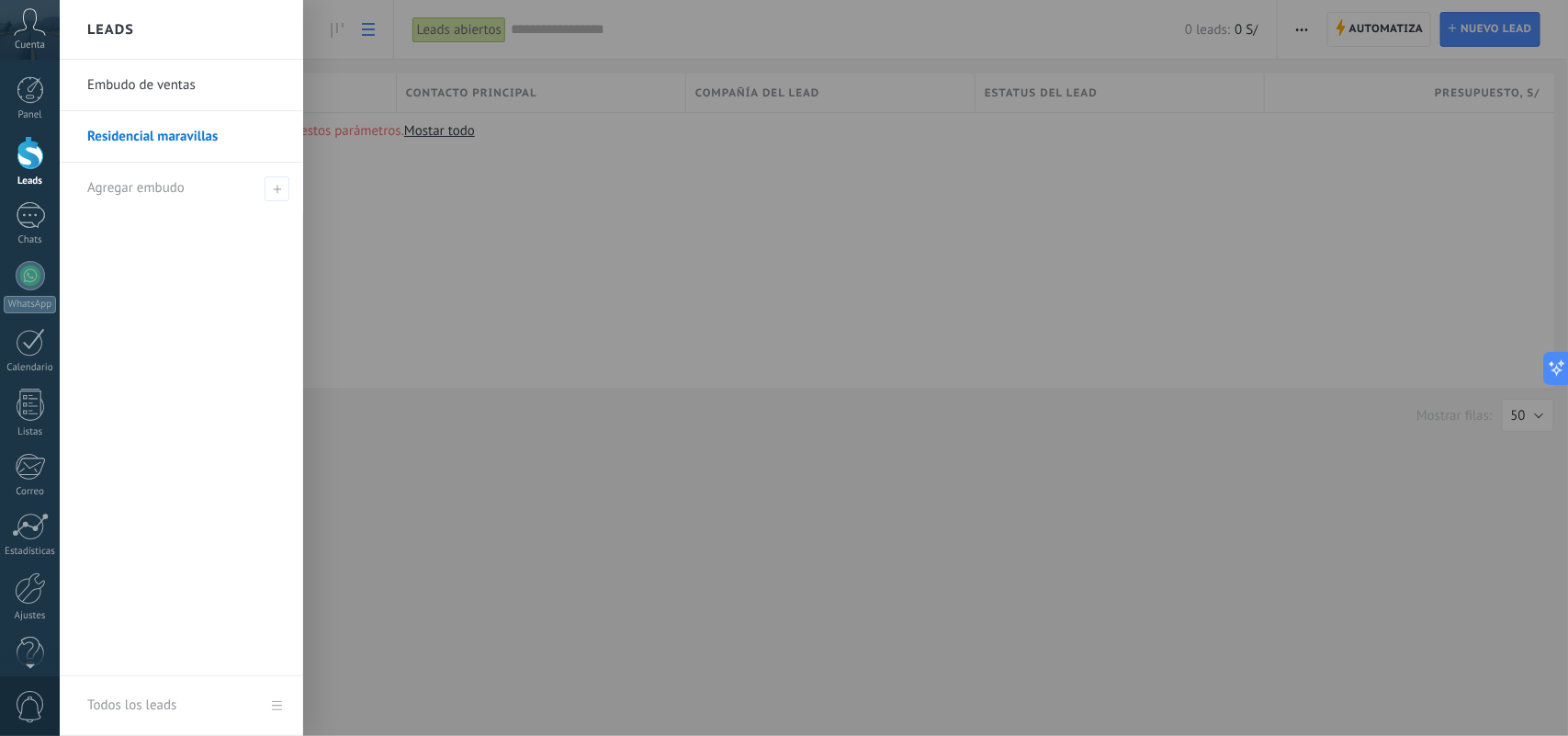 click on "Residencial maravillas" at bounding box center [186, 137] 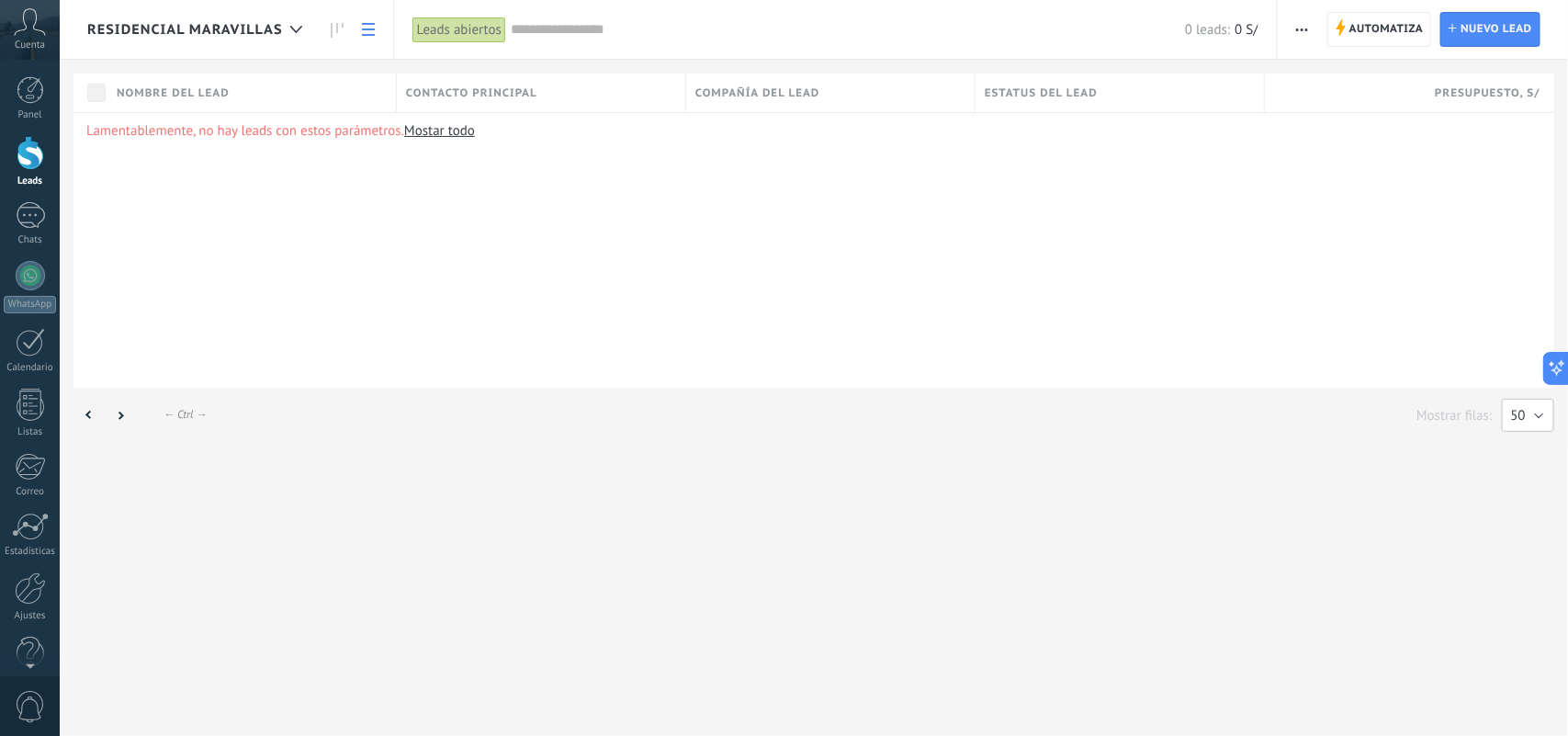 click on "50" at bounding box center [1528, 415] 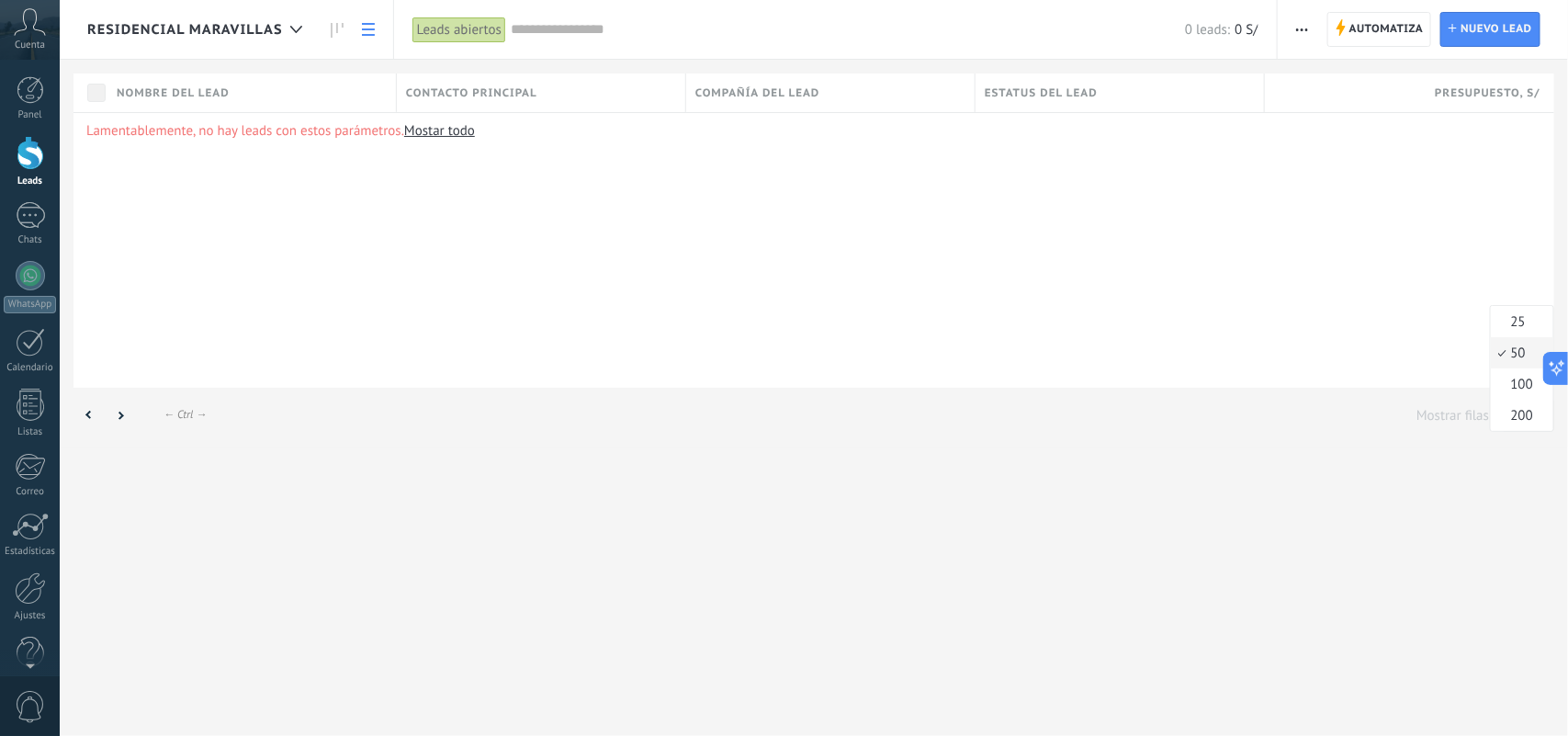 click on "Lamentablemente, no hay leads con estos parámetros.  Mostar todo" at bounding box center [814, 250] 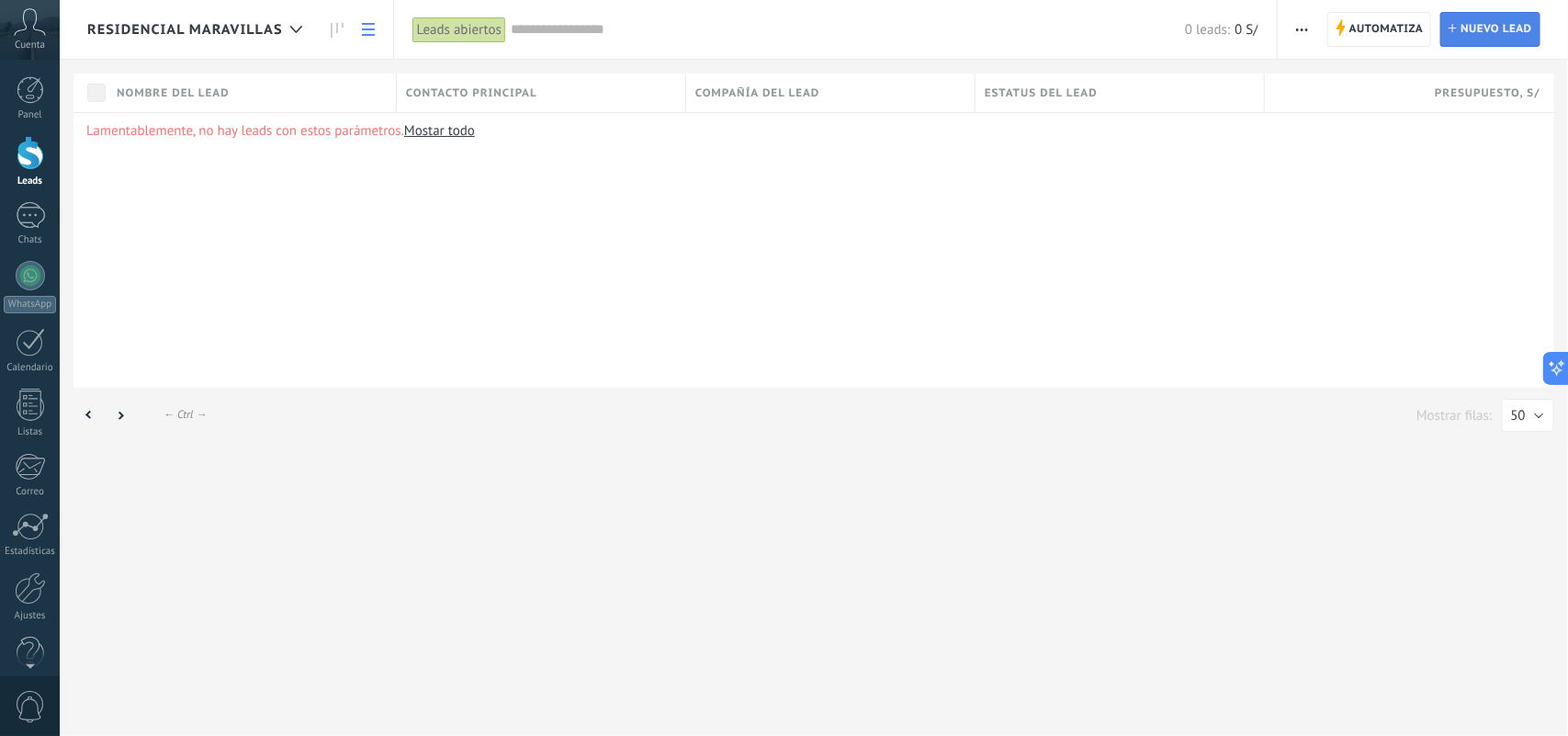 click on "Nuevo lead" at bounding box center (1496, 29) 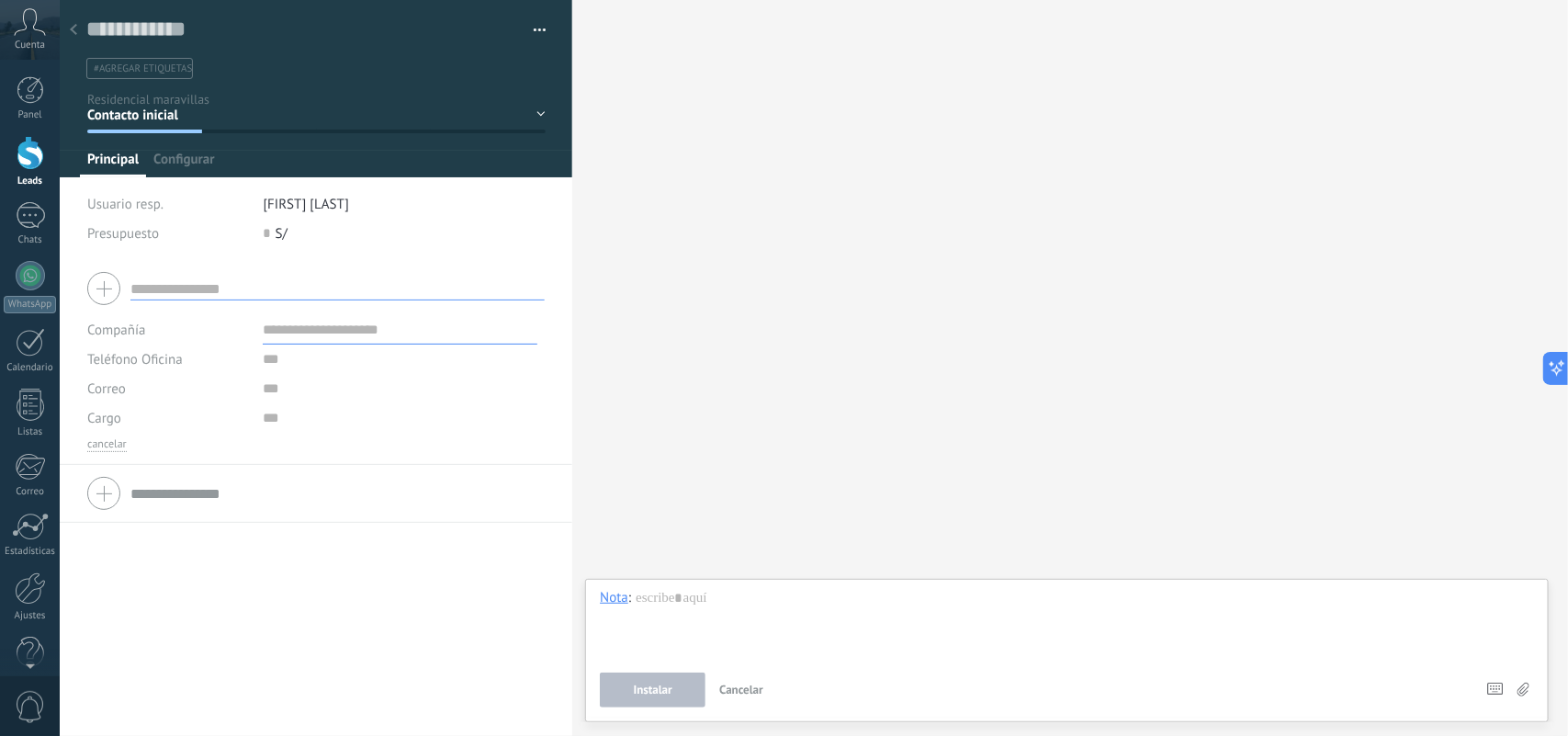 click on "S/" at bounding box center (281, 233) 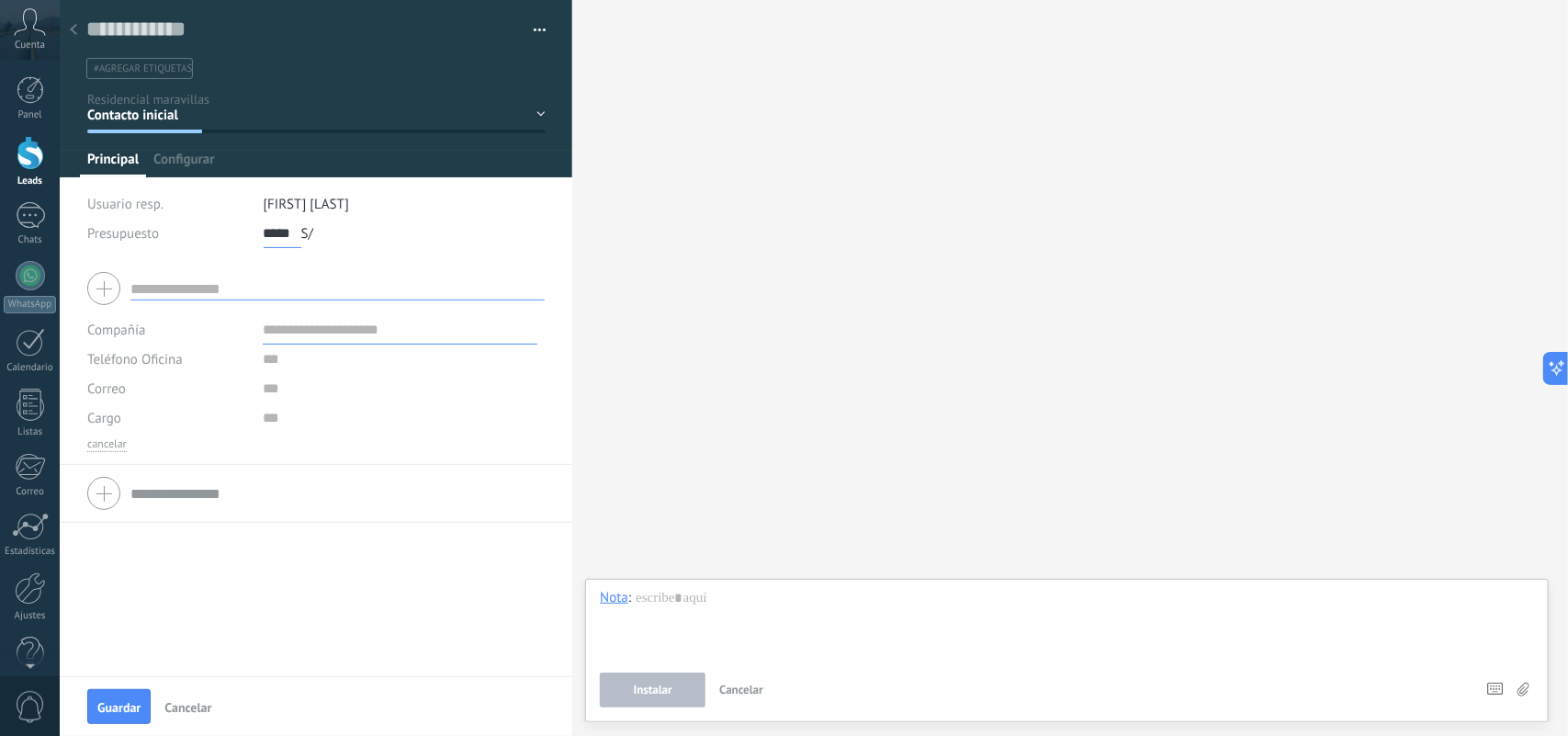 type on "*****" 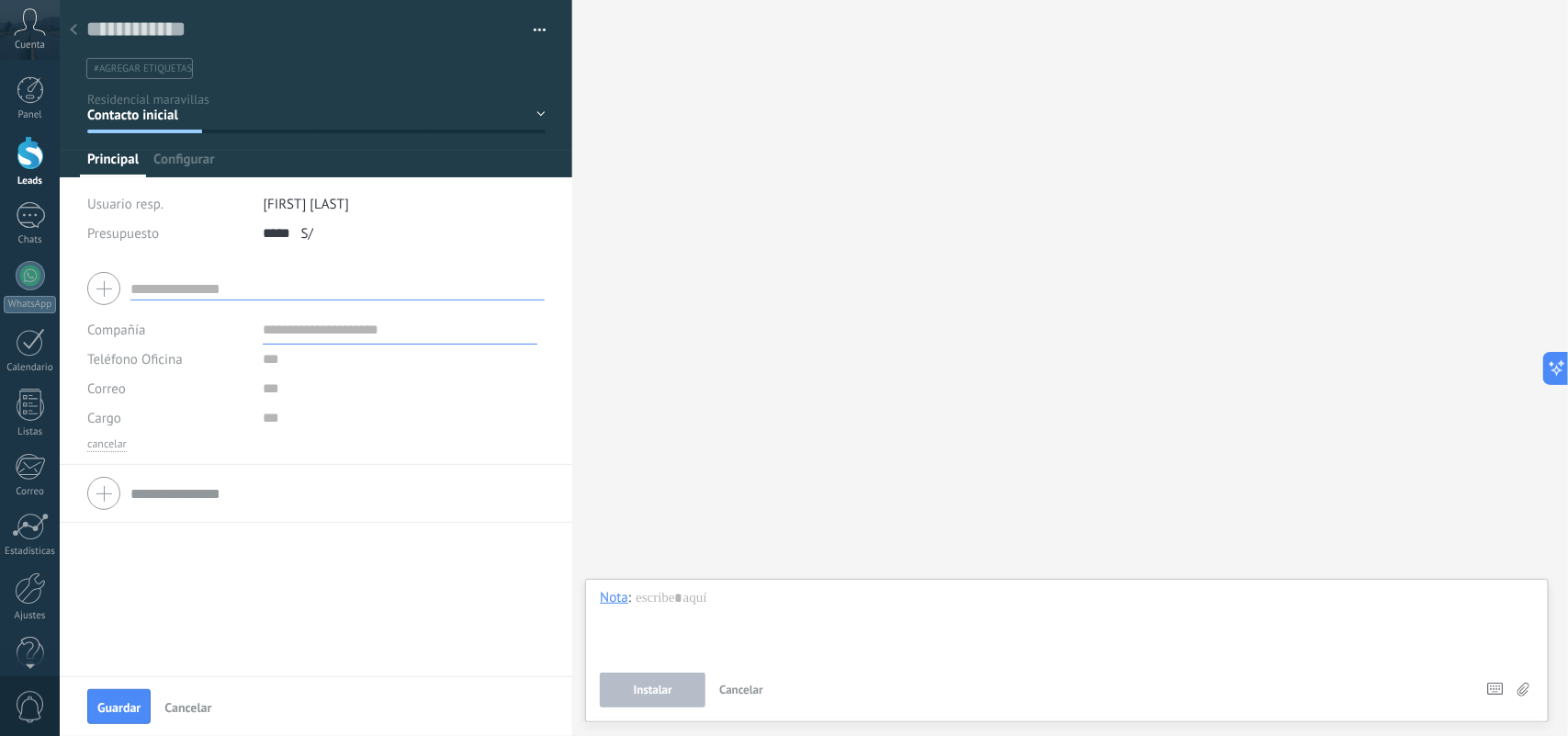 click at bounding box center [337, 289] 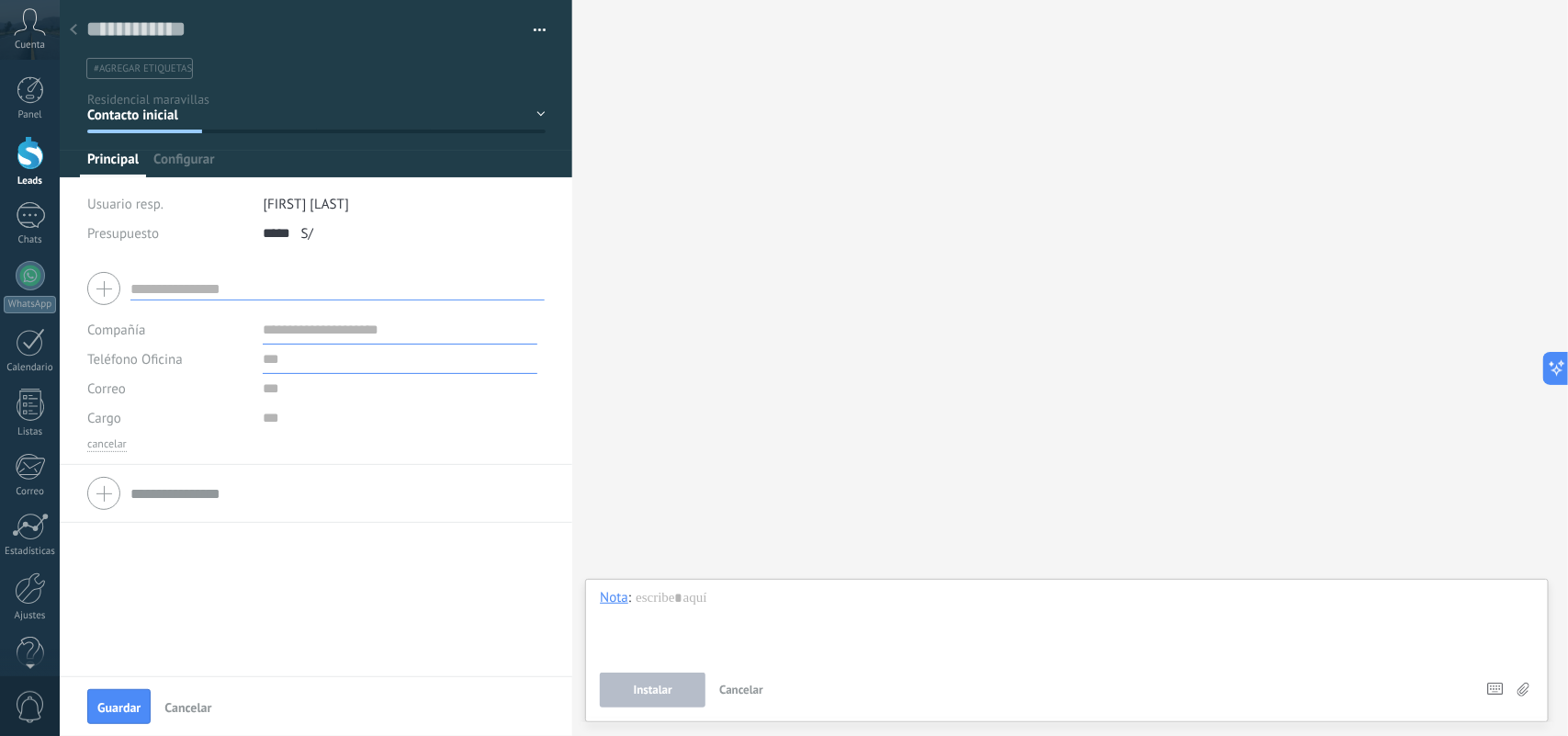 click at bounding box center [400, 359] 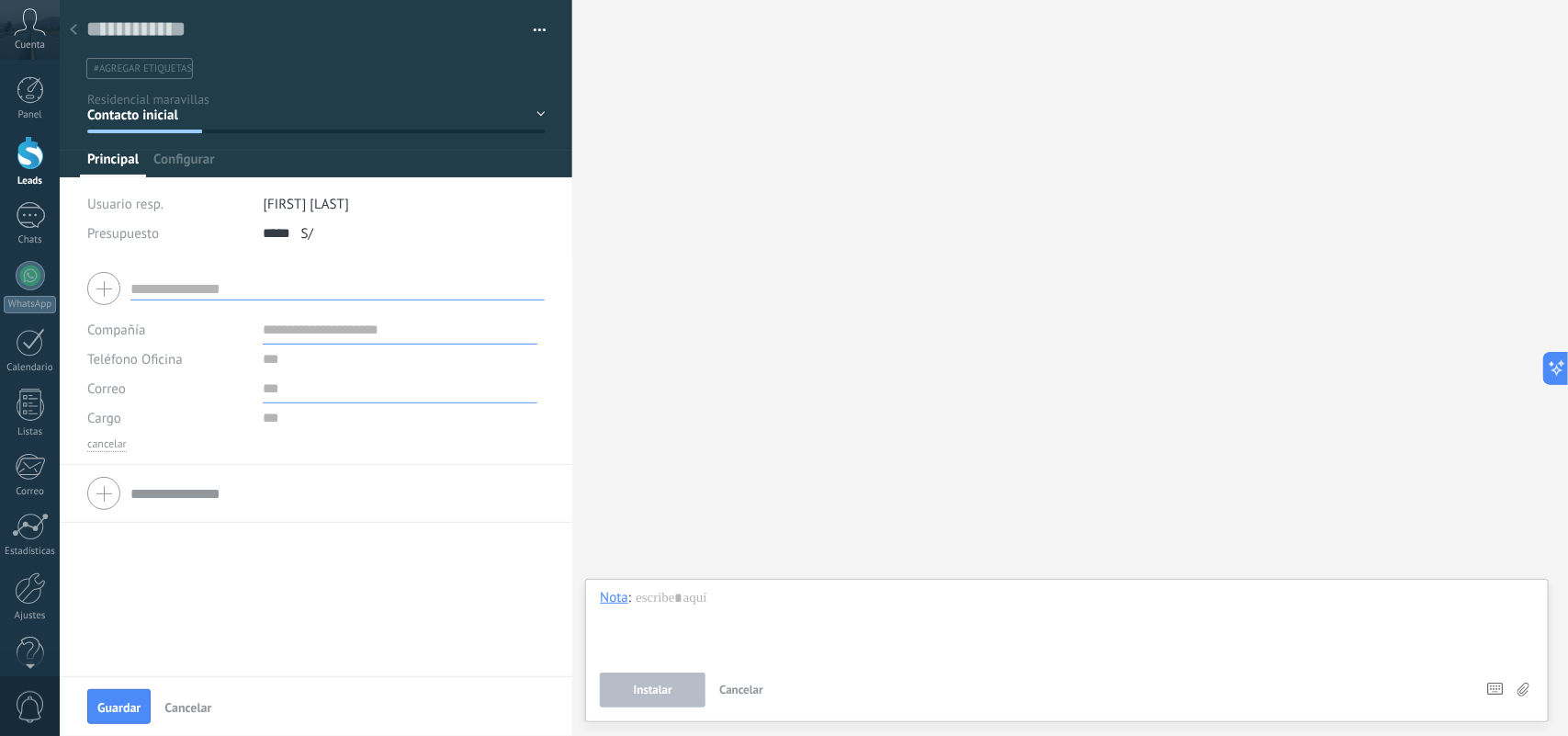 click at bounding box center [400, 389] 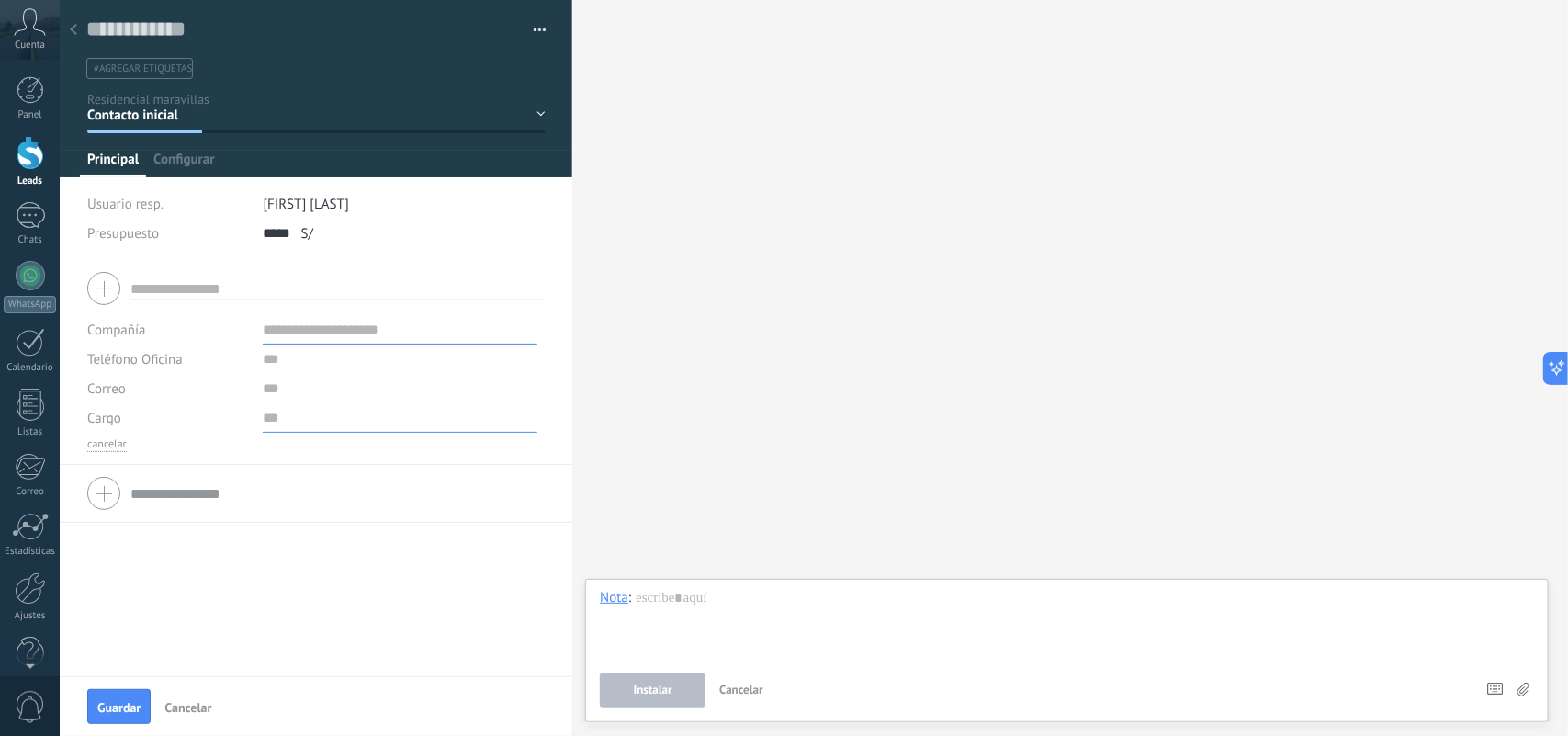 click at bounding box center [400, 418] 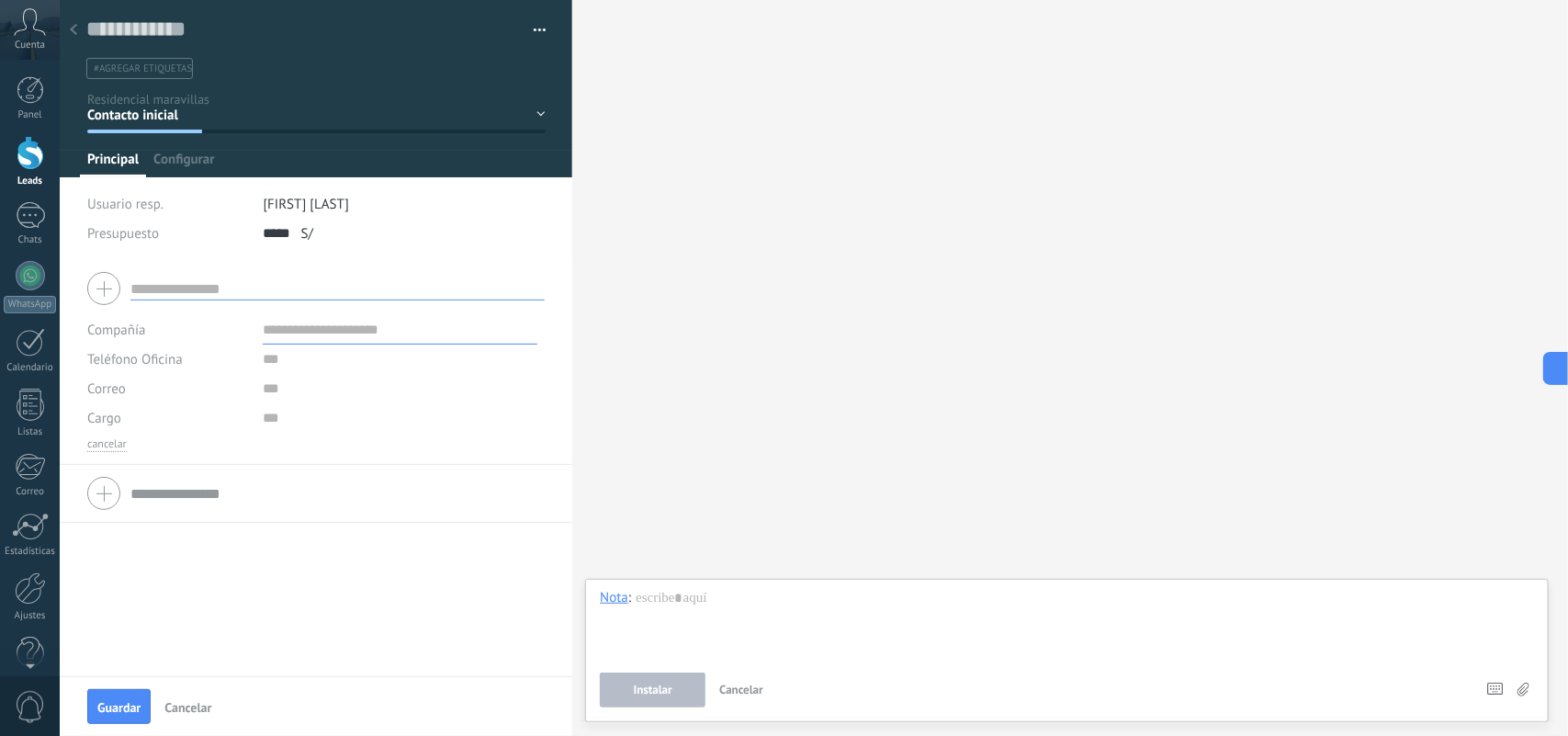 click on "cancelar" at bounding box center [316, 445] 